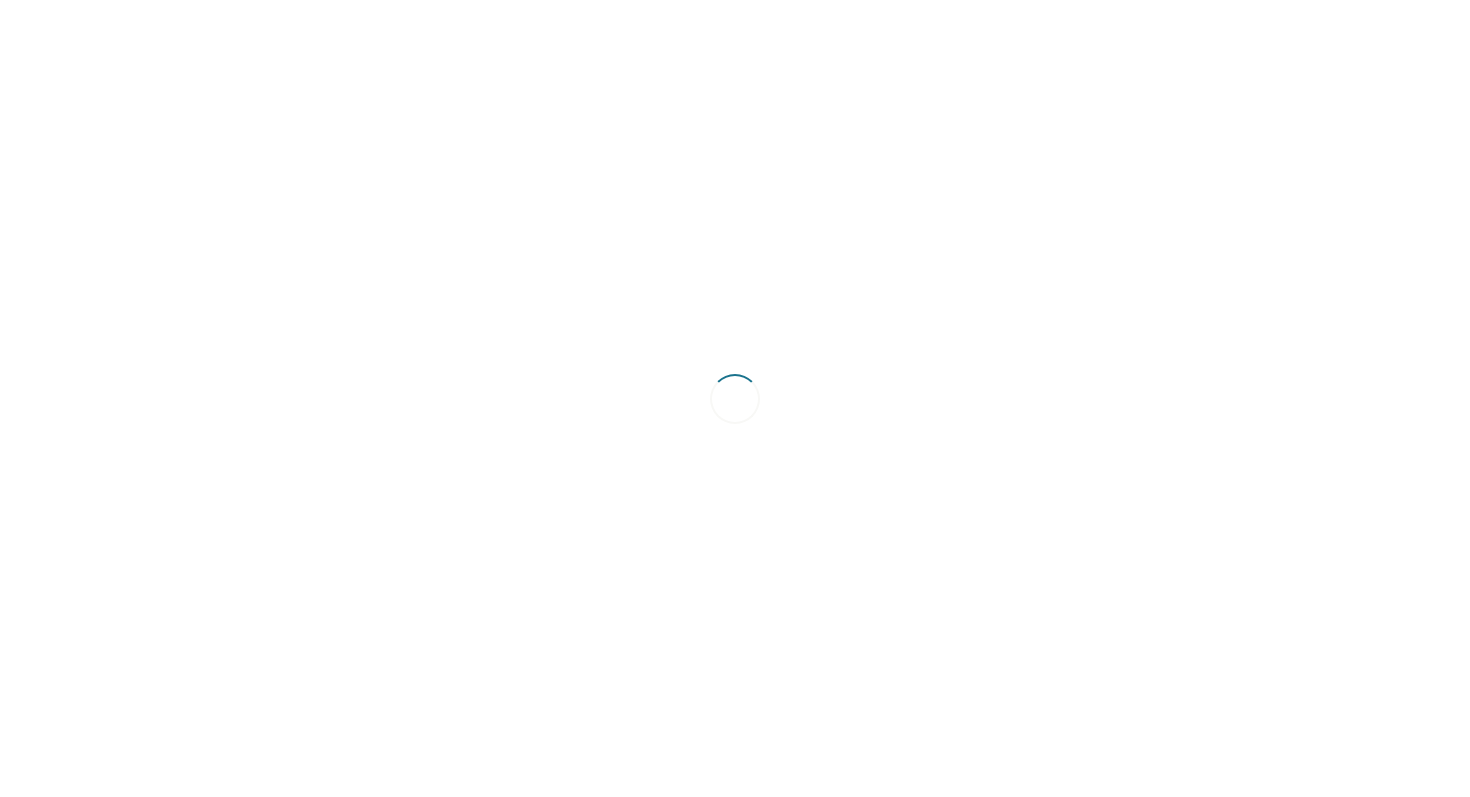 scroll, scrollTop: 0, scrollLeft: 0, axis: both 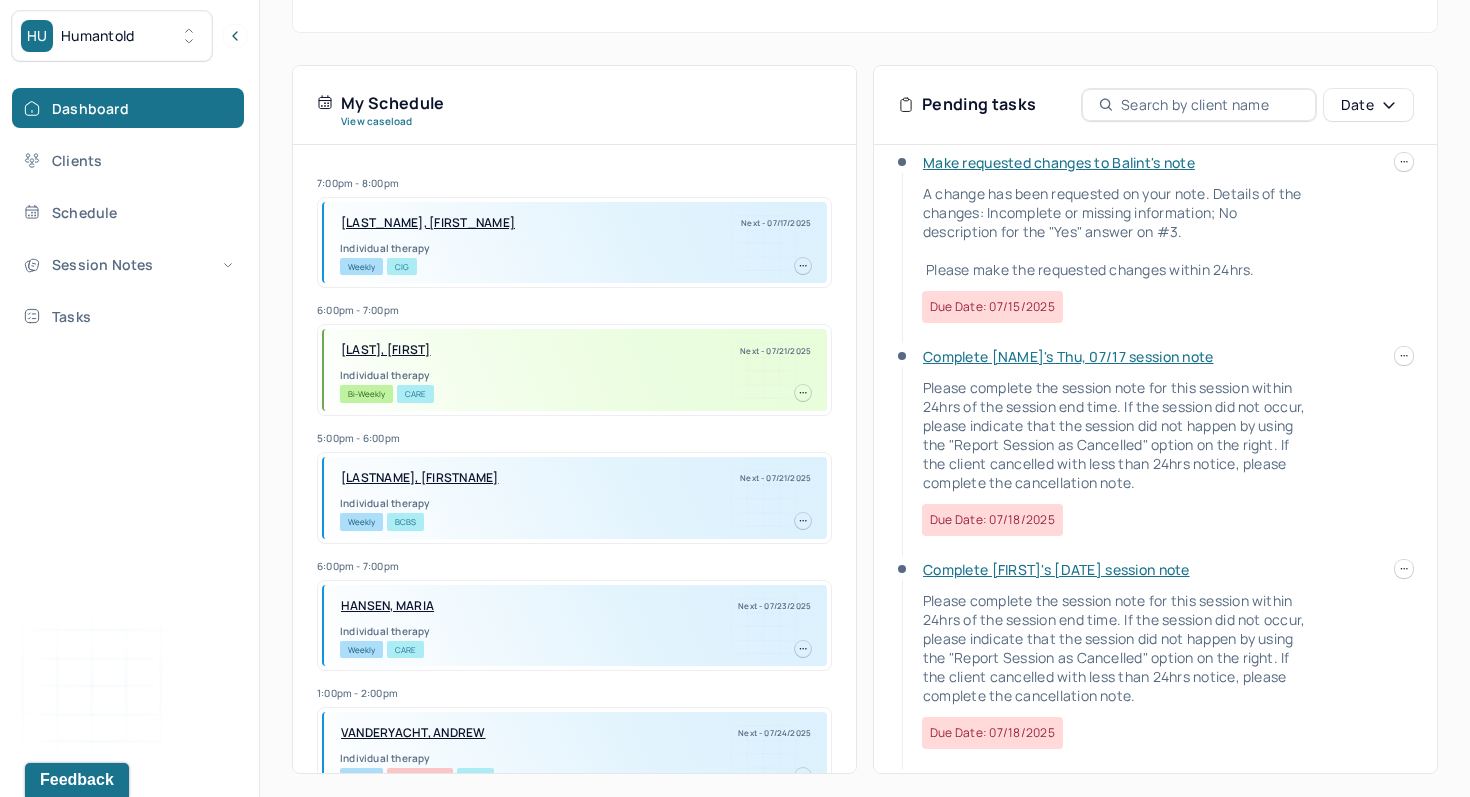 click at bounding box center (1404, 569) 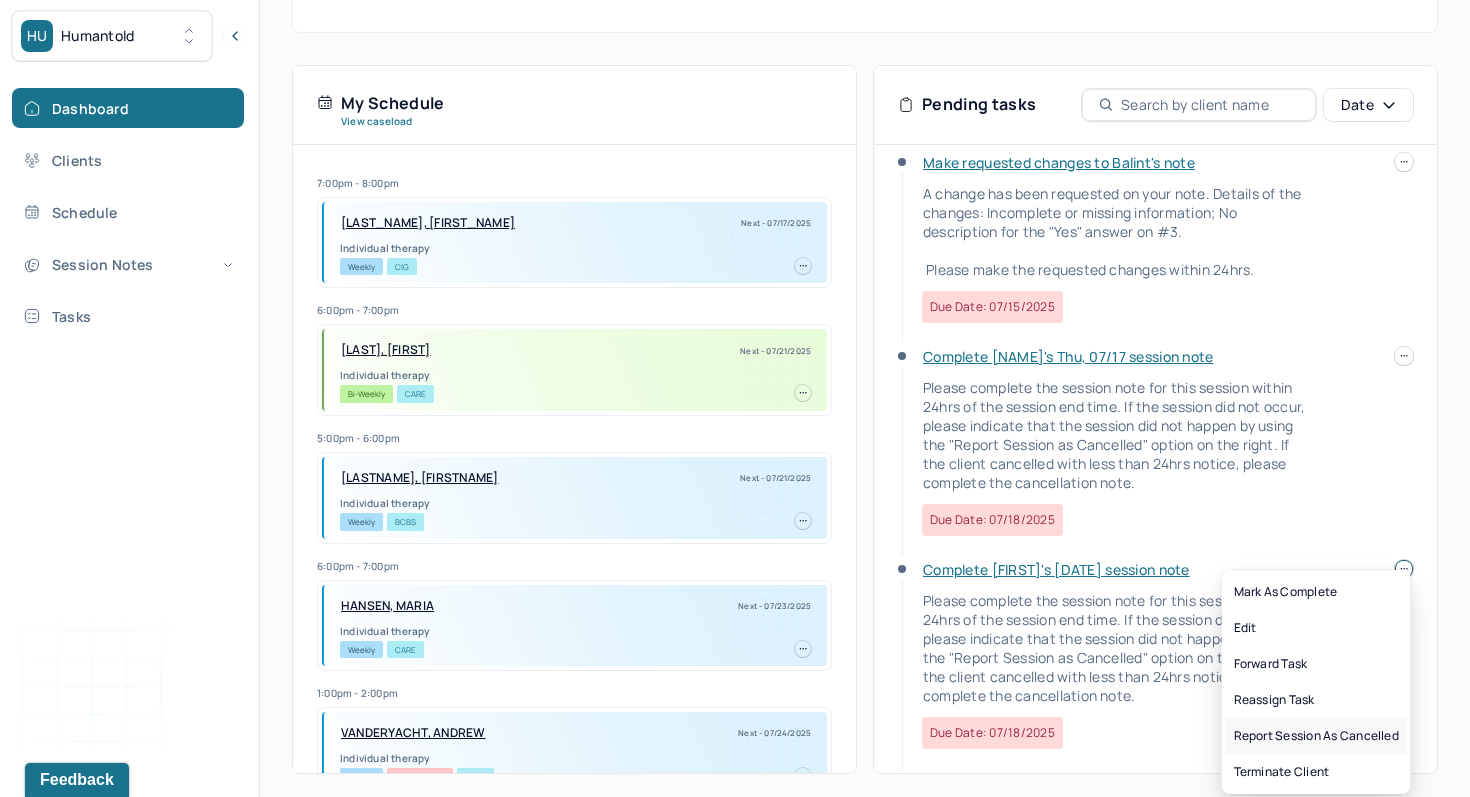 click on "Report session as cancelled" at bounding box center [1316, 736] 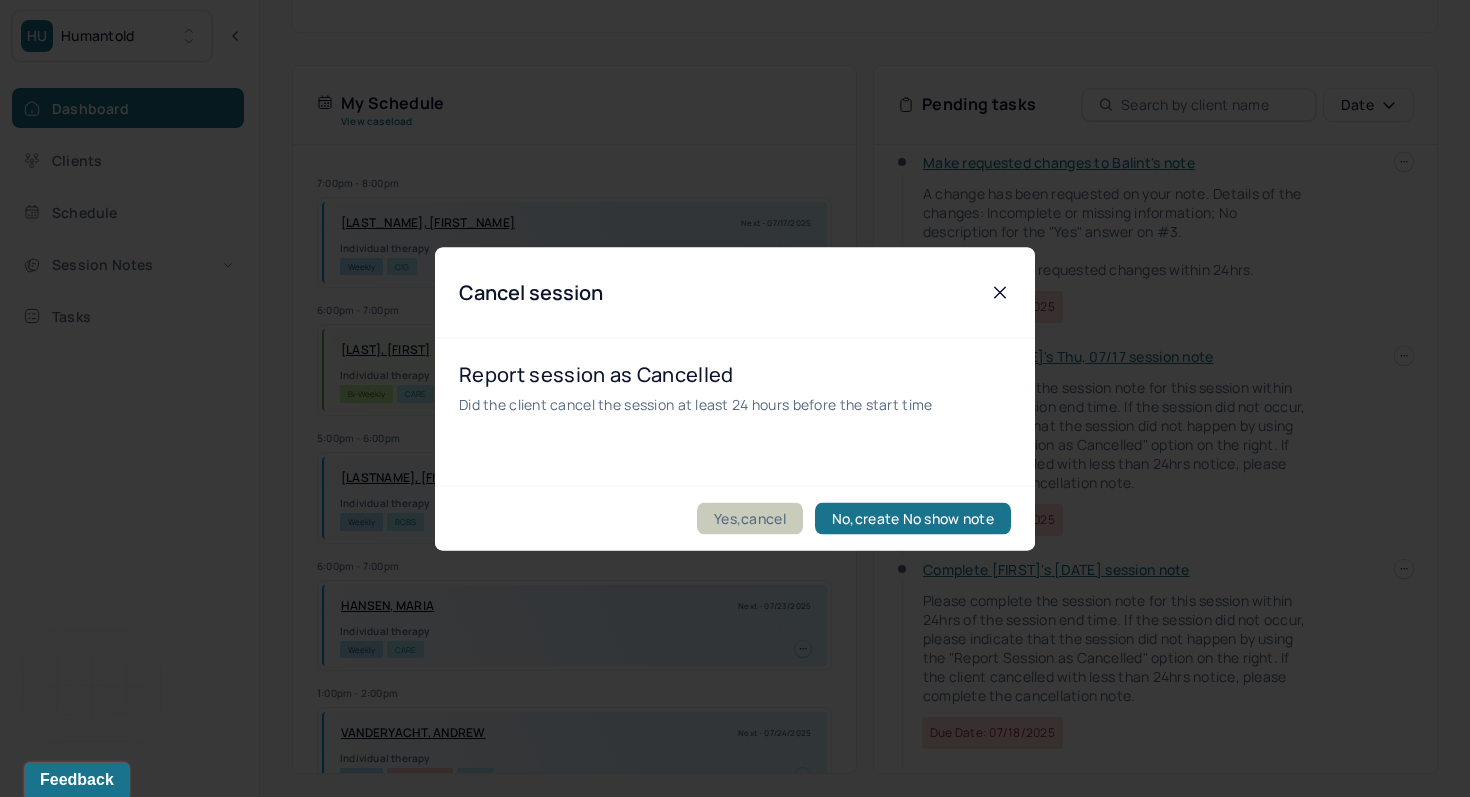 click on "Yes,cancel" at bounding box center [750, 518] 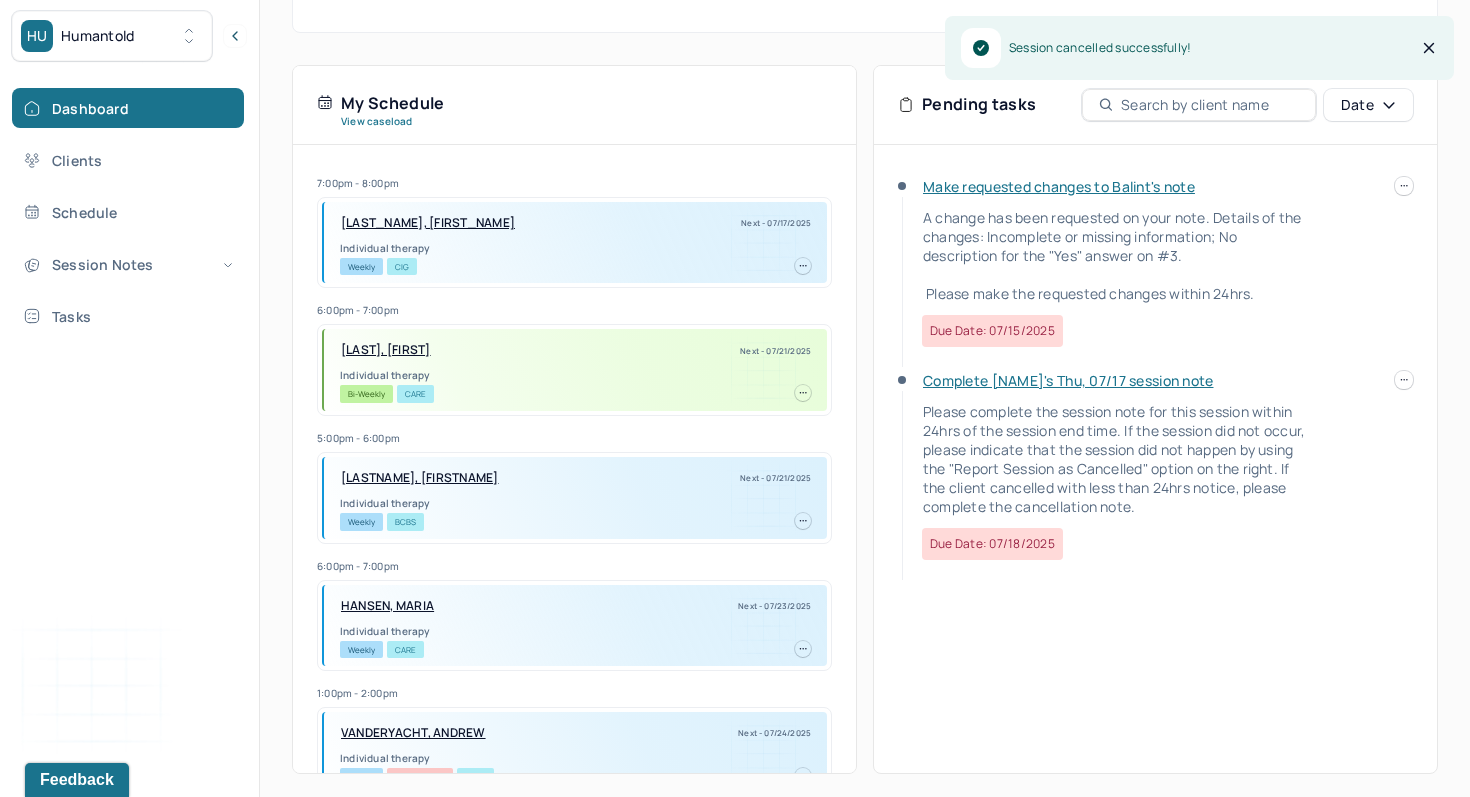 scroll, scrollTop: 0, scrollLeft: 0, axis: both 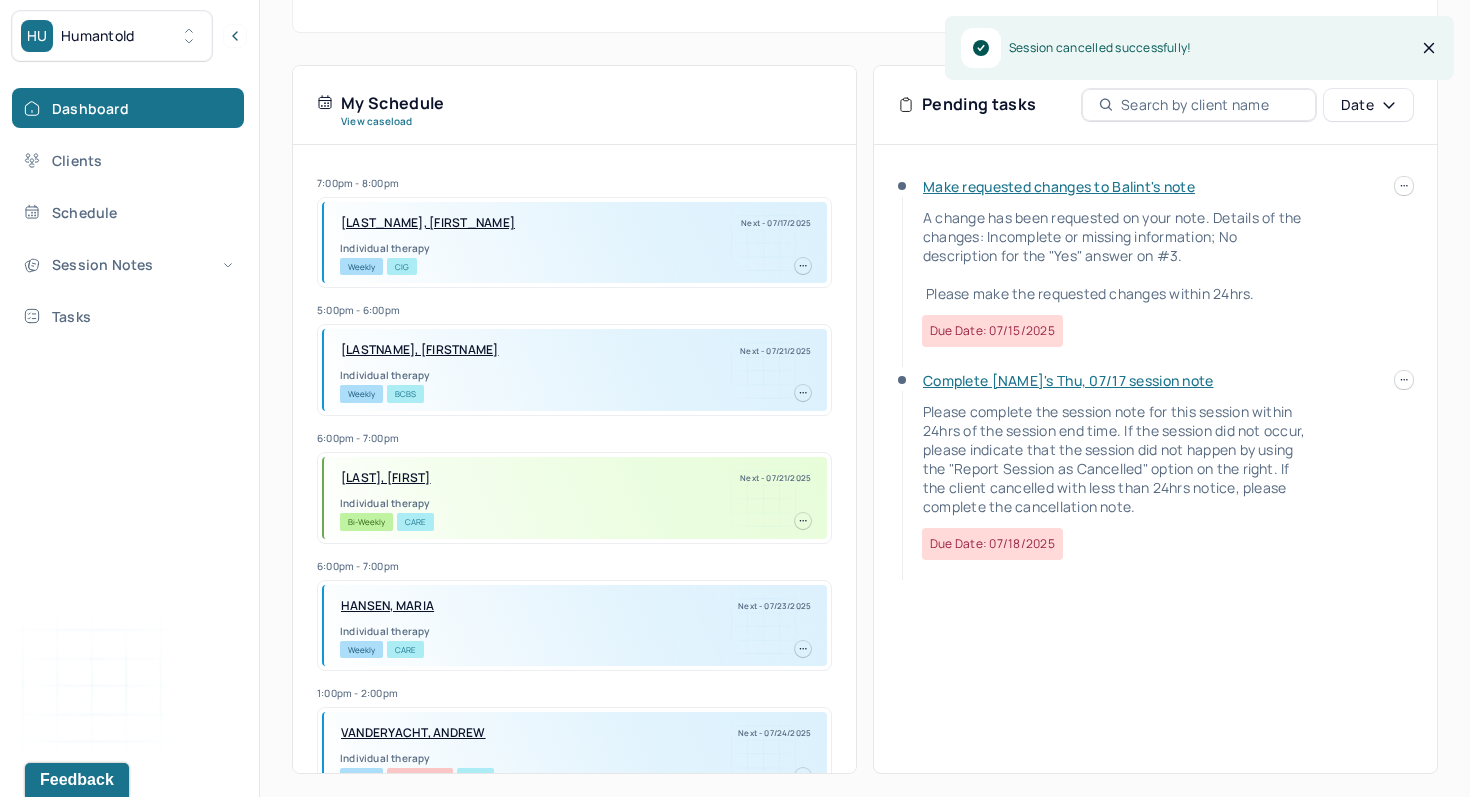 click on "Complete [NAME]'s Thu, 07/17 session note" at bounding box center [1068, 380] 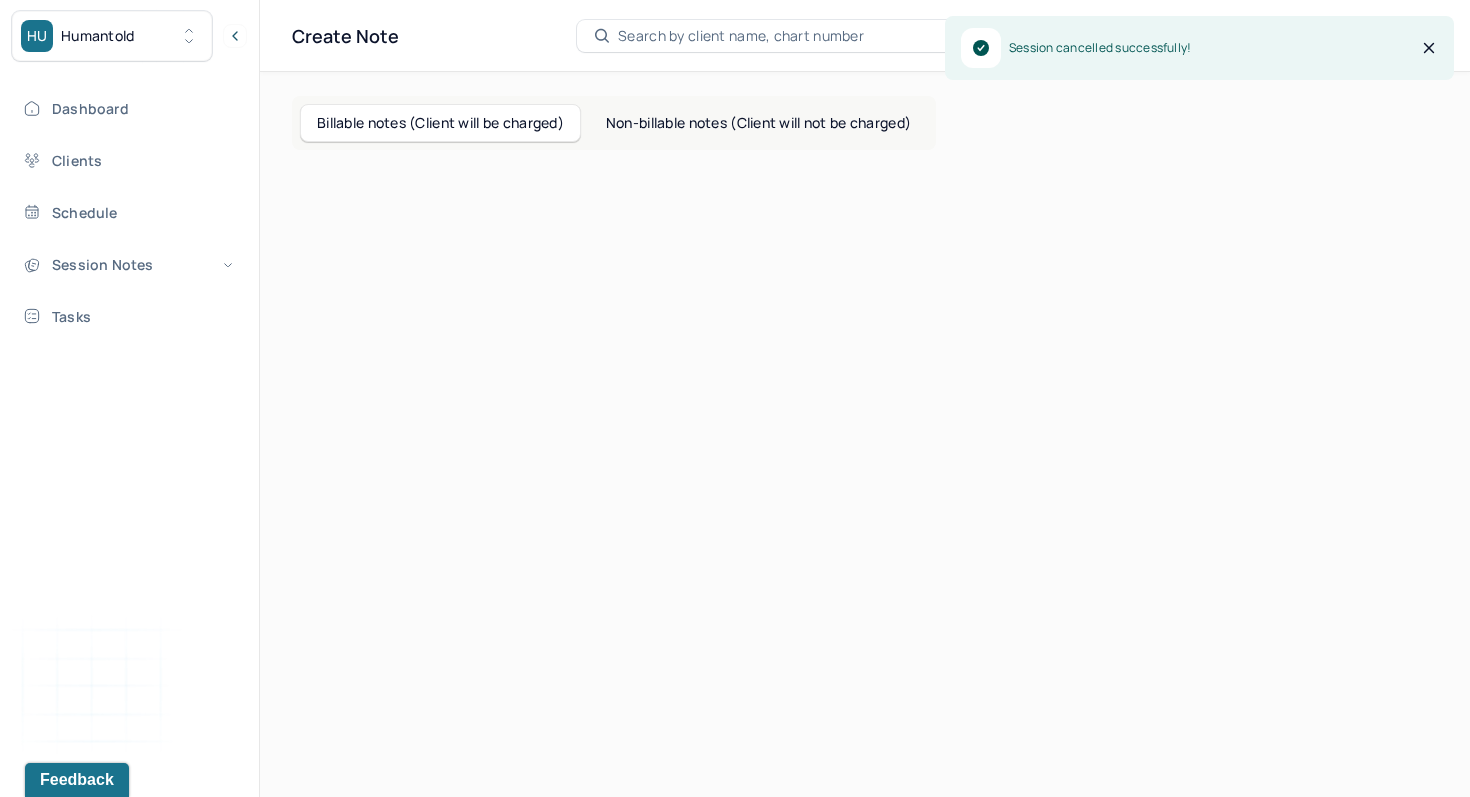 scroll, scrollTop: 0, scrollLeft: 0, axis: both 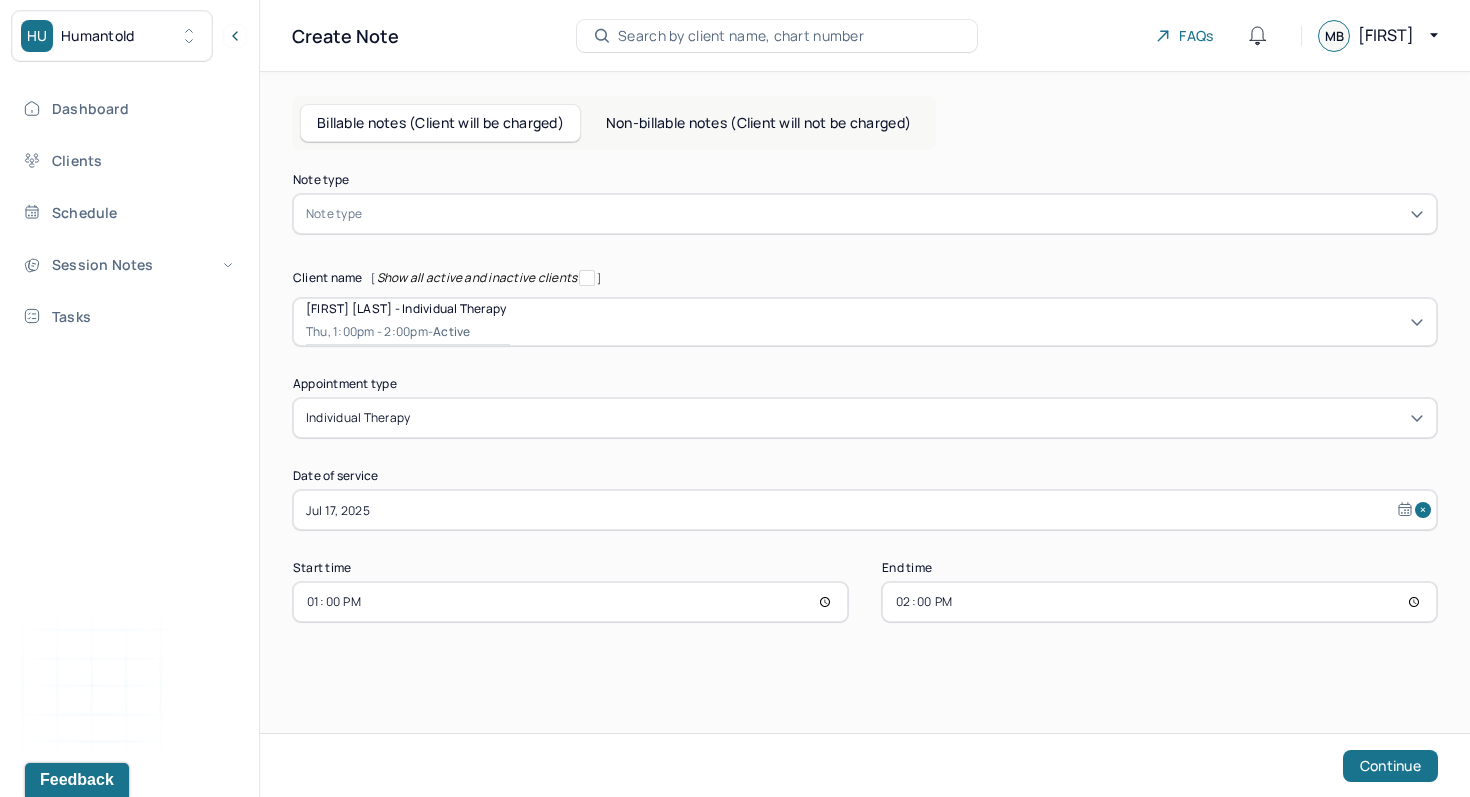 click on "Note type" at bounding box center [865, 214] 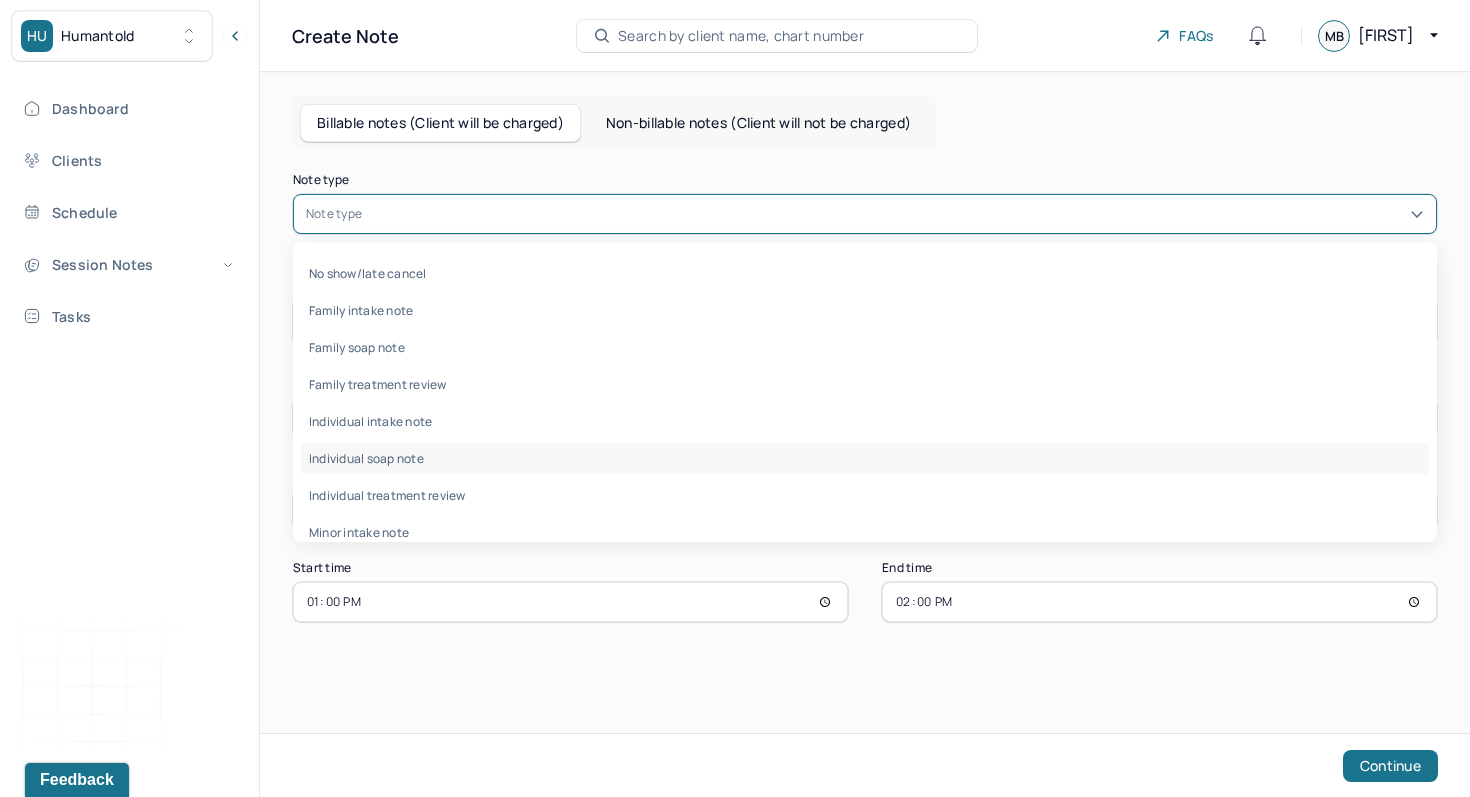 click on "Individual soap note" at bounding box center [865, 458] 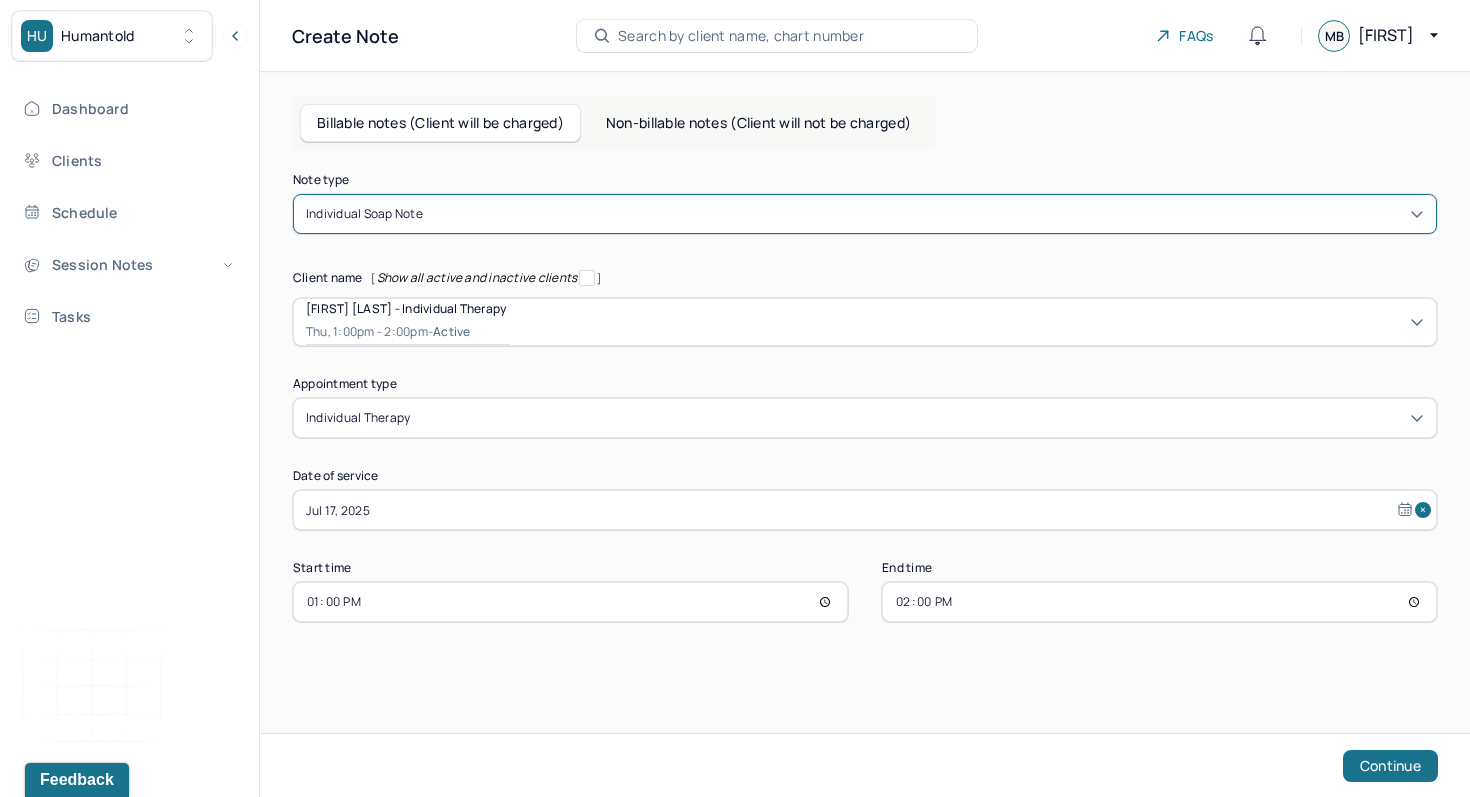 click on "14:00" at bounding box center [1159, 602] 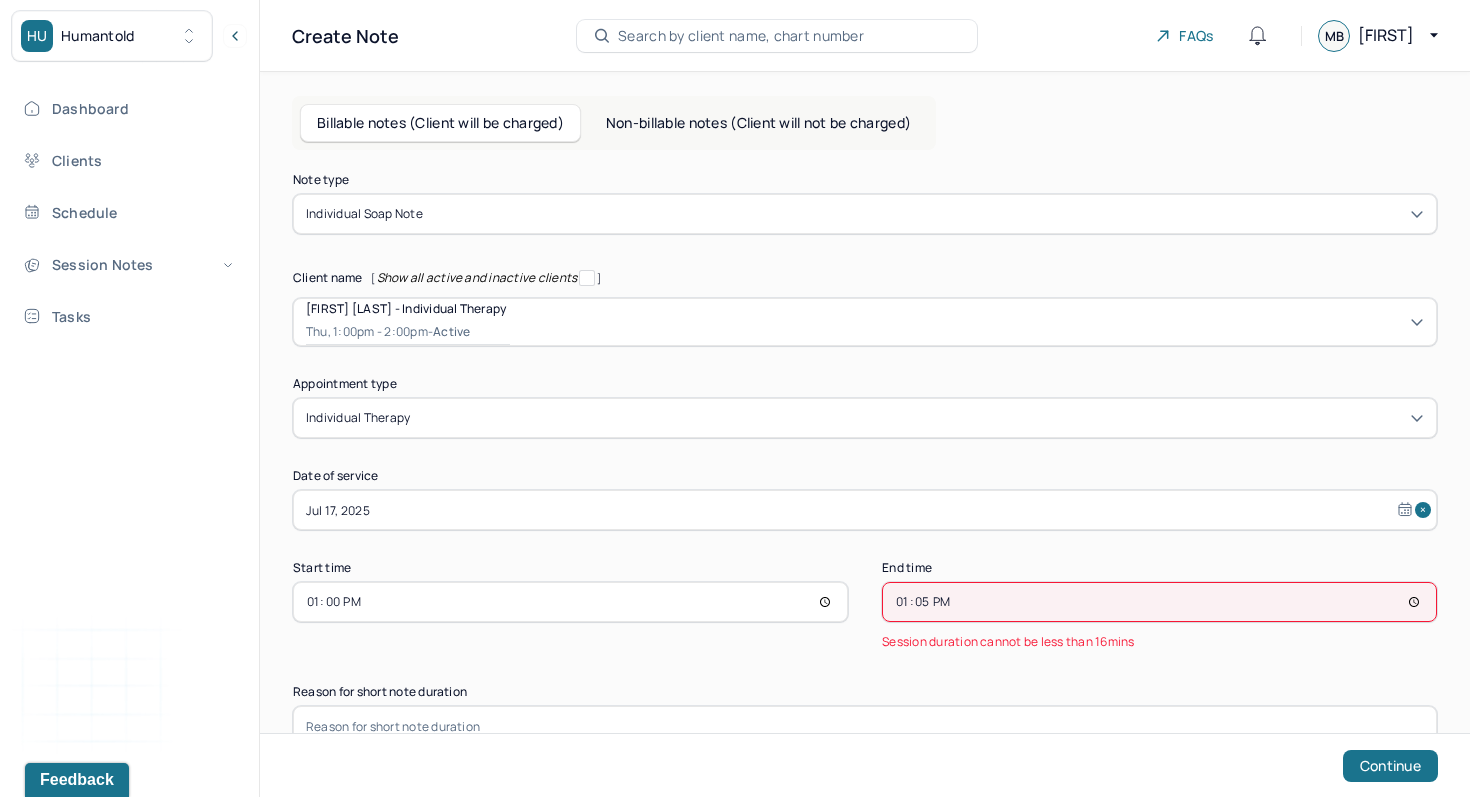 type on "13:55" 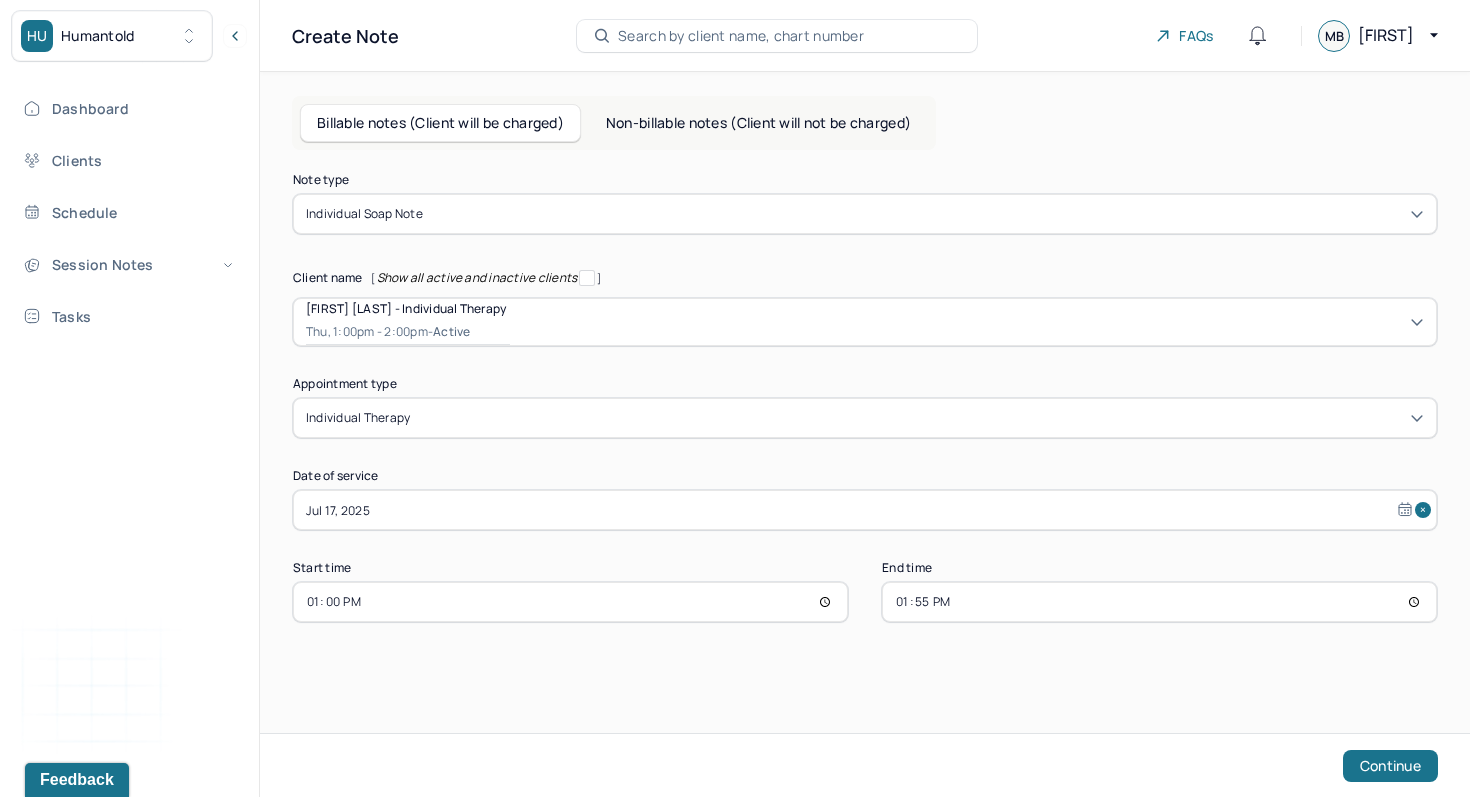 click on "Continue" at bounding box center [1390, 766] 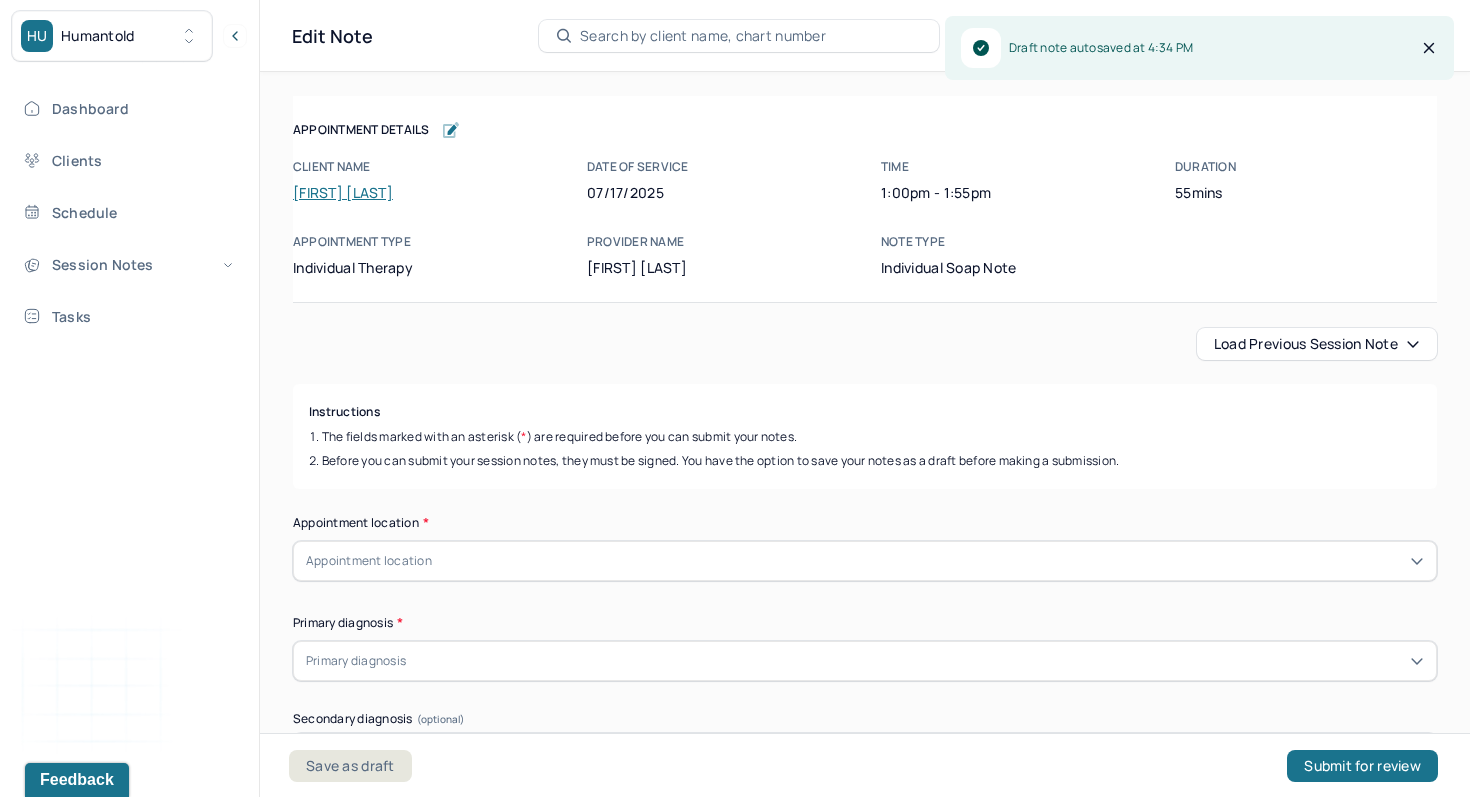 click on "Load previous session note" at bounding box center (1317, 344) 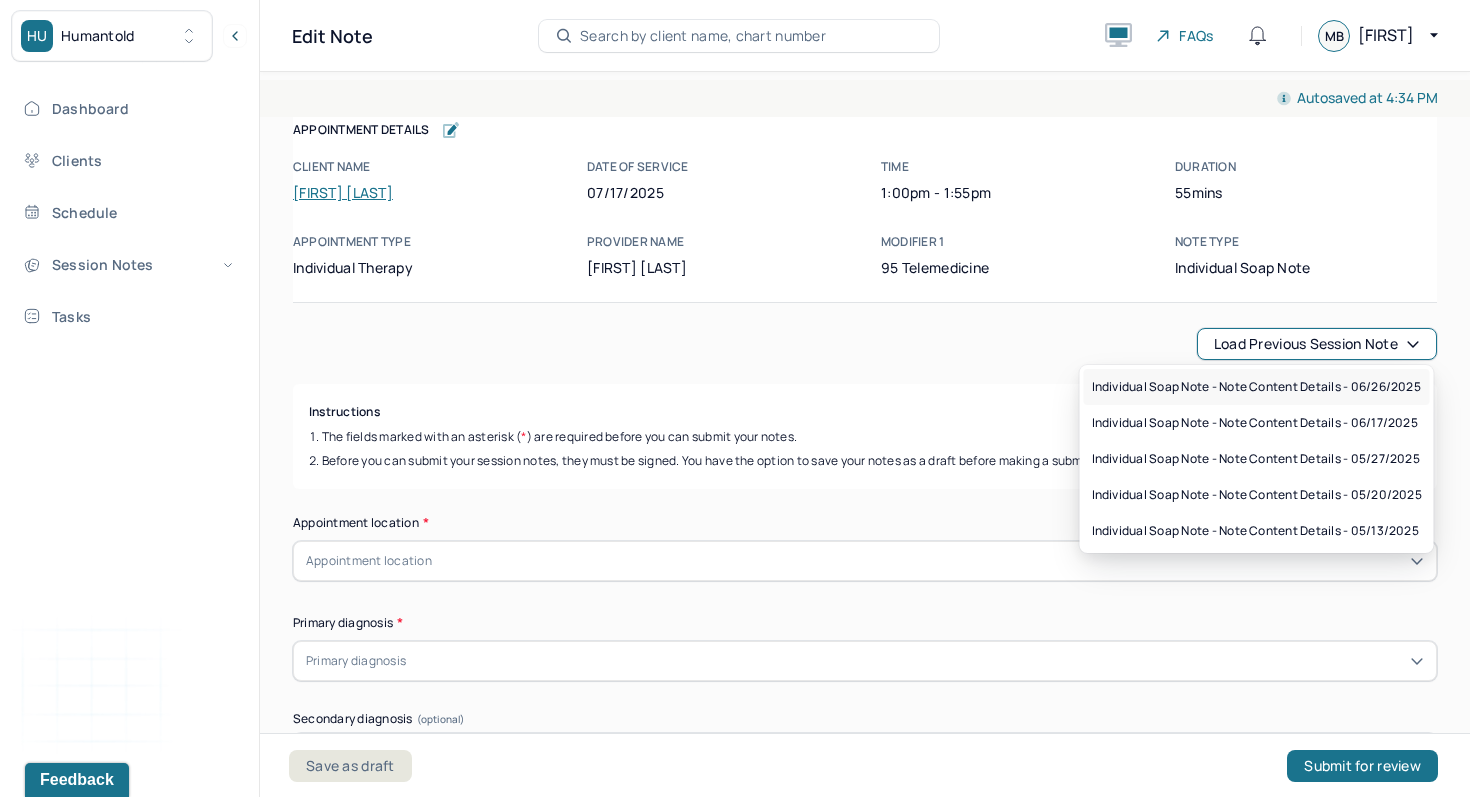 click on "Individual soap note   - Note content Details -   [DATE]" at bounding box center [1256, 387] 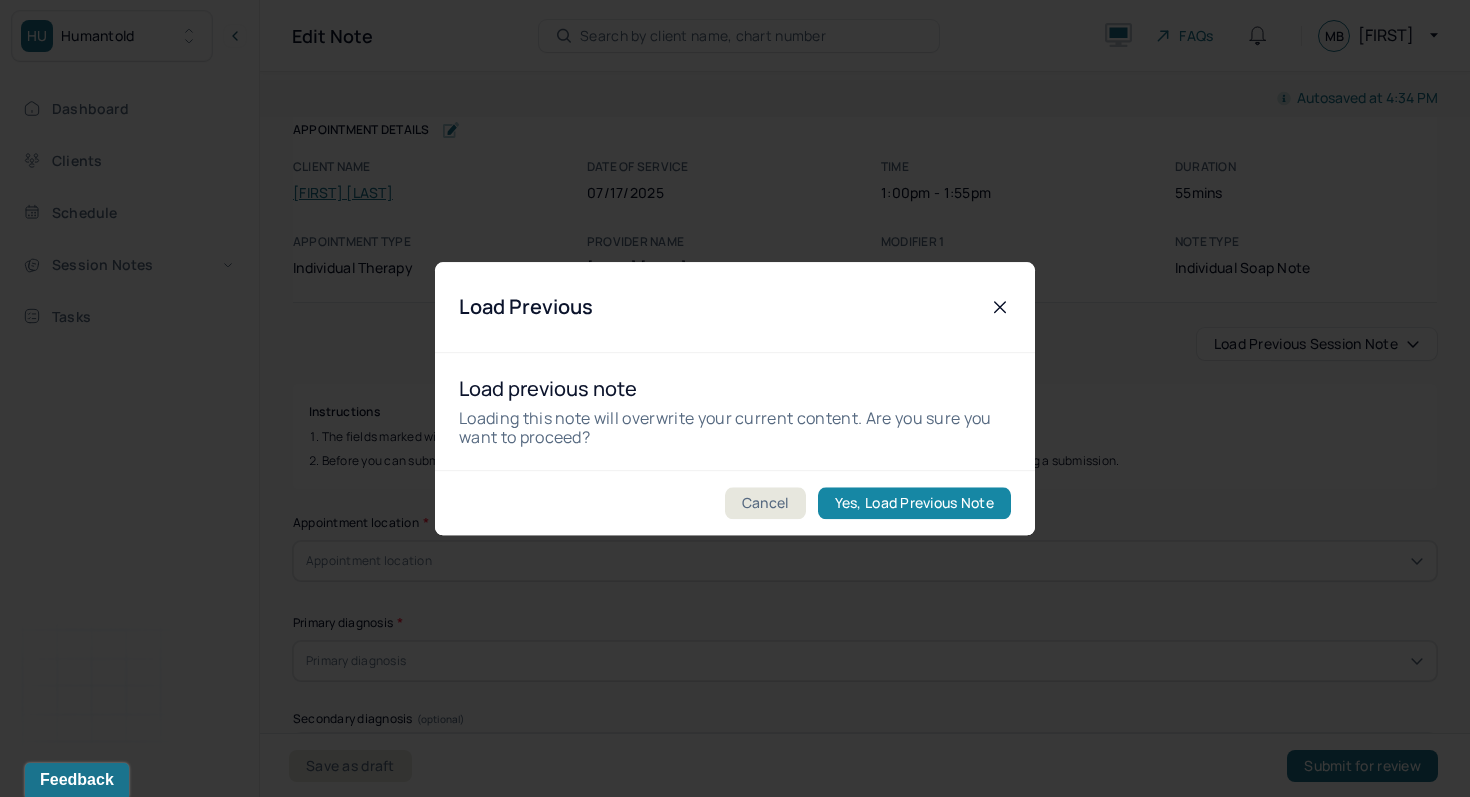 click on "Yes, Load Previous Note" at bounding box center [914, 503] 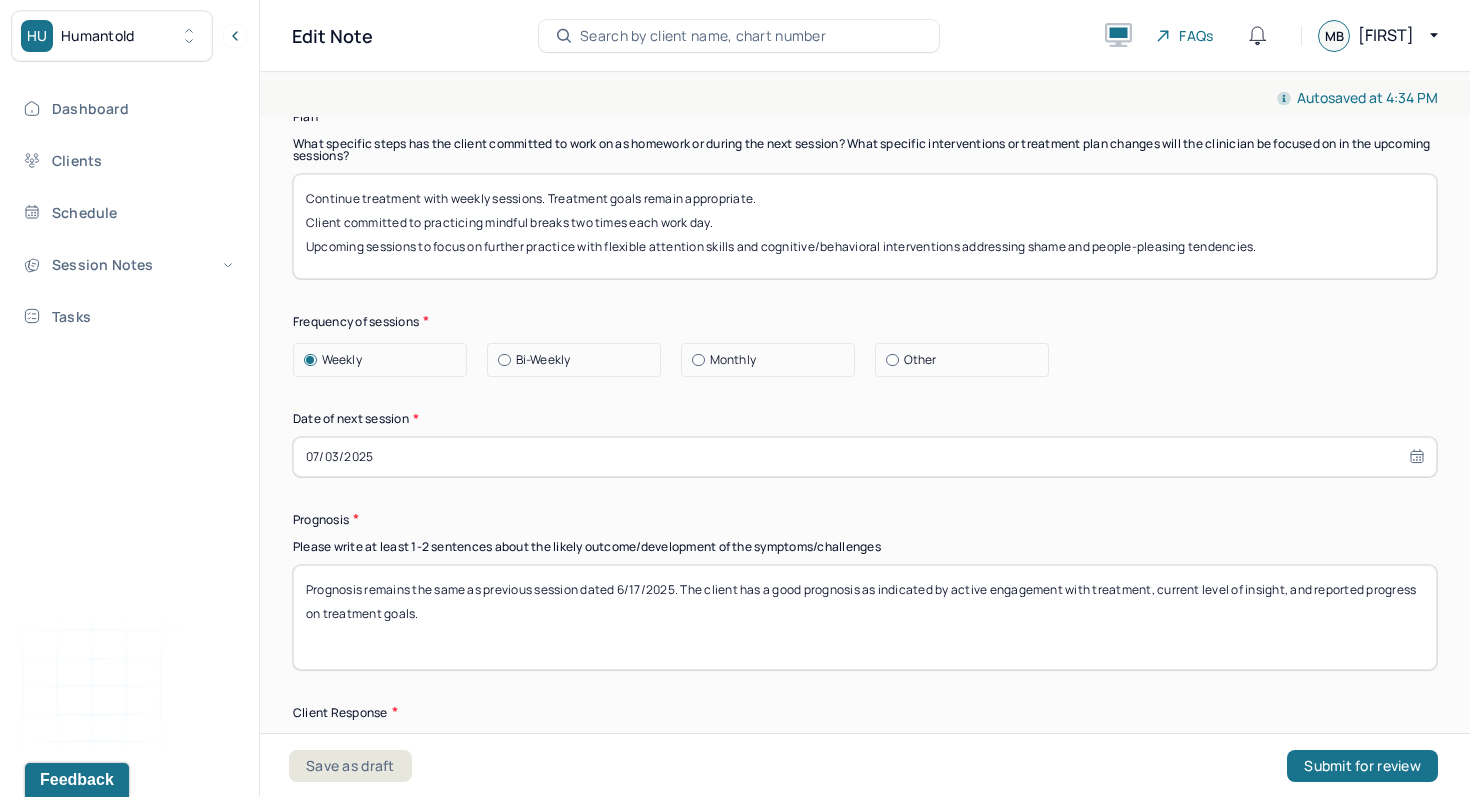 scroll, scrollTop: 2579, scrollLeft: 0, axis: vertical 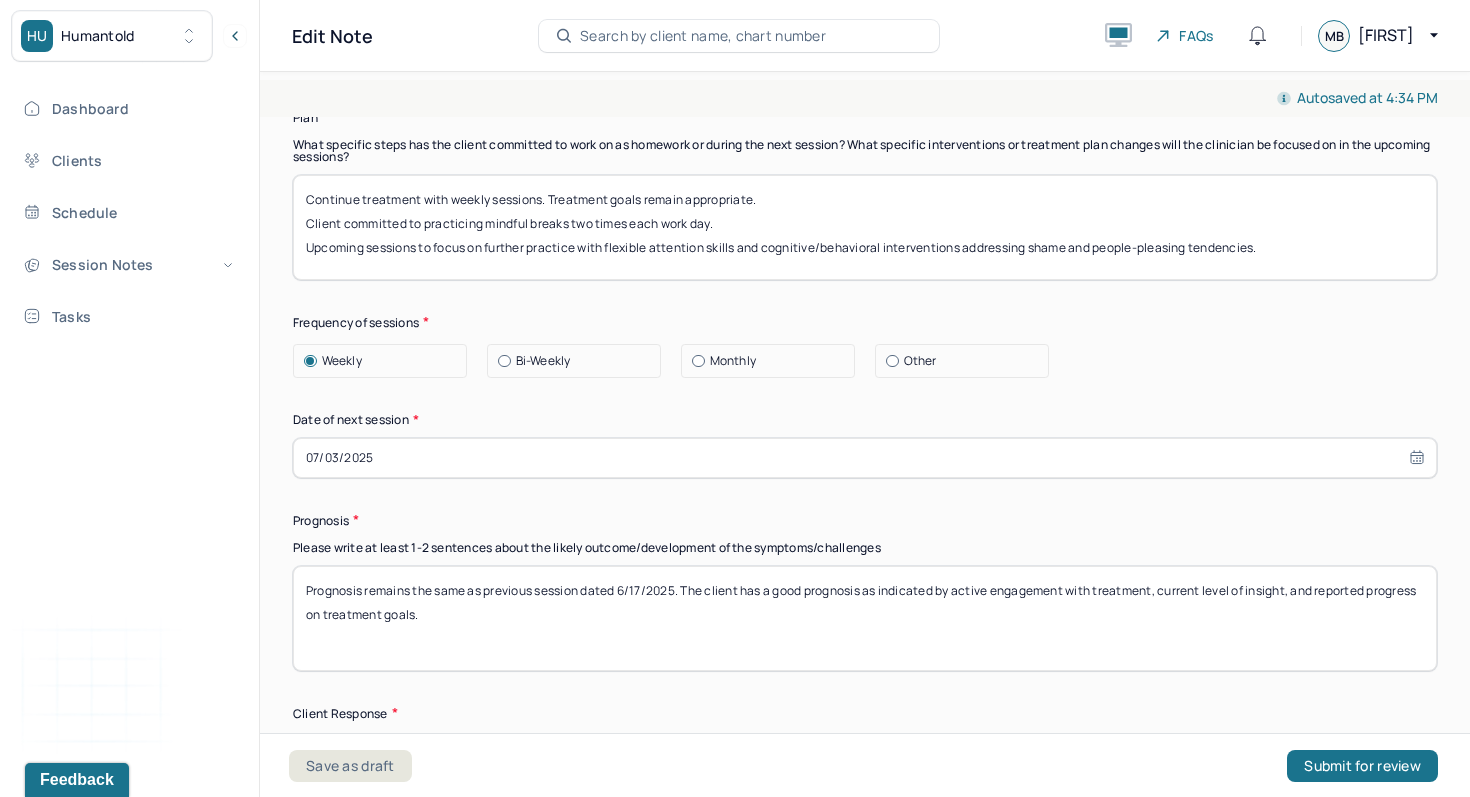 click on "Prognosis remains the same as previous session dated 6/17/2025. The client has a good prognosis as indicated by active engagement with treatment, current level of insight, and reported progress on treatment goals." at bounding box center [865, 618] 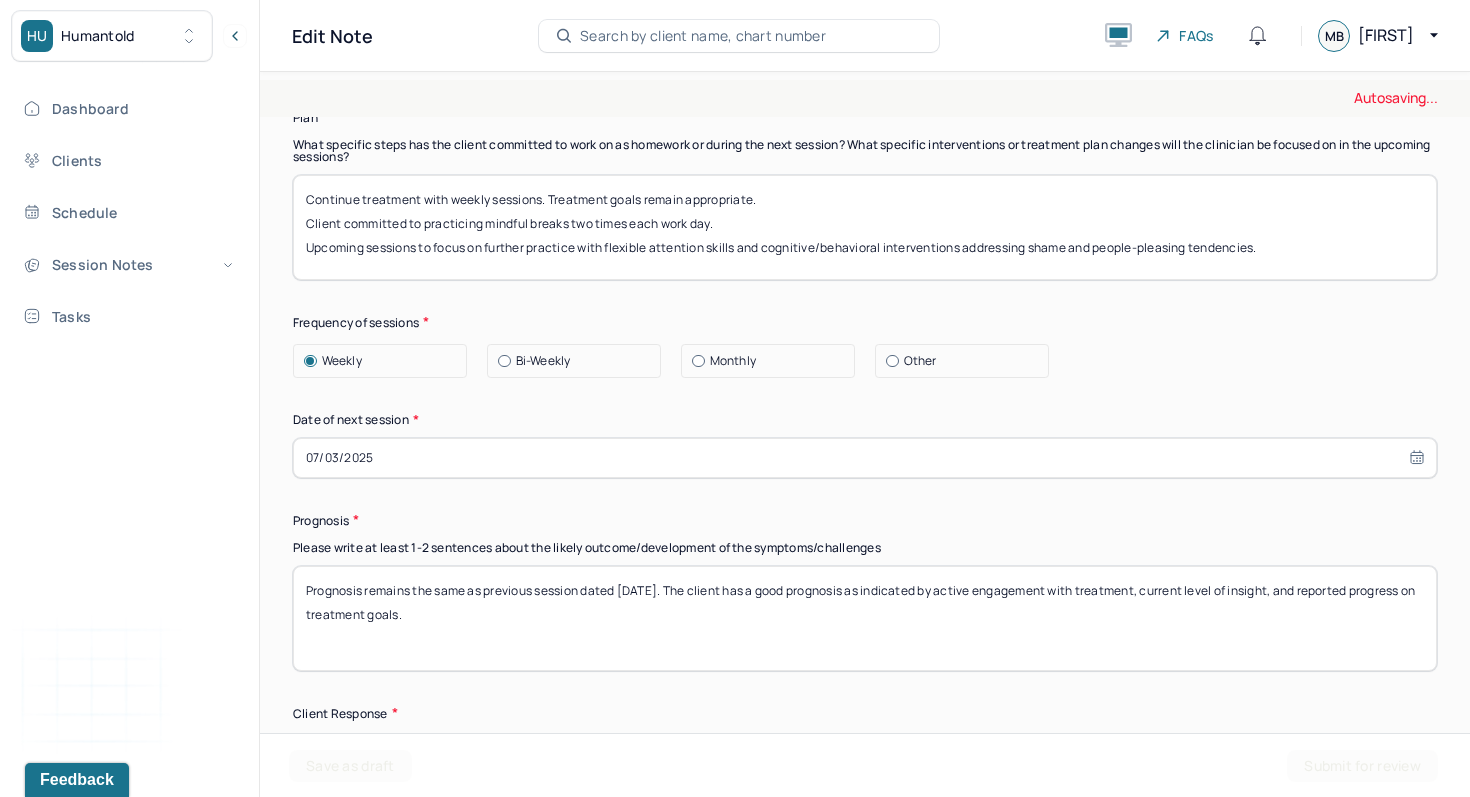 type on "Prognosis remains the same as previous session dated [DATE]. The client has a good prognosis as indicated by active engagement with treatment, current level of insight, and reported progress on treatment goals." 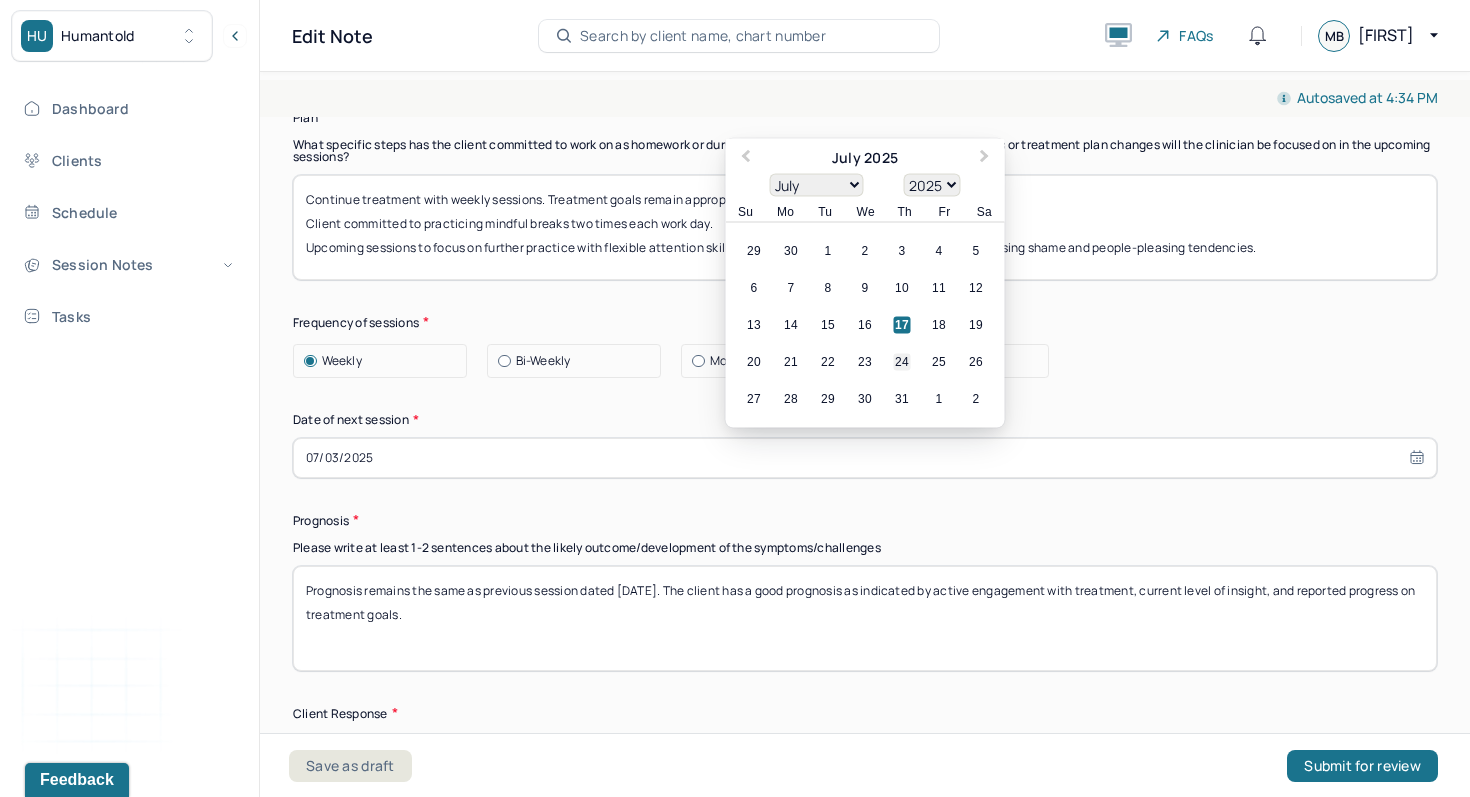 click on "24" at bounding box center [902, 361] 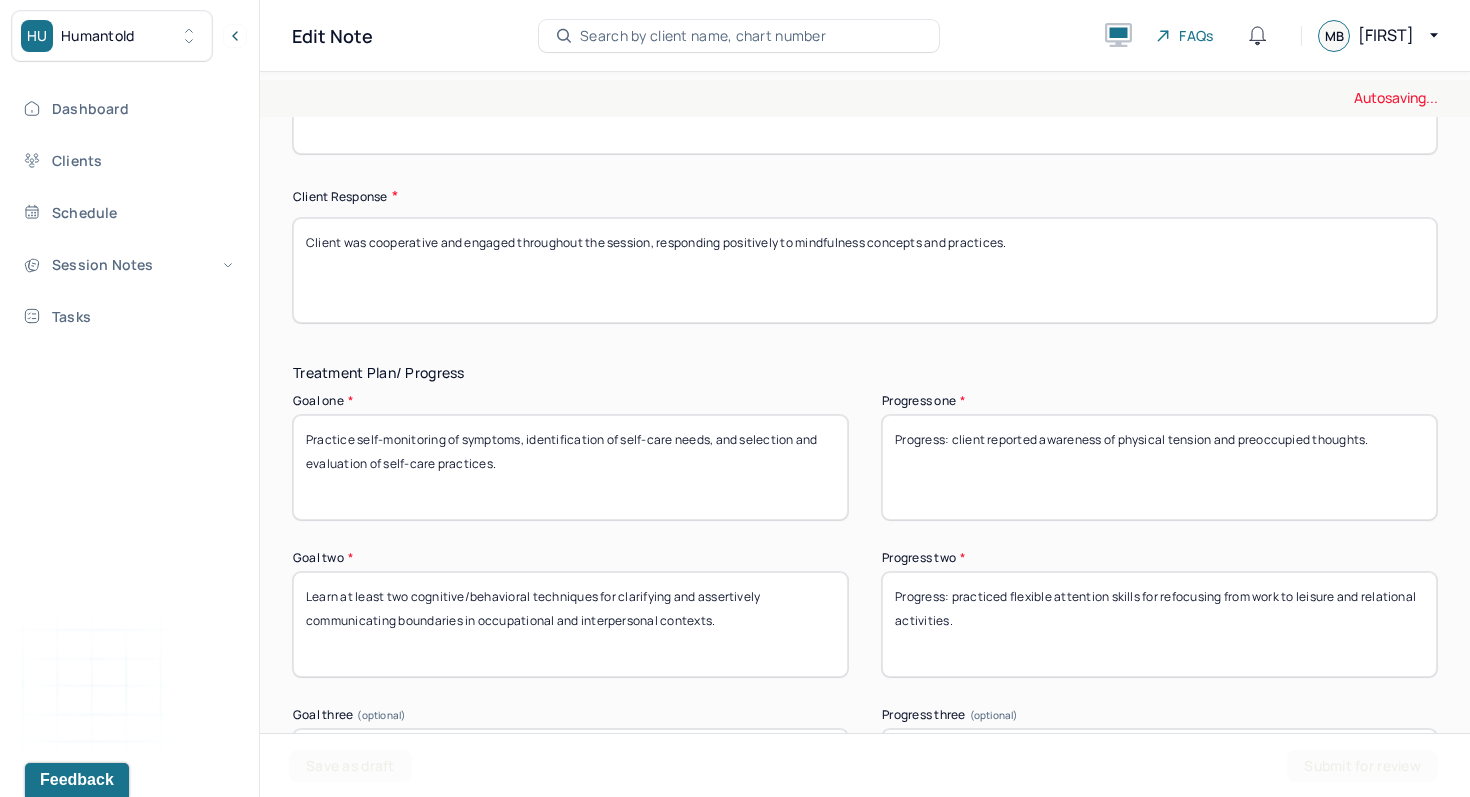 scroll, scrollTop: 3121, scrollLeft: 0, axis: vertical 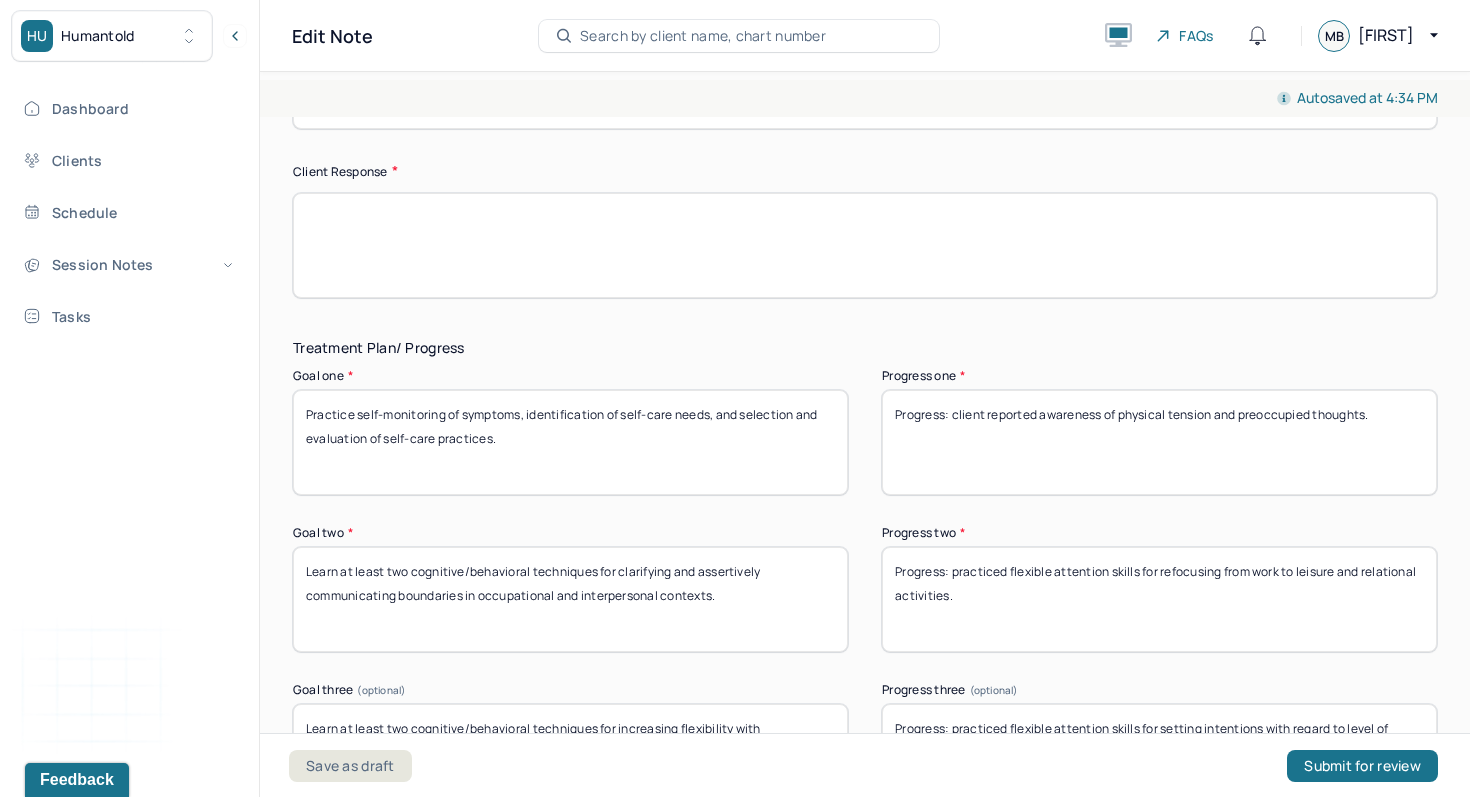 type 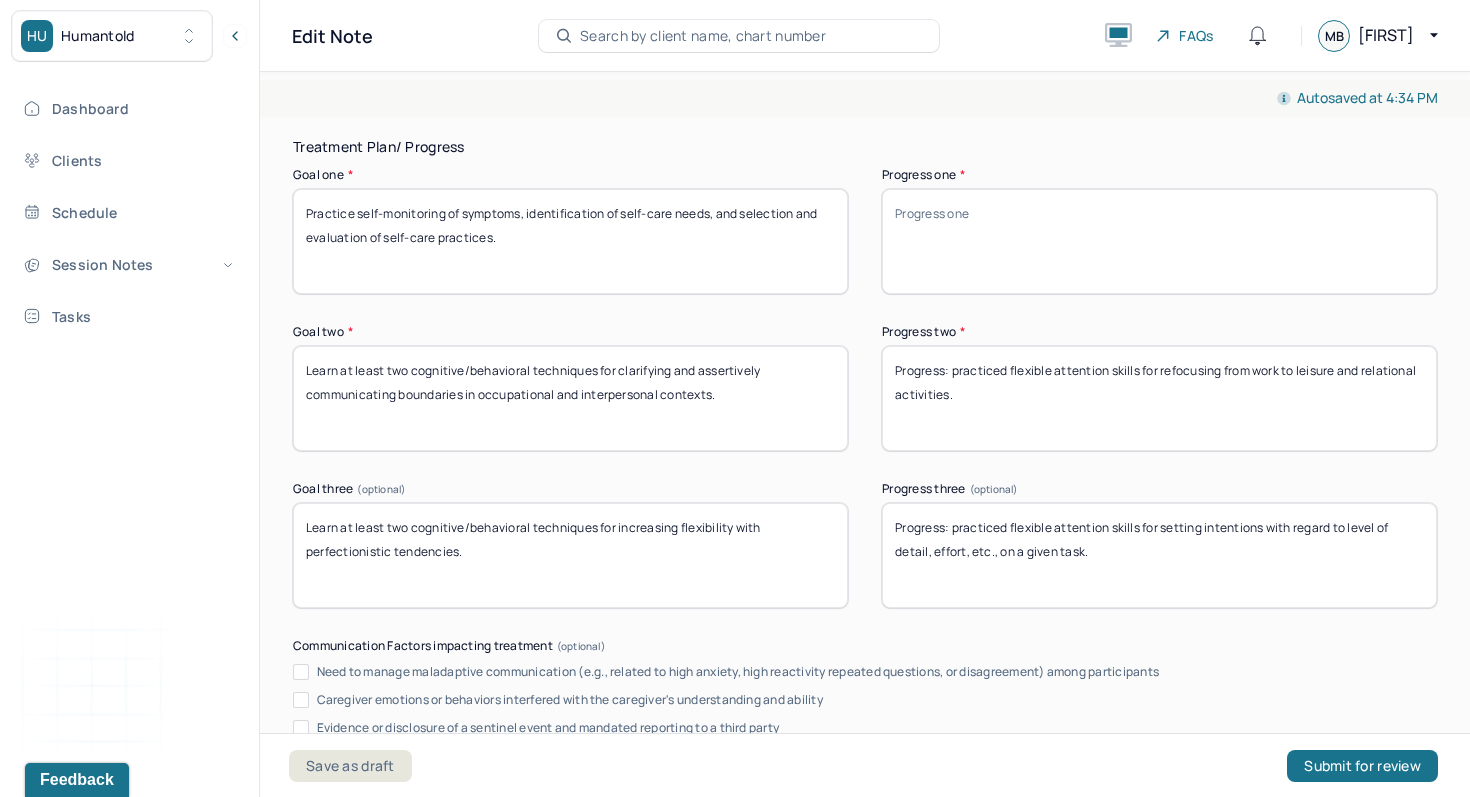 scroll, scrollTop: 3324, scrollLeft: 0, axis: vertical 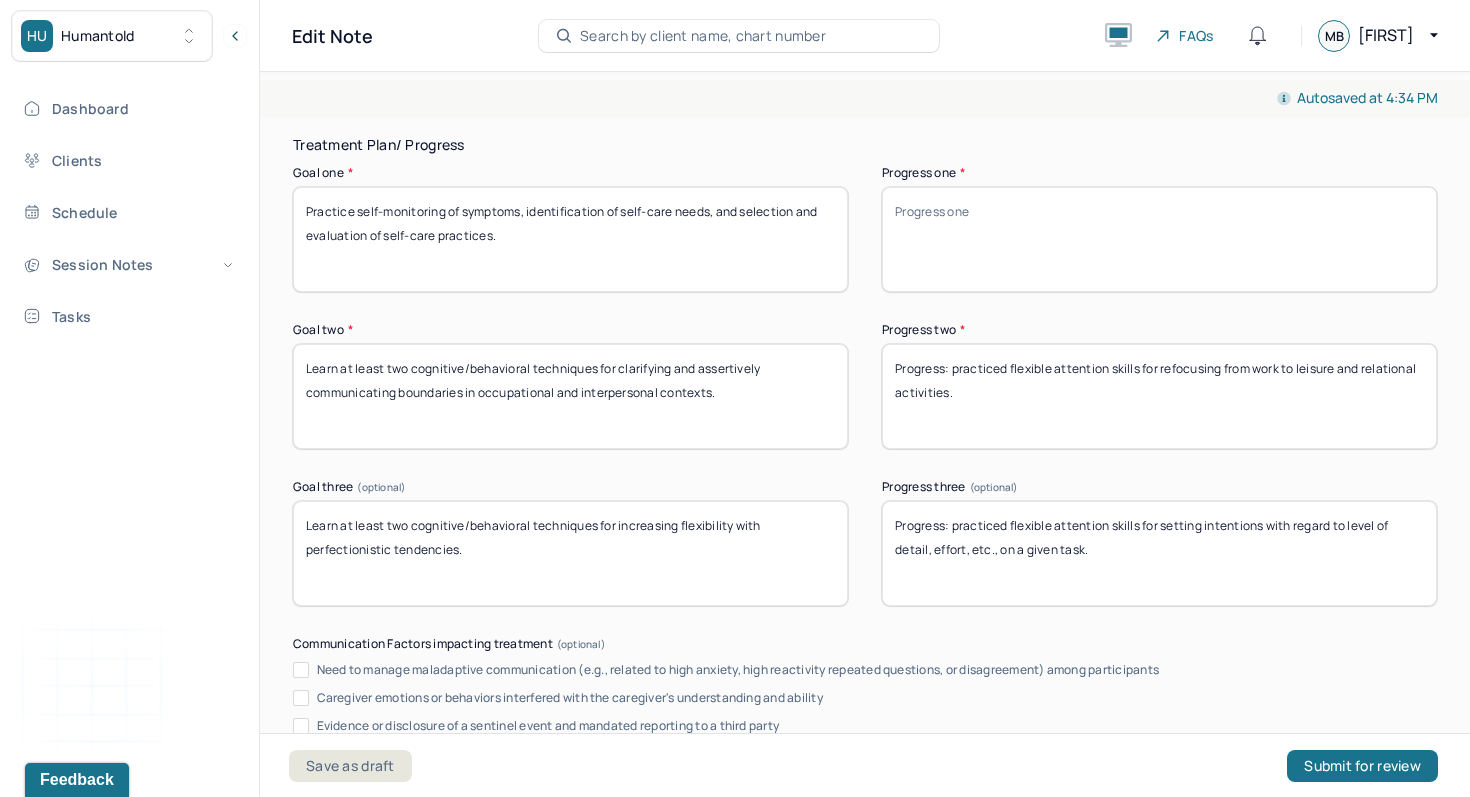 type 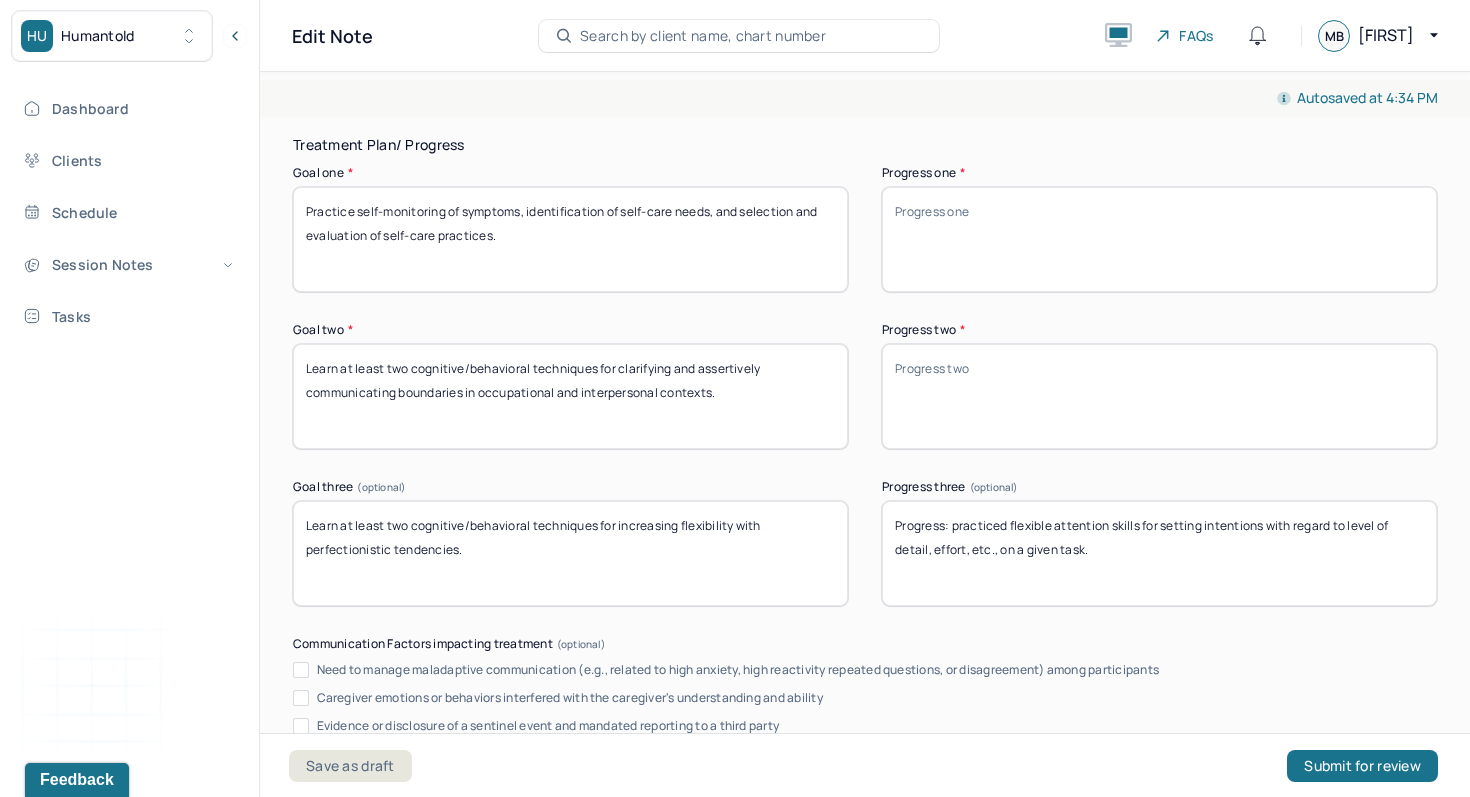 type 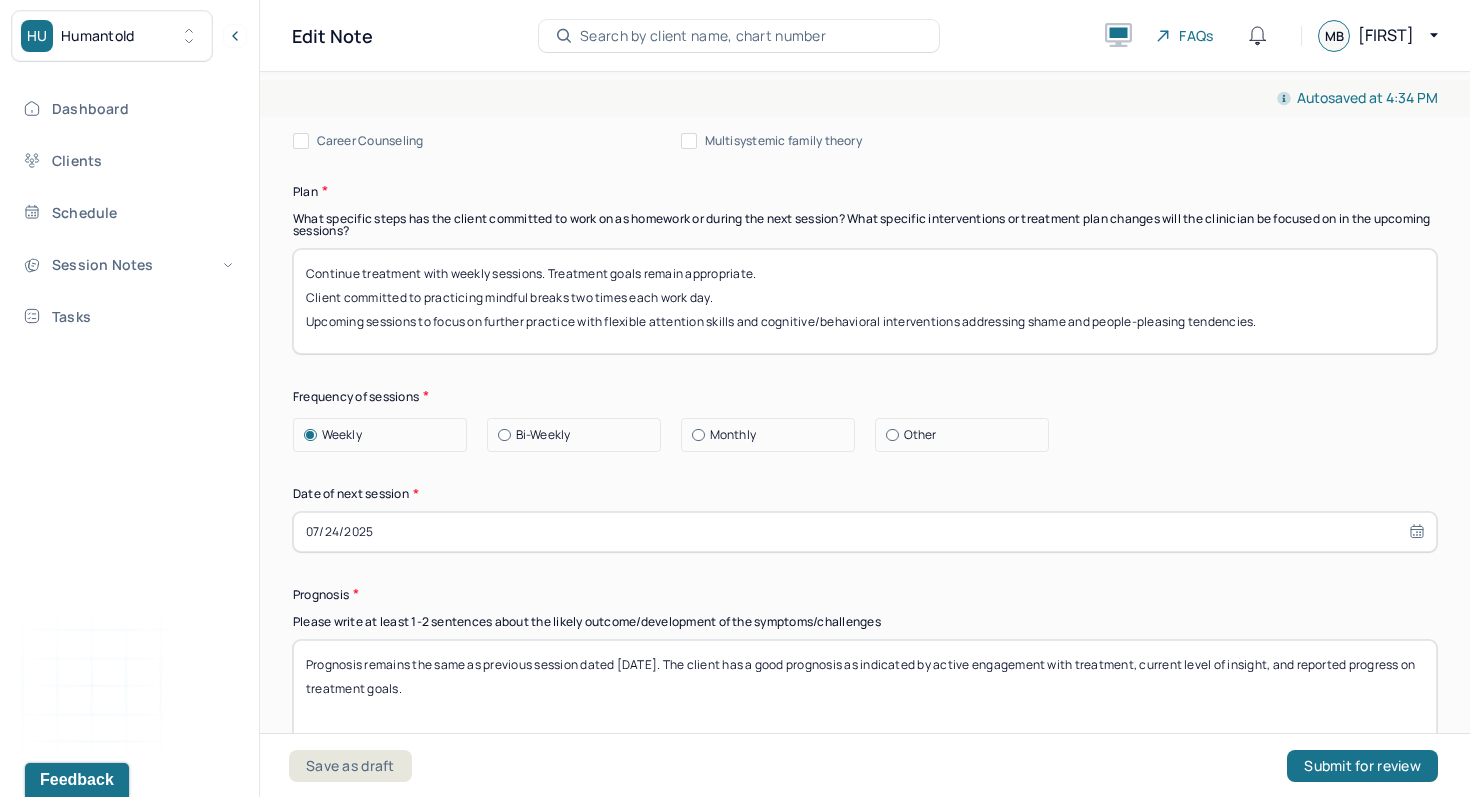 scroll, scrollTop: 2499, scrollLeft: 0, axis: vertical 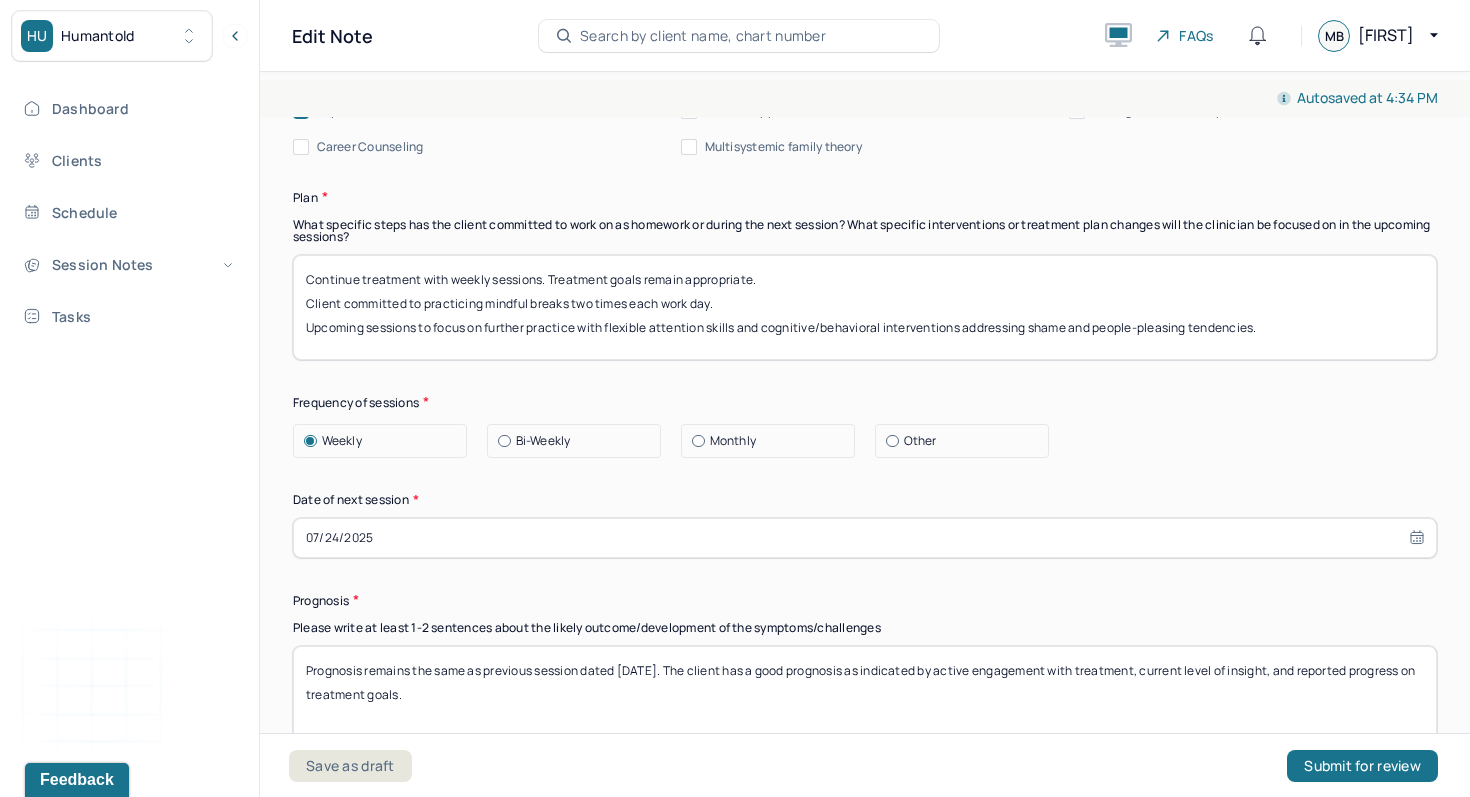 type 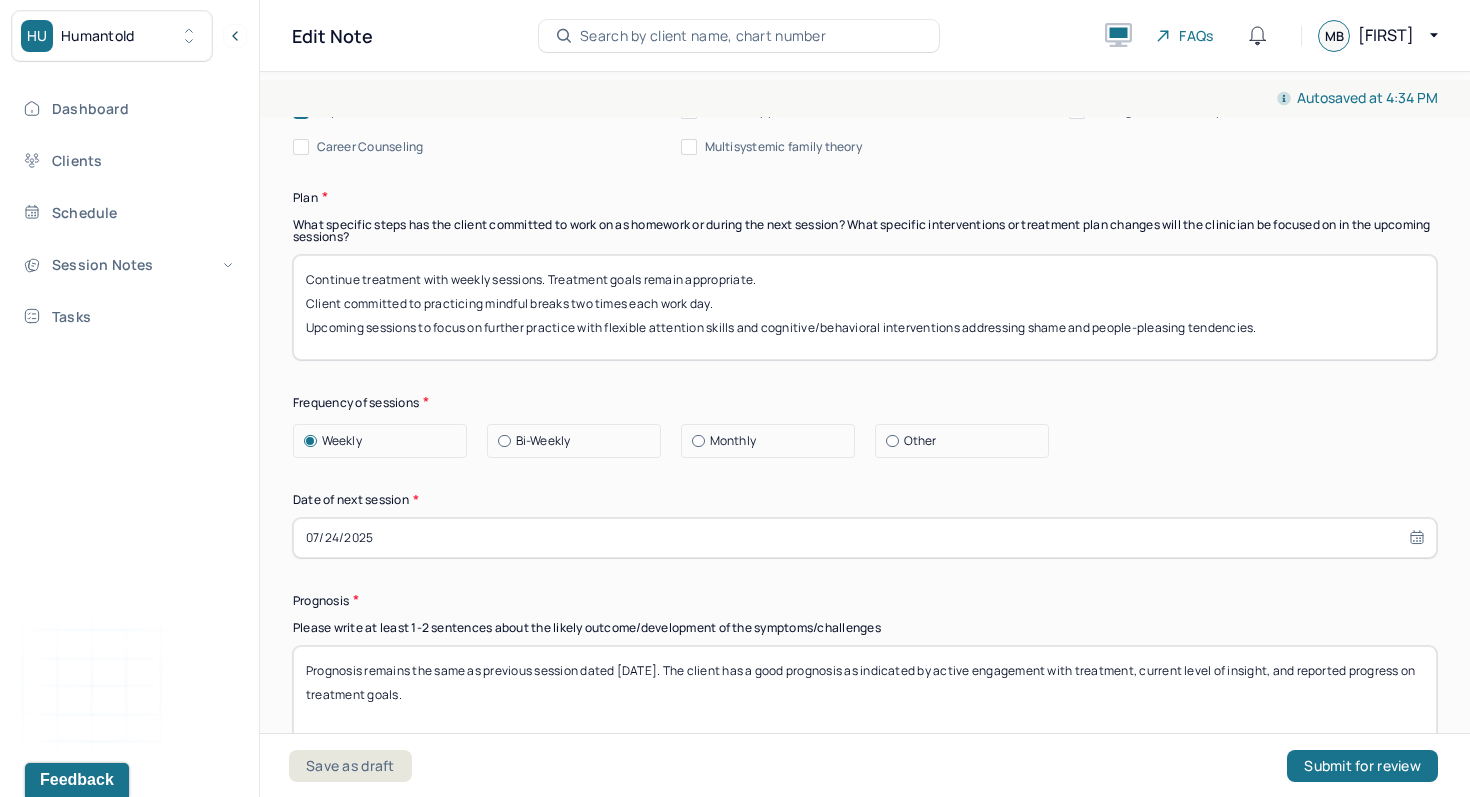 drag, startPoint x: 1347, startPoint y: 343, endPoint x: 488, endPoint y: 343, distance: 859 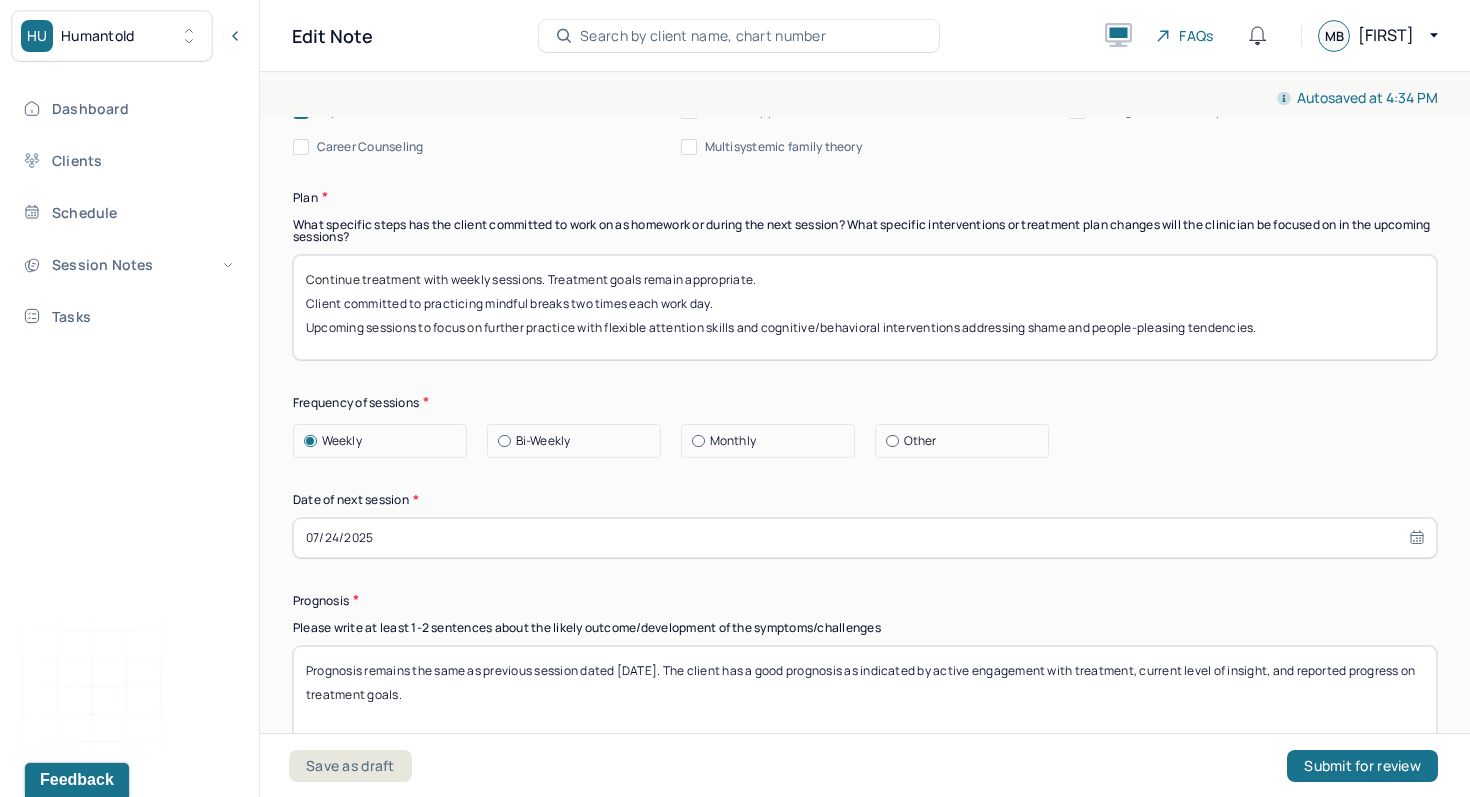 click on "Continue treatment with weekly sessions. Treatment goals remain appropriate.
Client committed to practicing mindful breaks two times each work day.
Upcoming sessions to focus on further practice with flexible attention skills and cognitive/behavioral interventions addressing shame and people-pleasing tendencies." at bounding box center [865, 307] 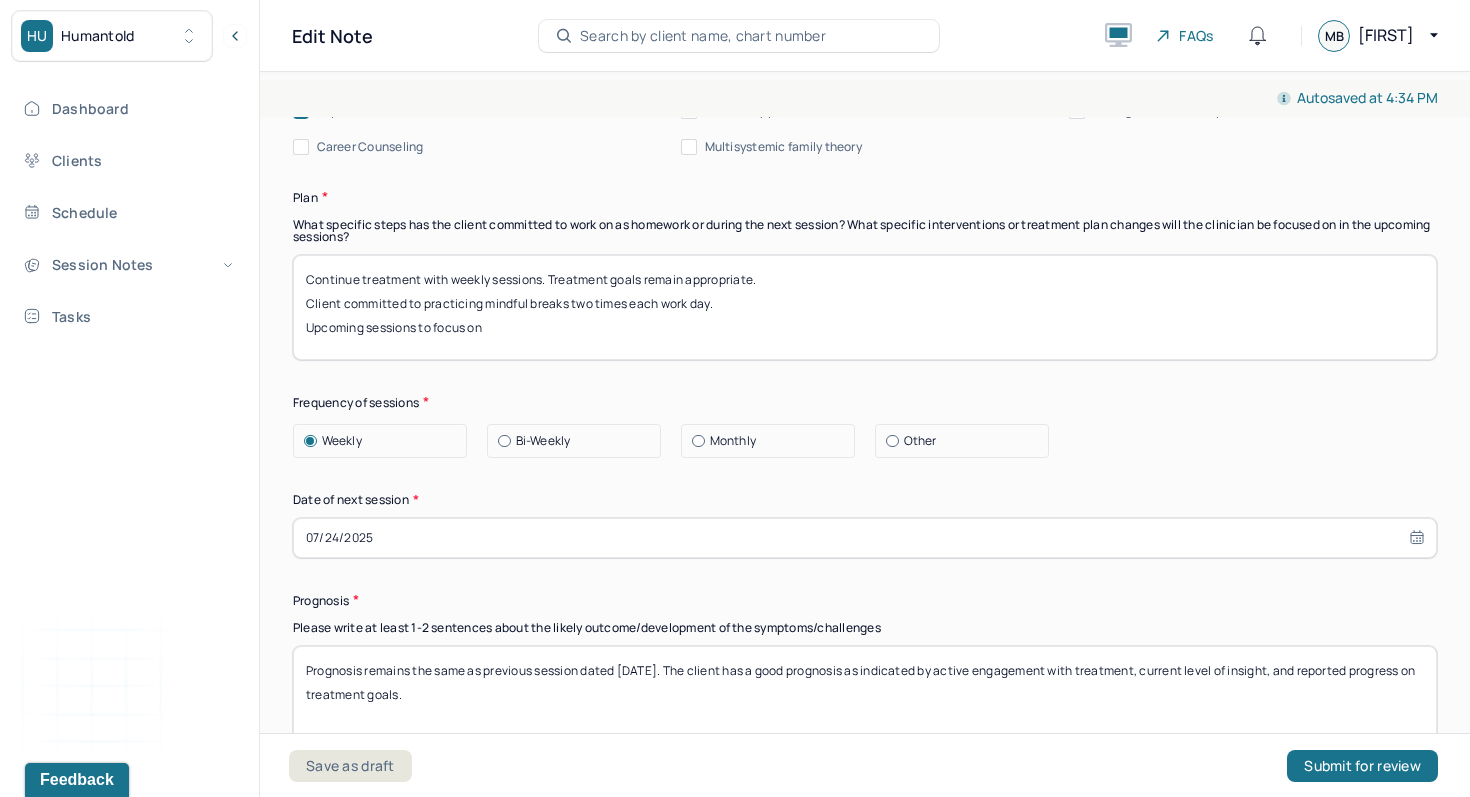 drag, startPoint x: 733, startPoint y: 308, endPoint x: 423, endPoint y: 305, distance: 310.01453 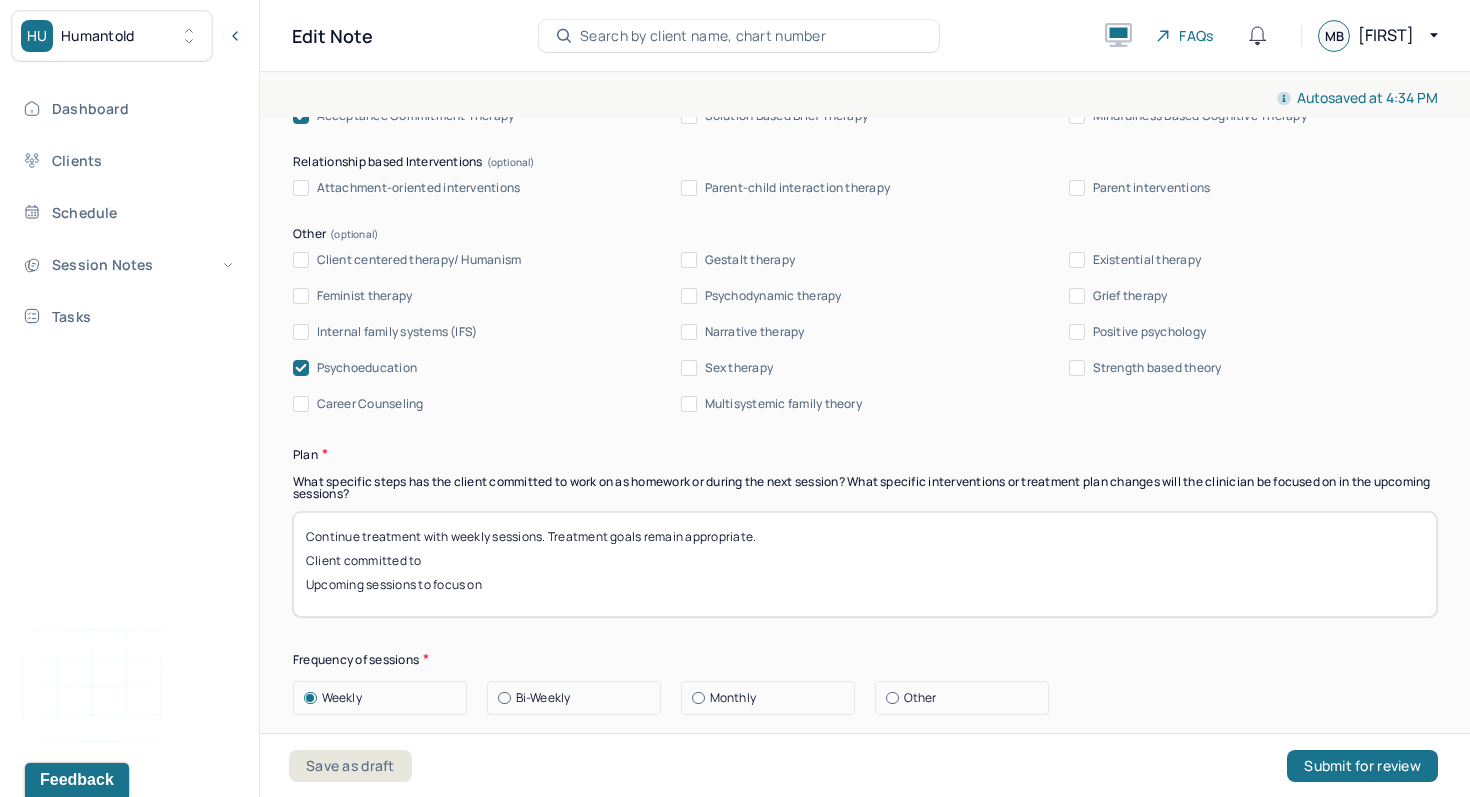 scroll, scrollTop: 2190, scrollLeft: 0, axis: vertical 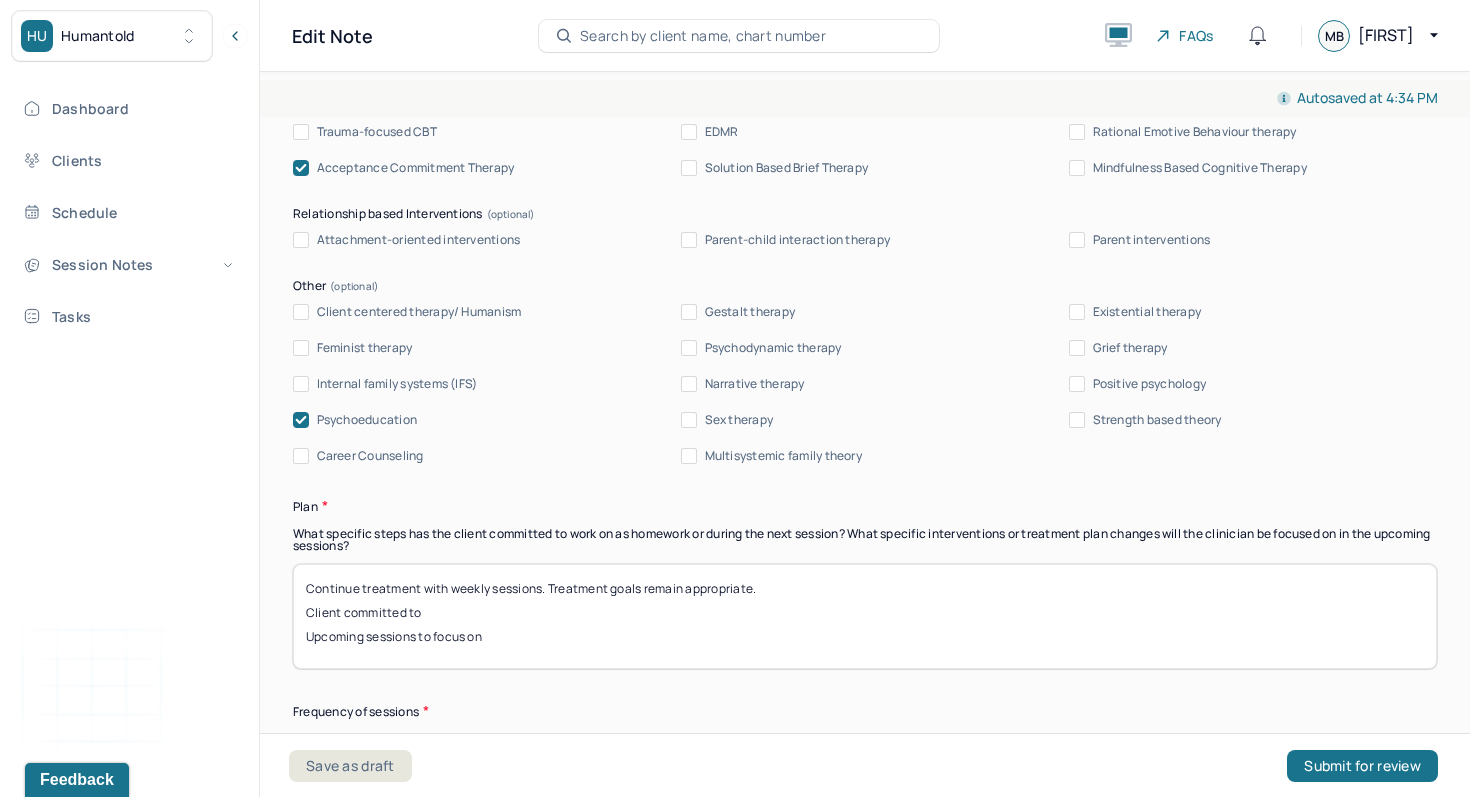 type on "Continue treatment with weekly sessions. Treatment goals remain appropriate.
Client committed to
Upcoming sessions to focus on" 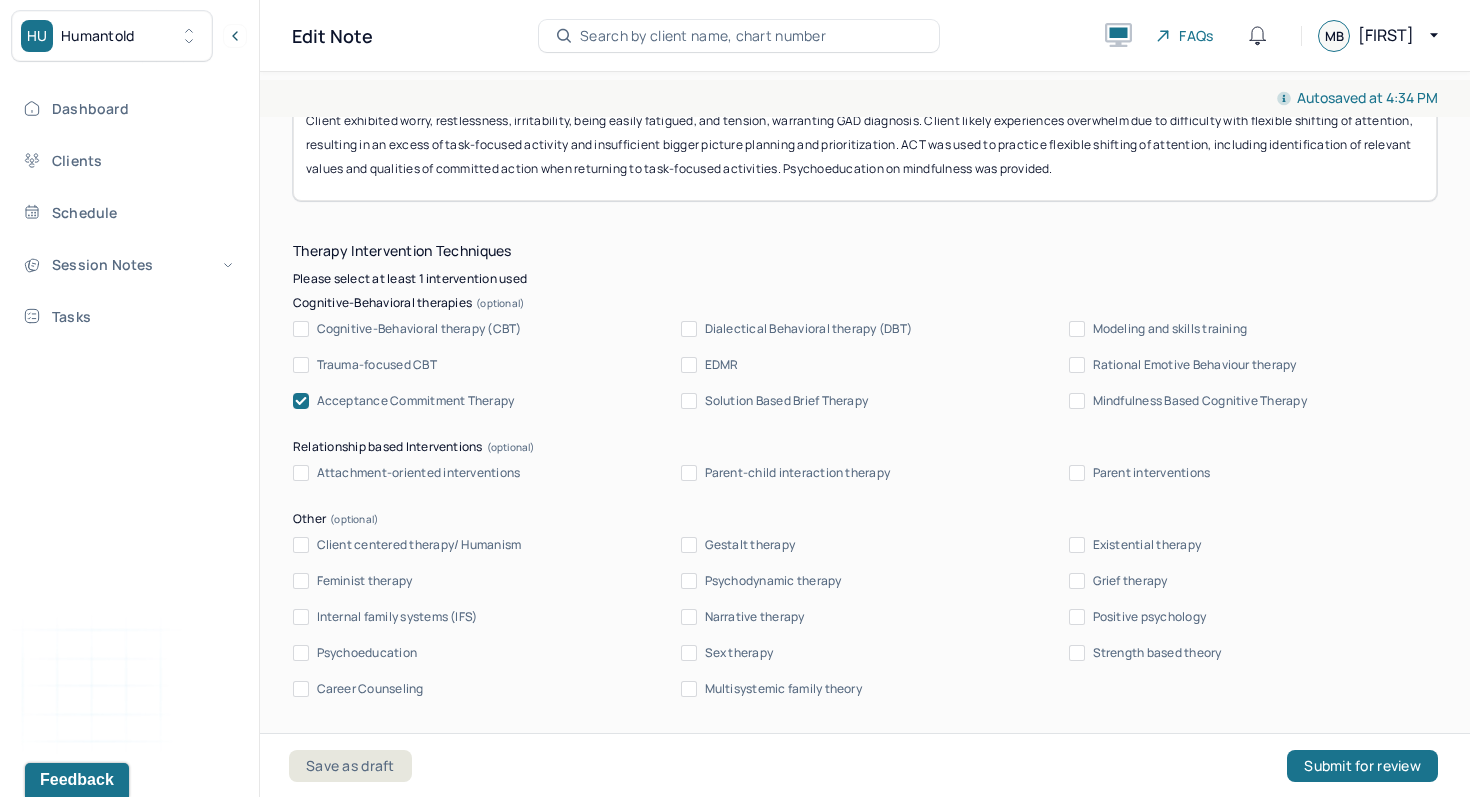 click on "Acceptance Commitment Therapy" at bounding box center (416, 401) 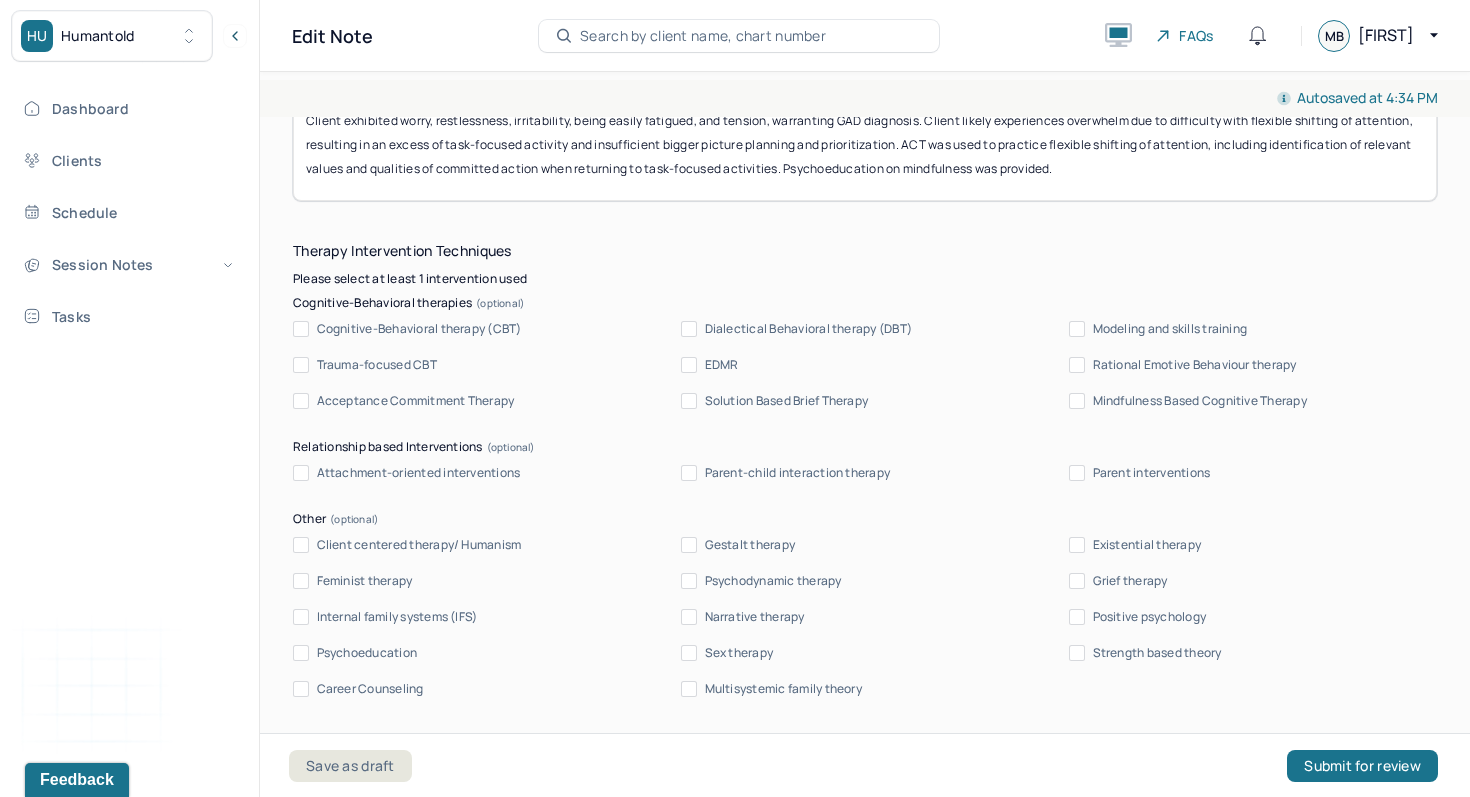 scroll, scrollTop: 1667, scrollLeft: 0, axis: vertical 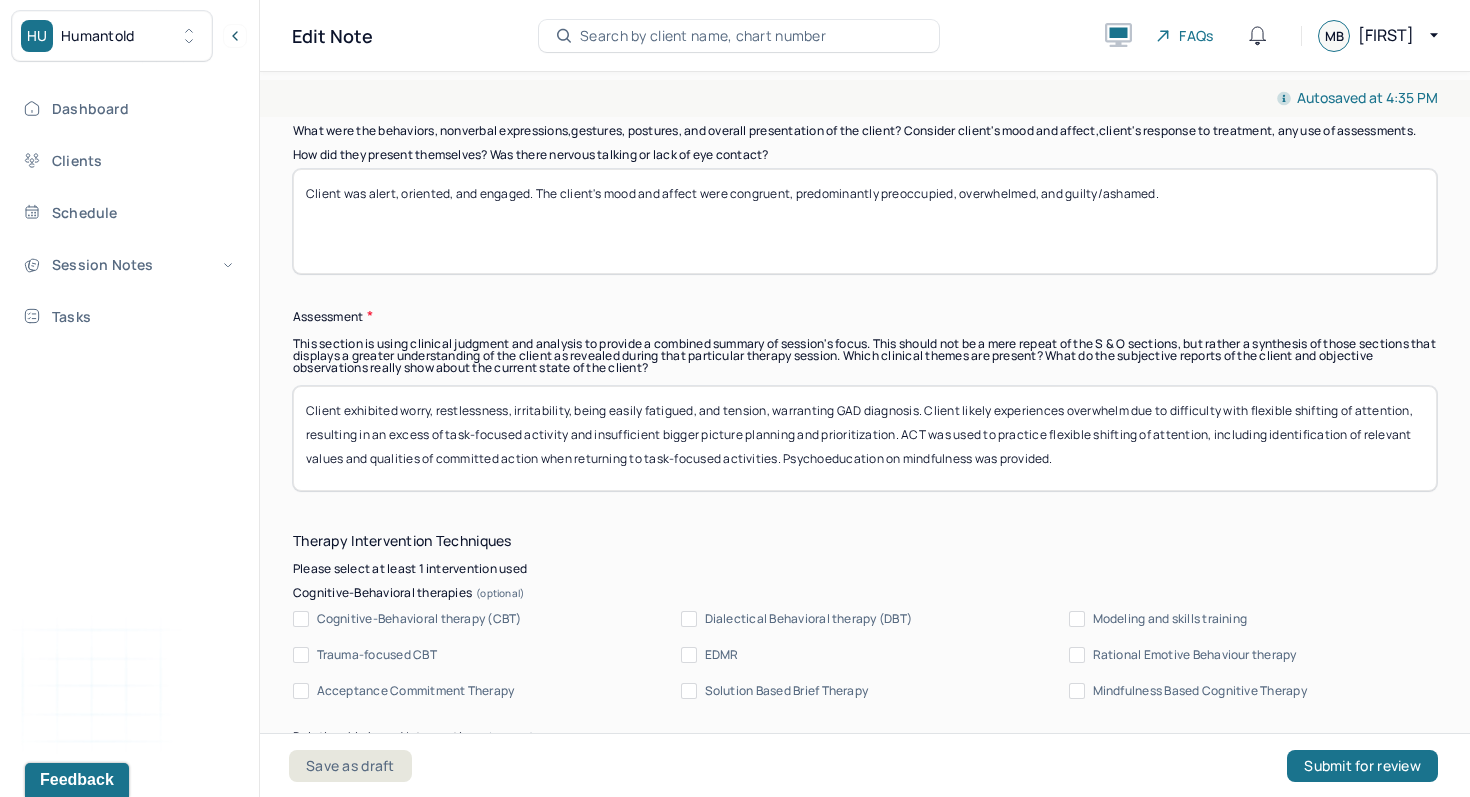 drag, startPoint x: 1089, startPoint y: 480, endPoint x: 930, endPoint y: 421, distance: 169.59363 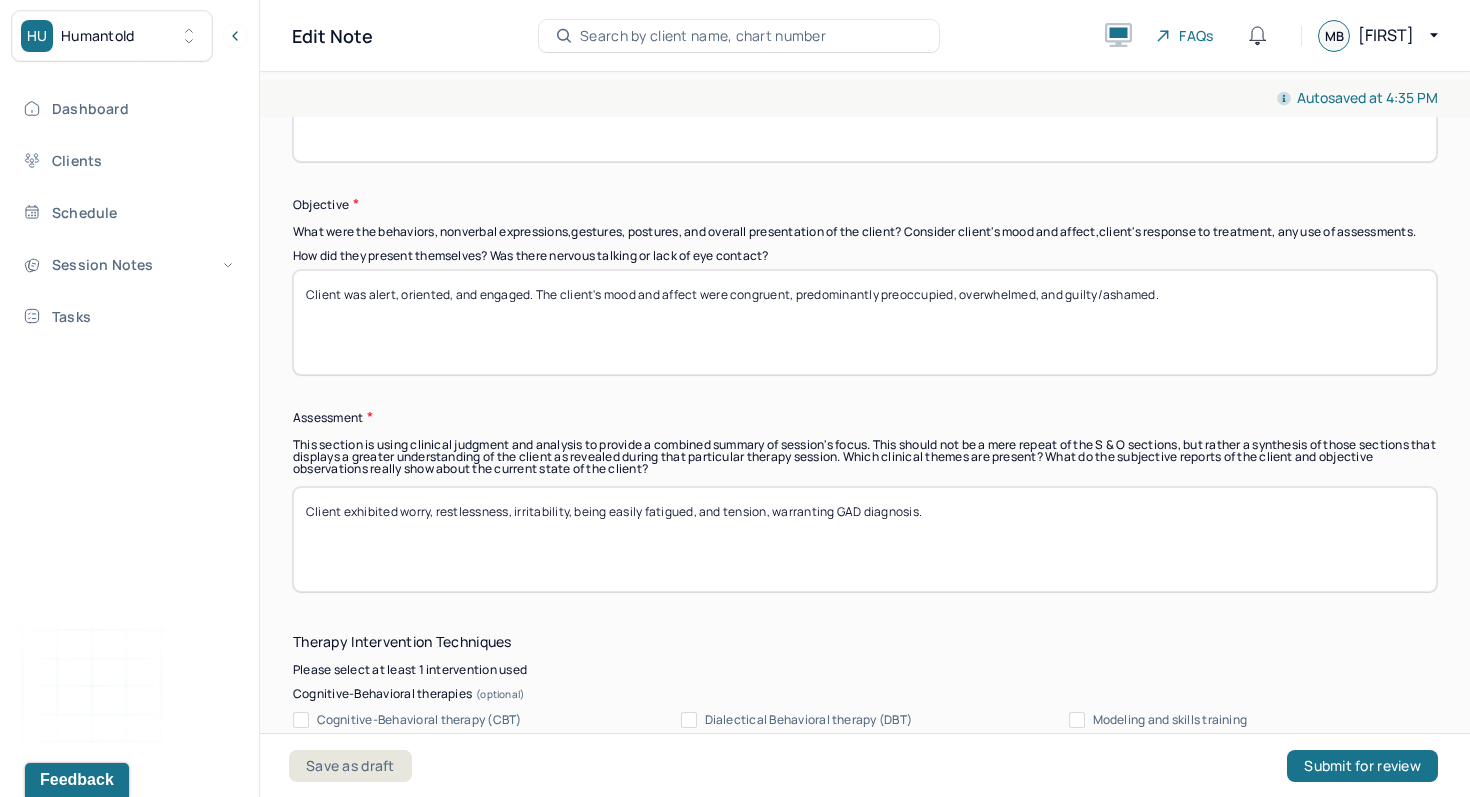 scroll, scrollTop: 1568, scrollLeft: 0, axis: vertical 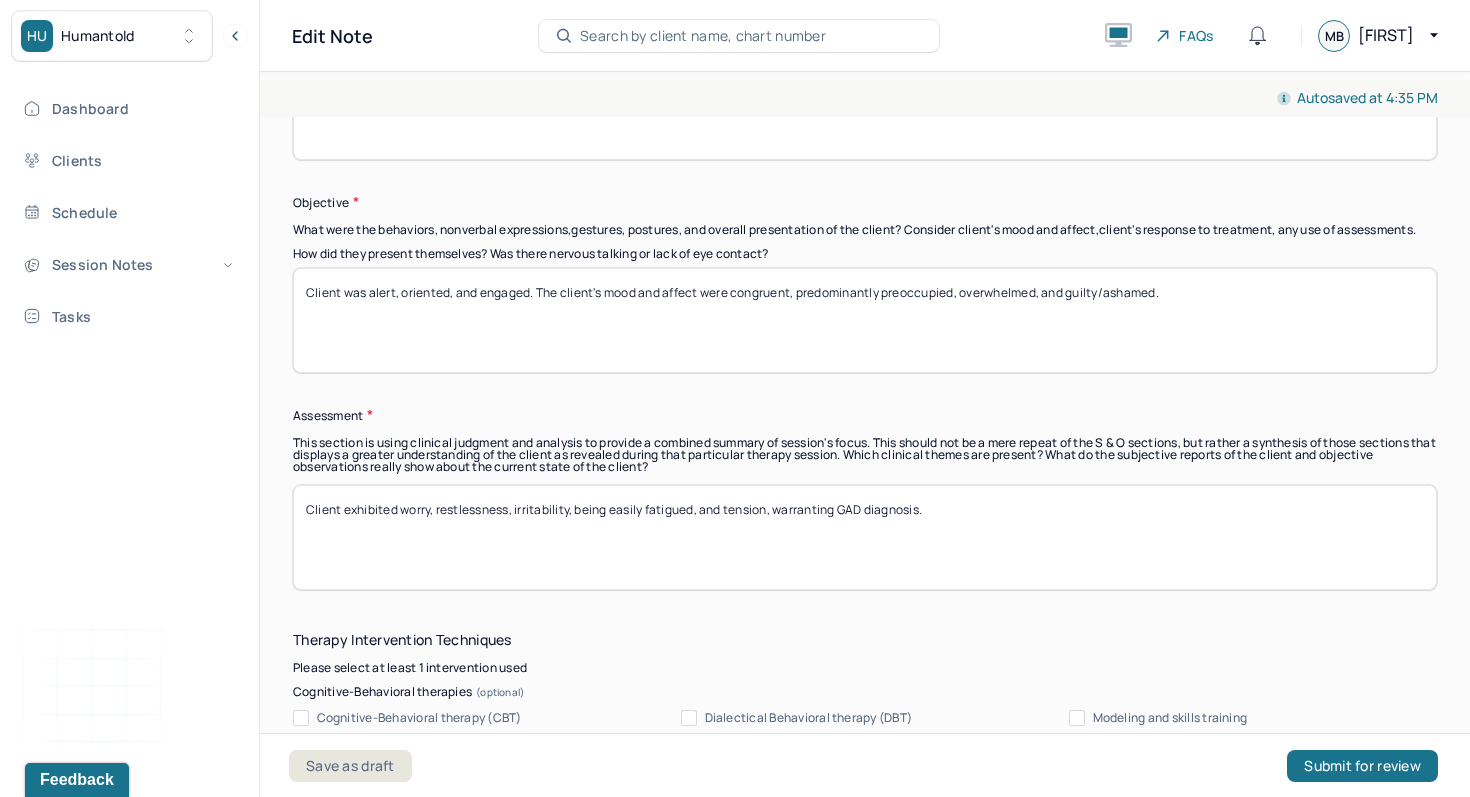 type on "Client exhibited worry, restlessness, irritability, being easily fatigued, and tension, warranting GAD diagnosis." 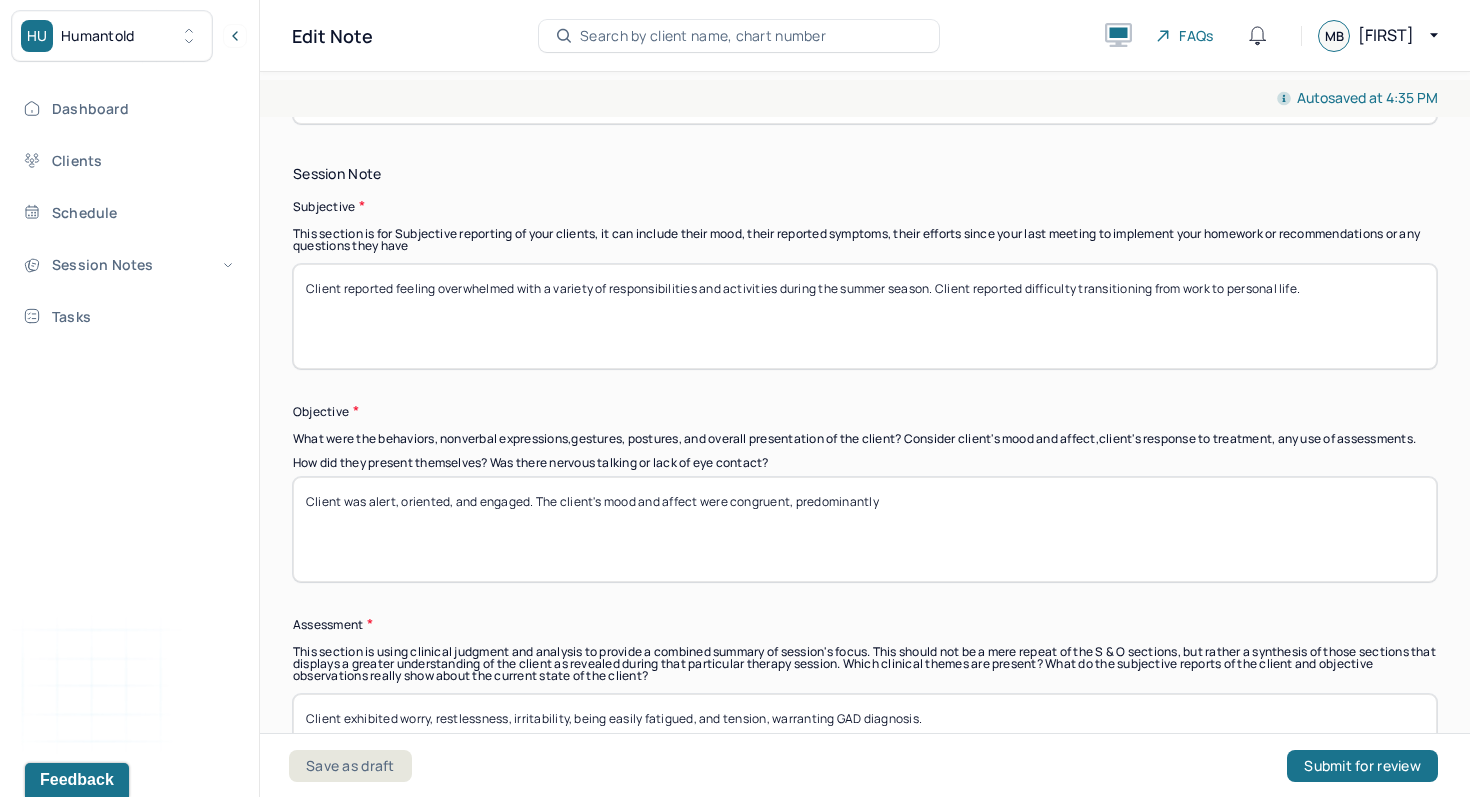 scroll, scrollTop: 1248, scrollLeft: 0, axis: vertical 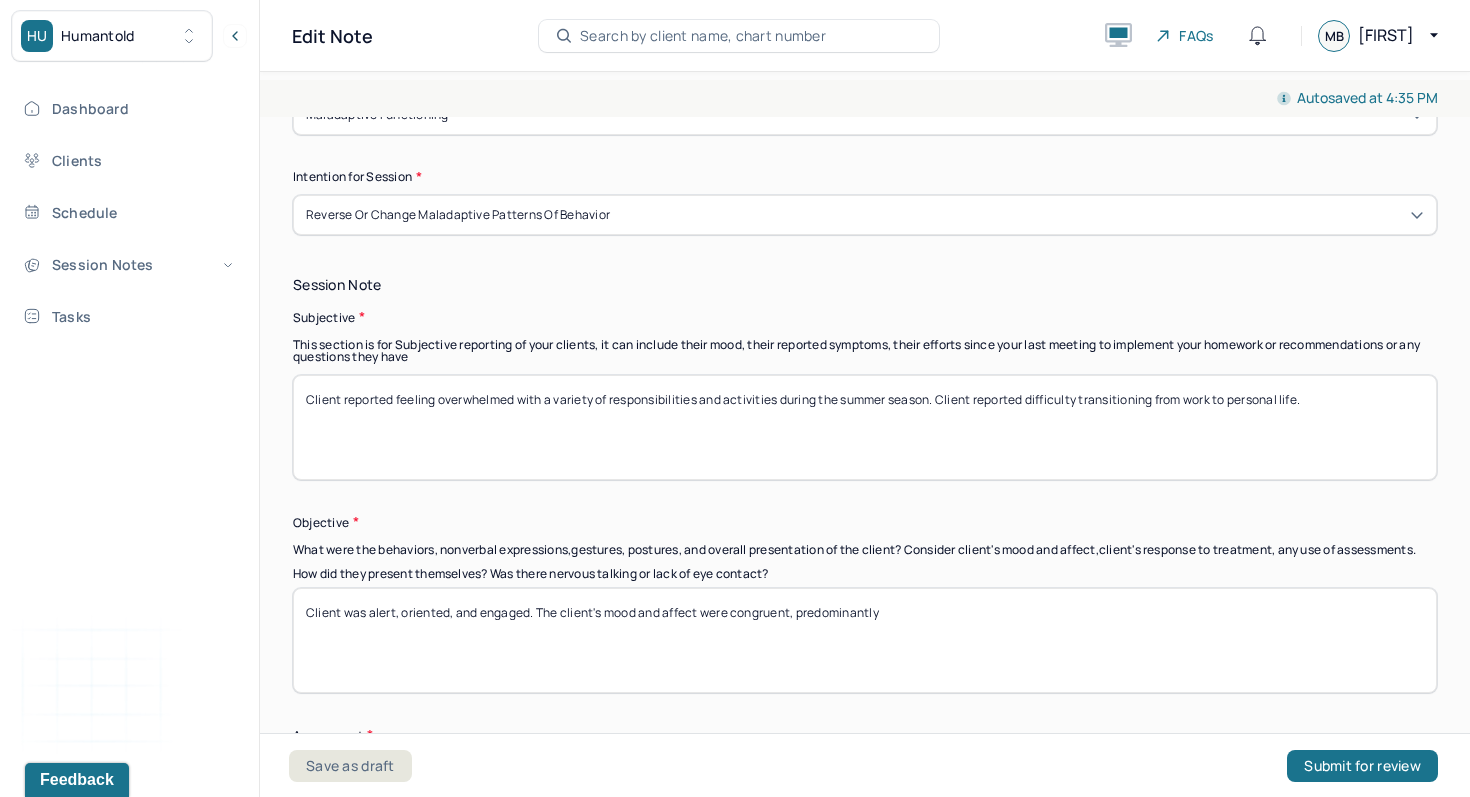 type on "Client was alert, oriented, and engaged. The client's mood and affect were congruent, predominantly" 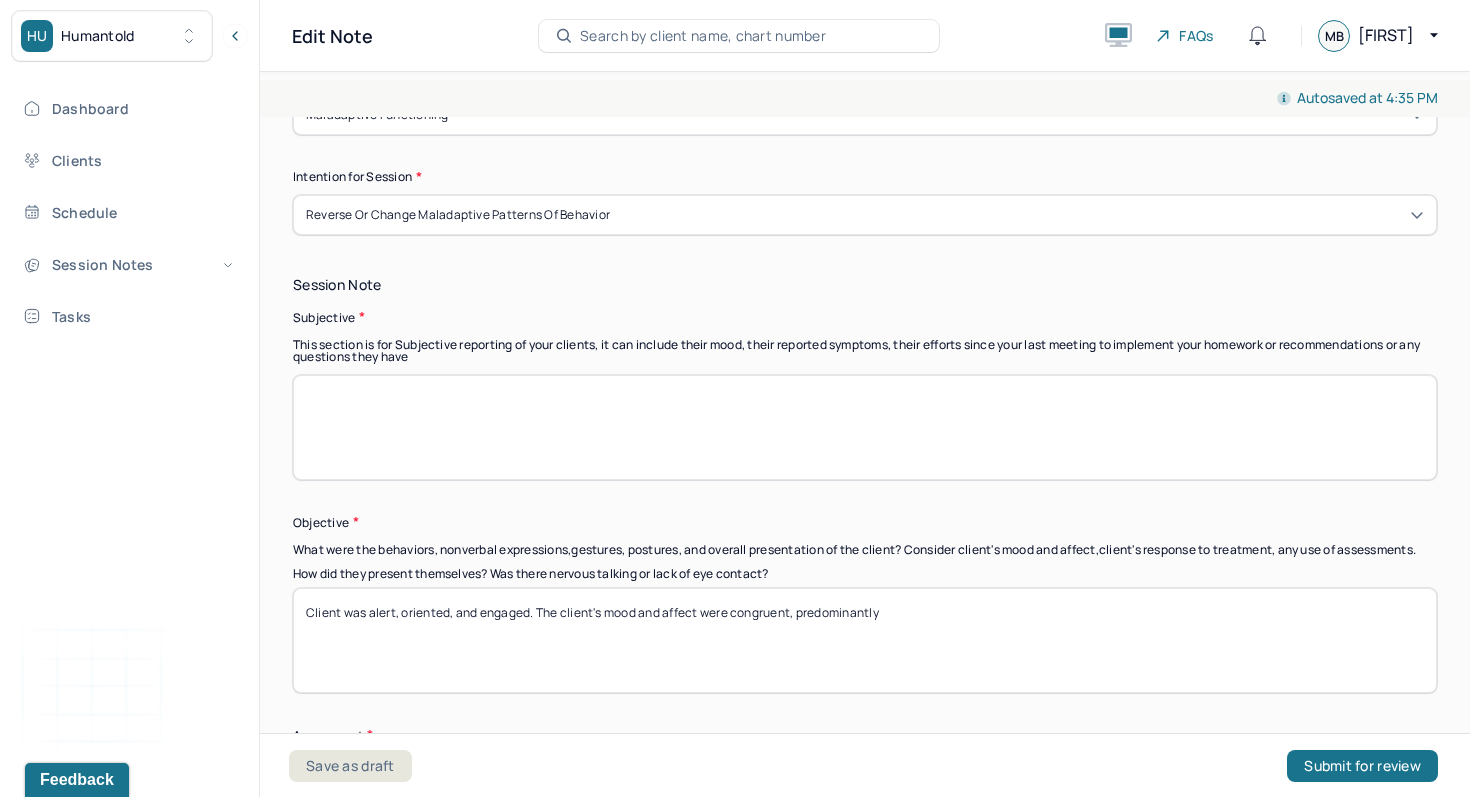 scroll, scrollTop: 894, scrollLeft: 0, axis: vertical 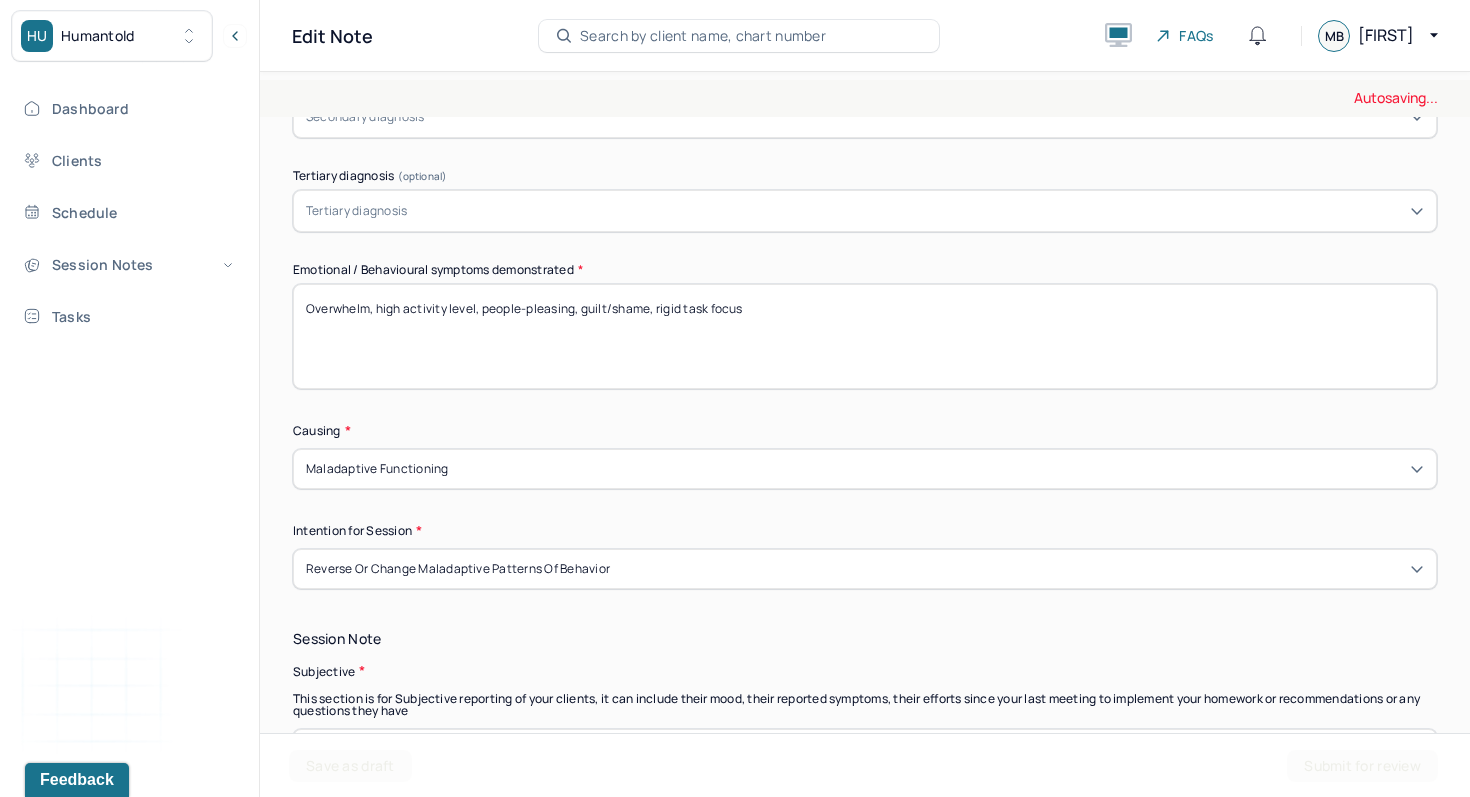 type 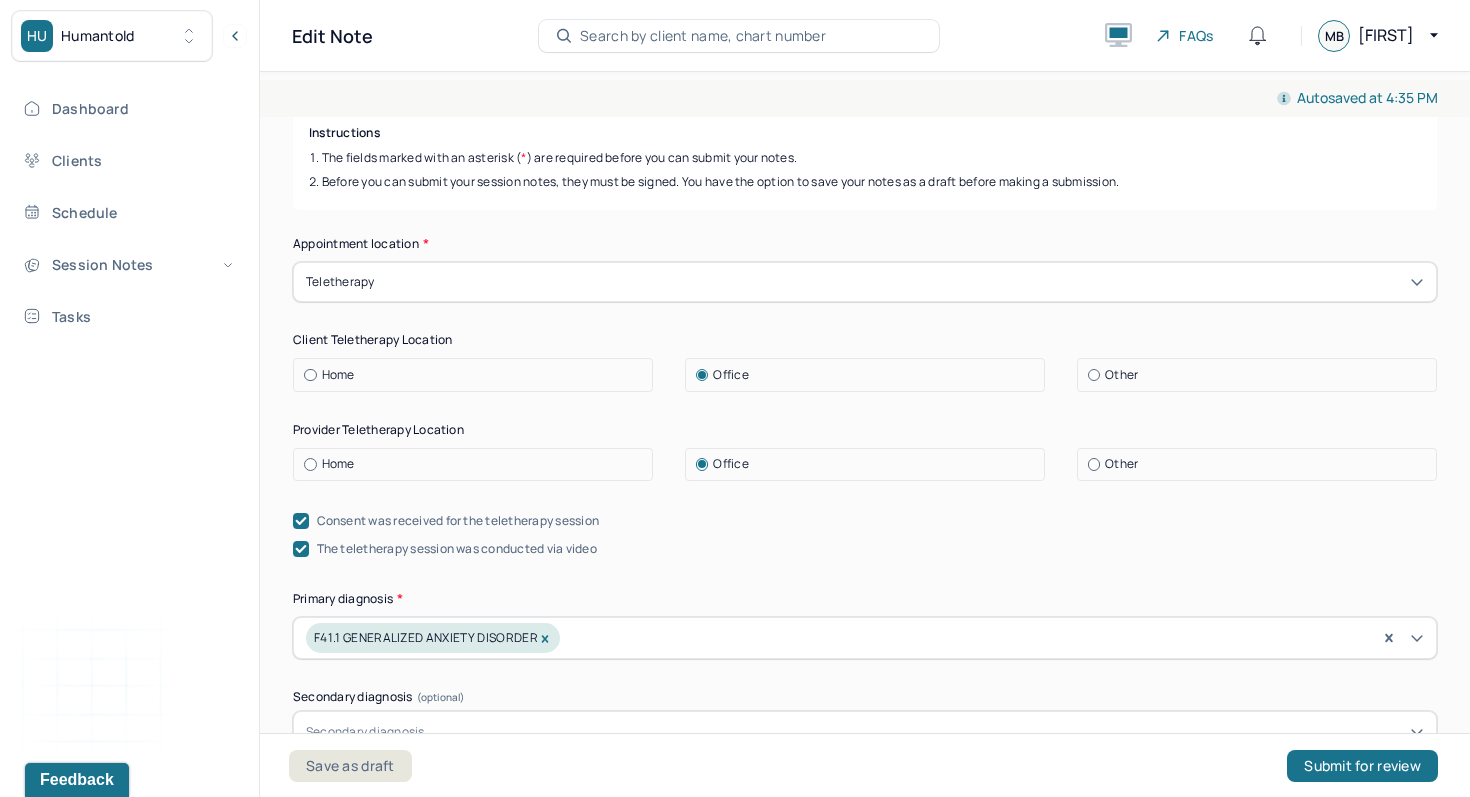 scroll, scrollTop: 278, scrollLeft: 0, axis: vertical 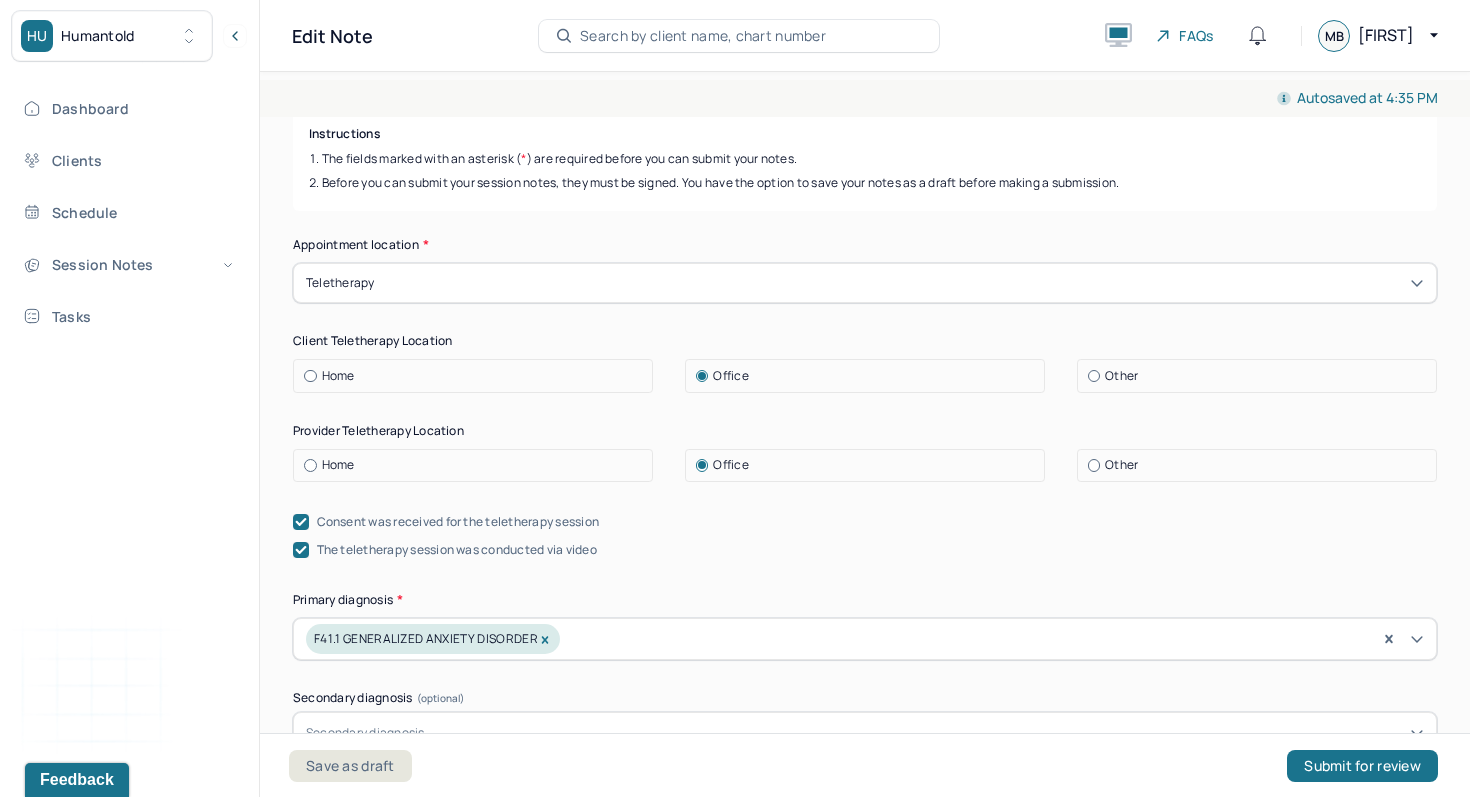 type 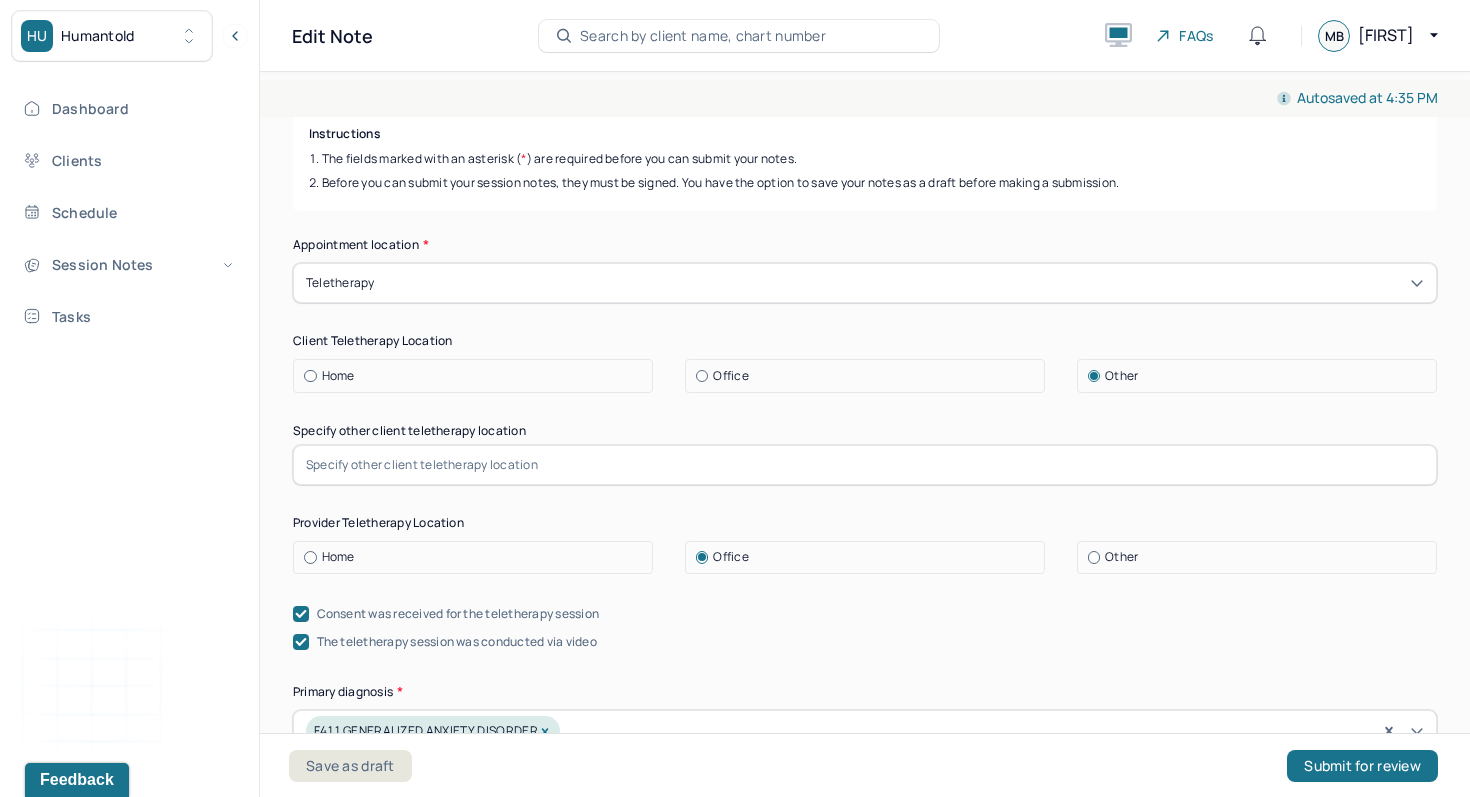 click at bounding box center [865, 465] 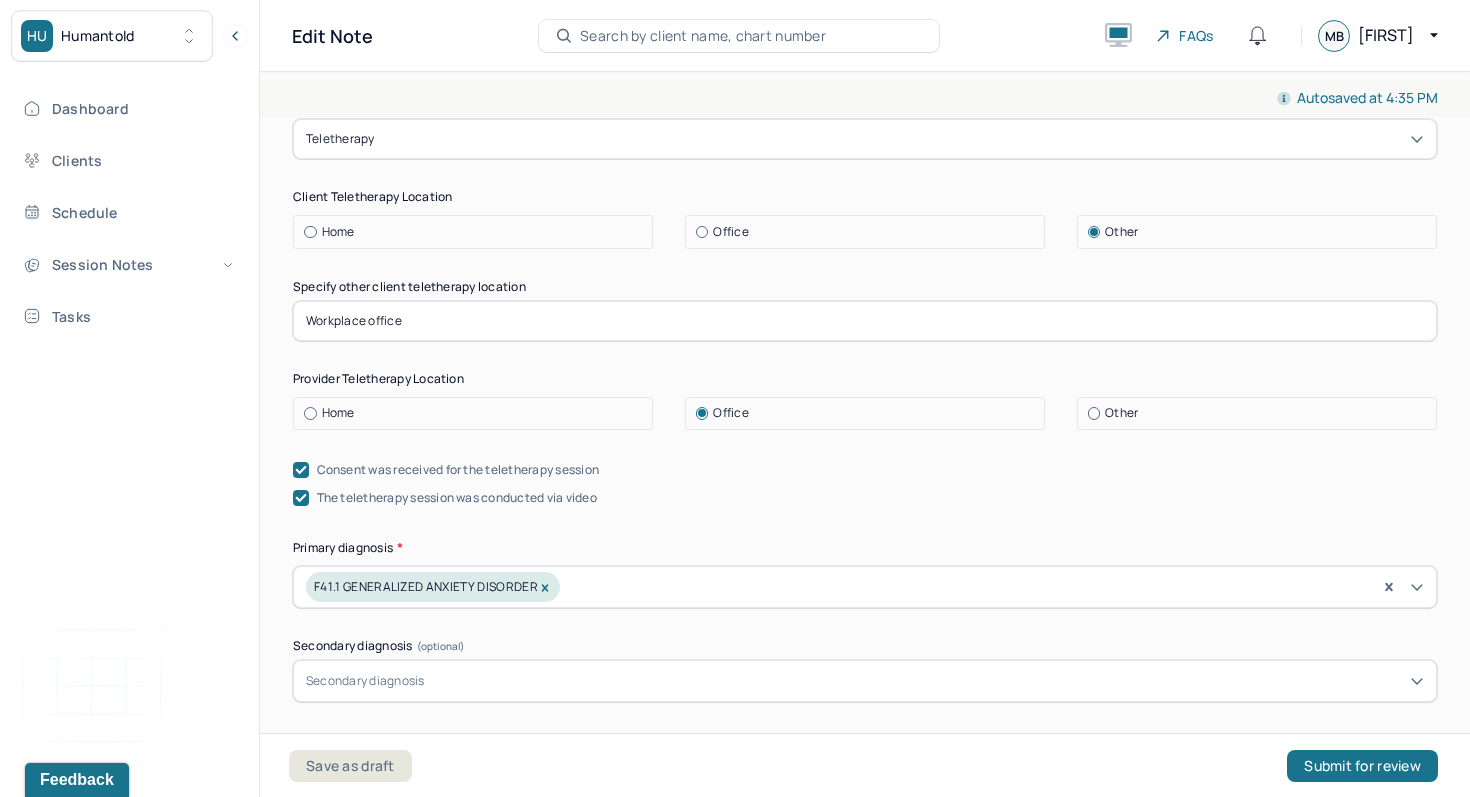 scroll, scrollTop: 423, scrollLeft: 0, axis: vertical 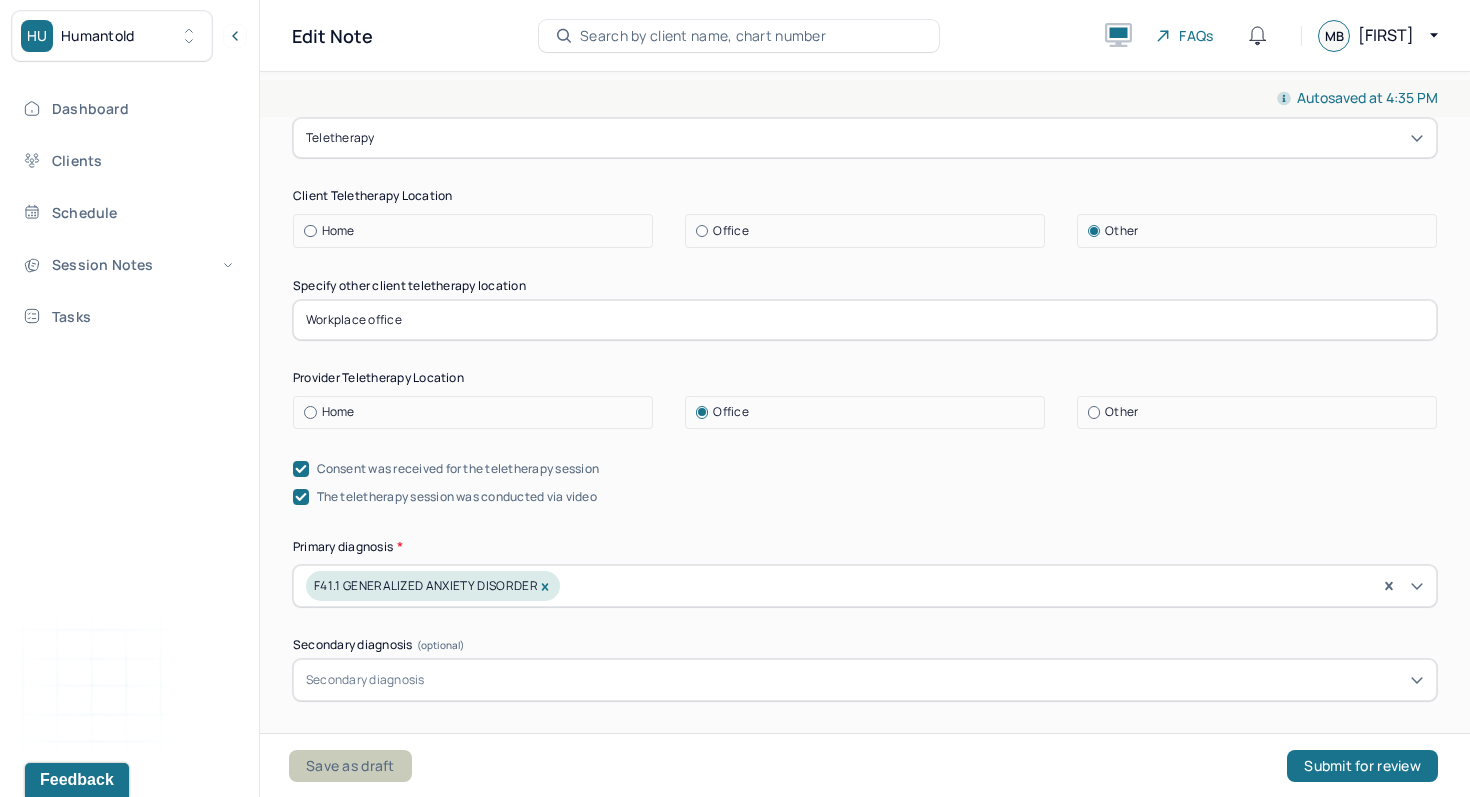 click on "Save as draft" at bounding box center (350, 766) 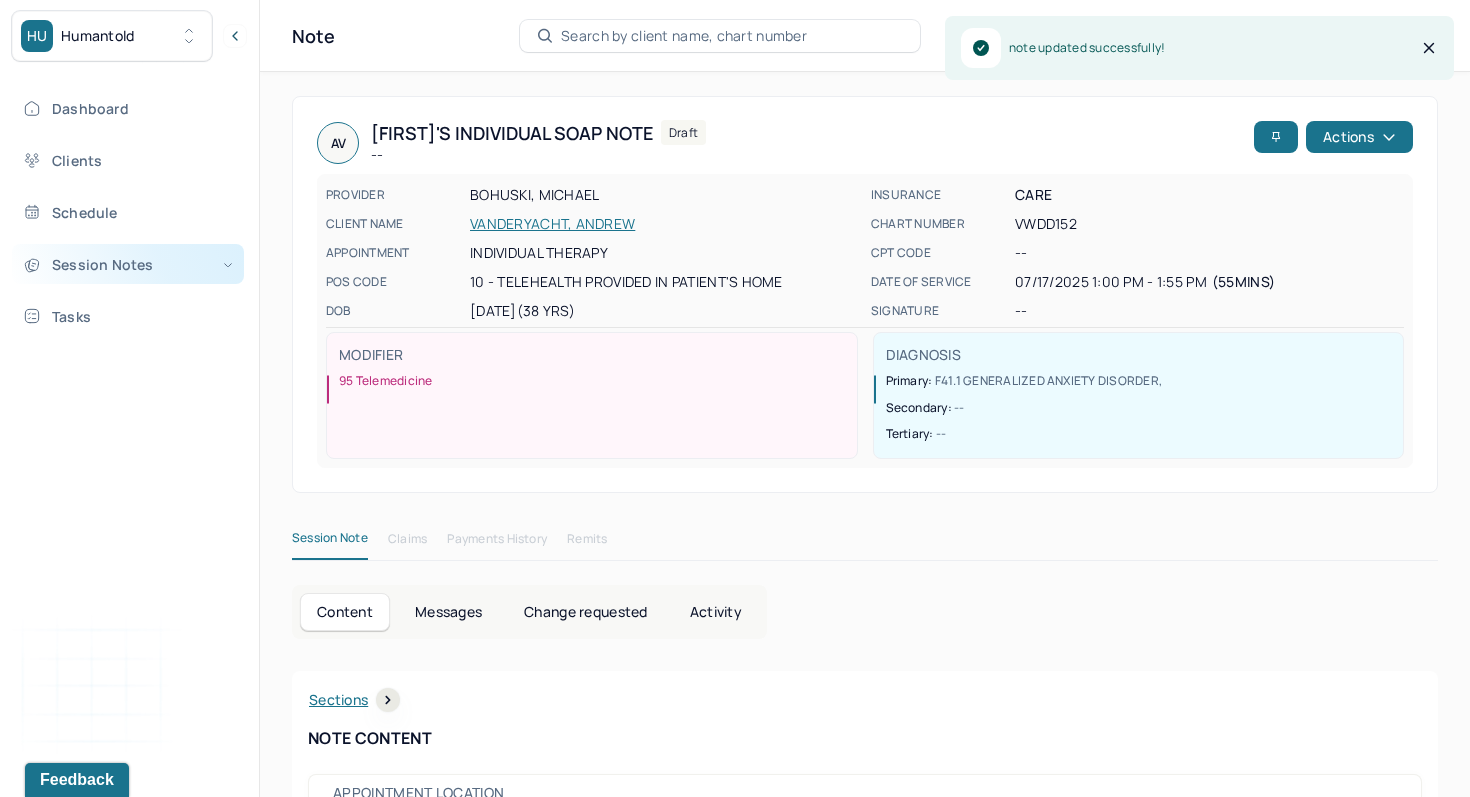 click on "Session Notes" at bounding box center (128, 264) 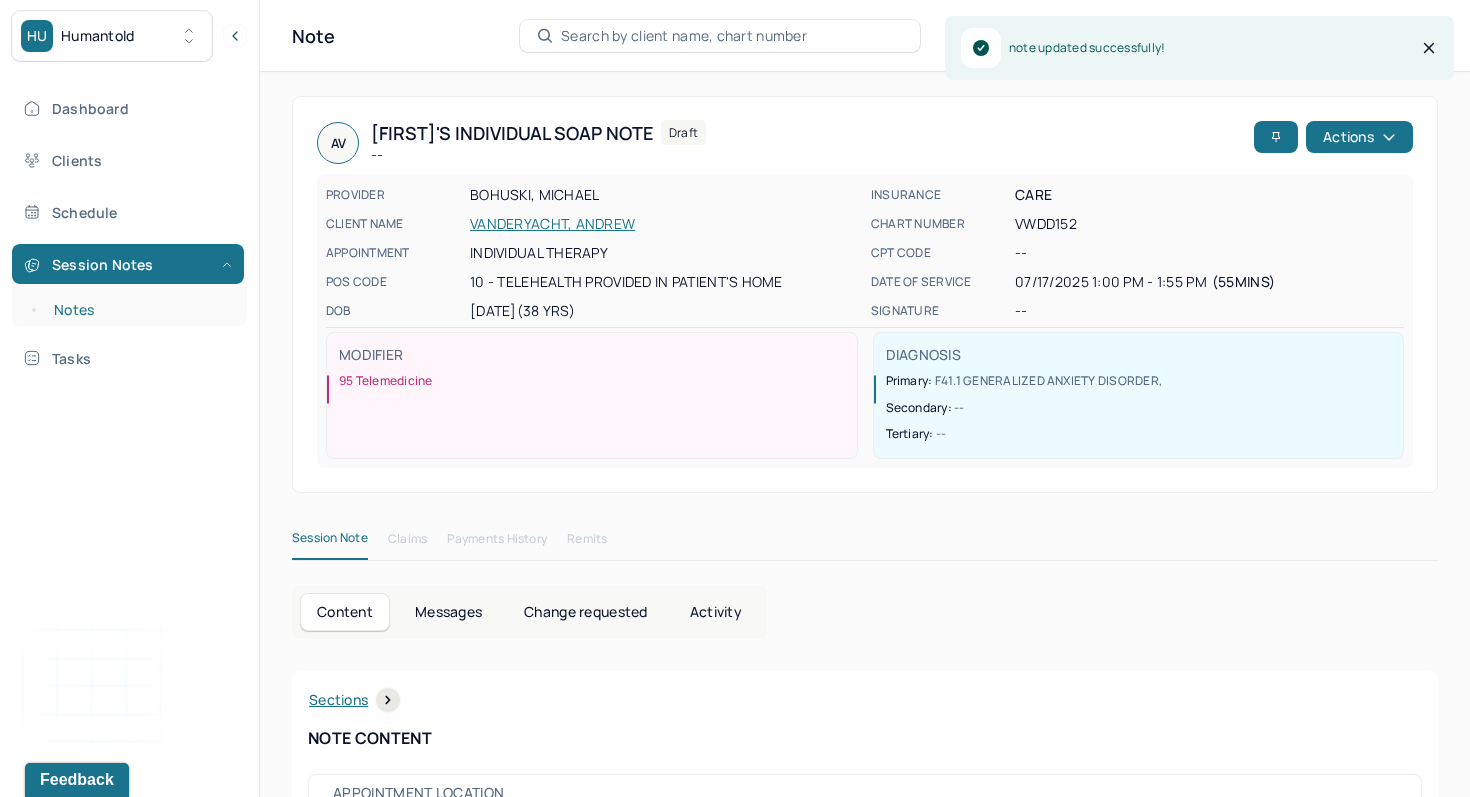 click on "Notes" at bounding box center [139, 310] 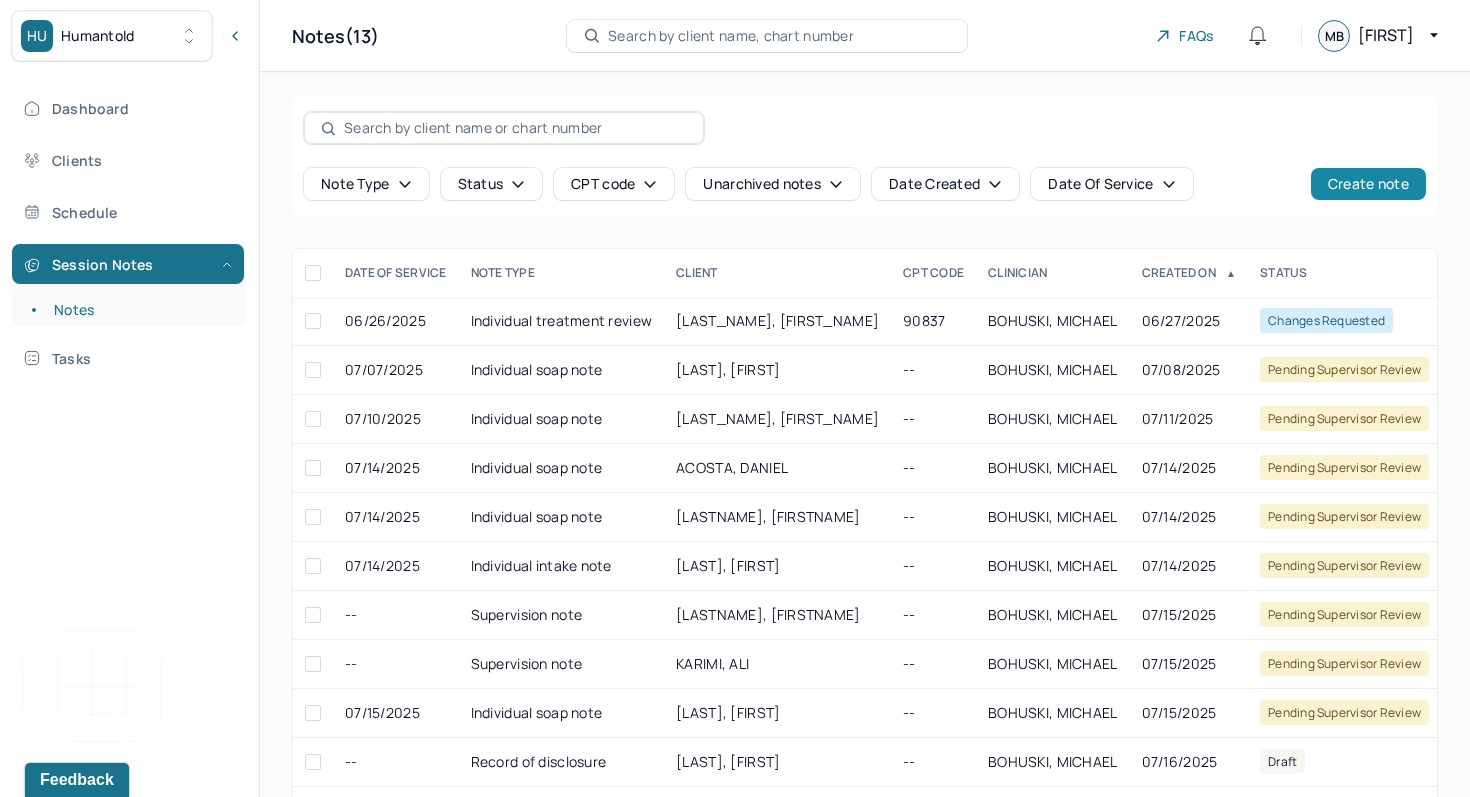 click on "Create note" at bounding box center (1368, 184) 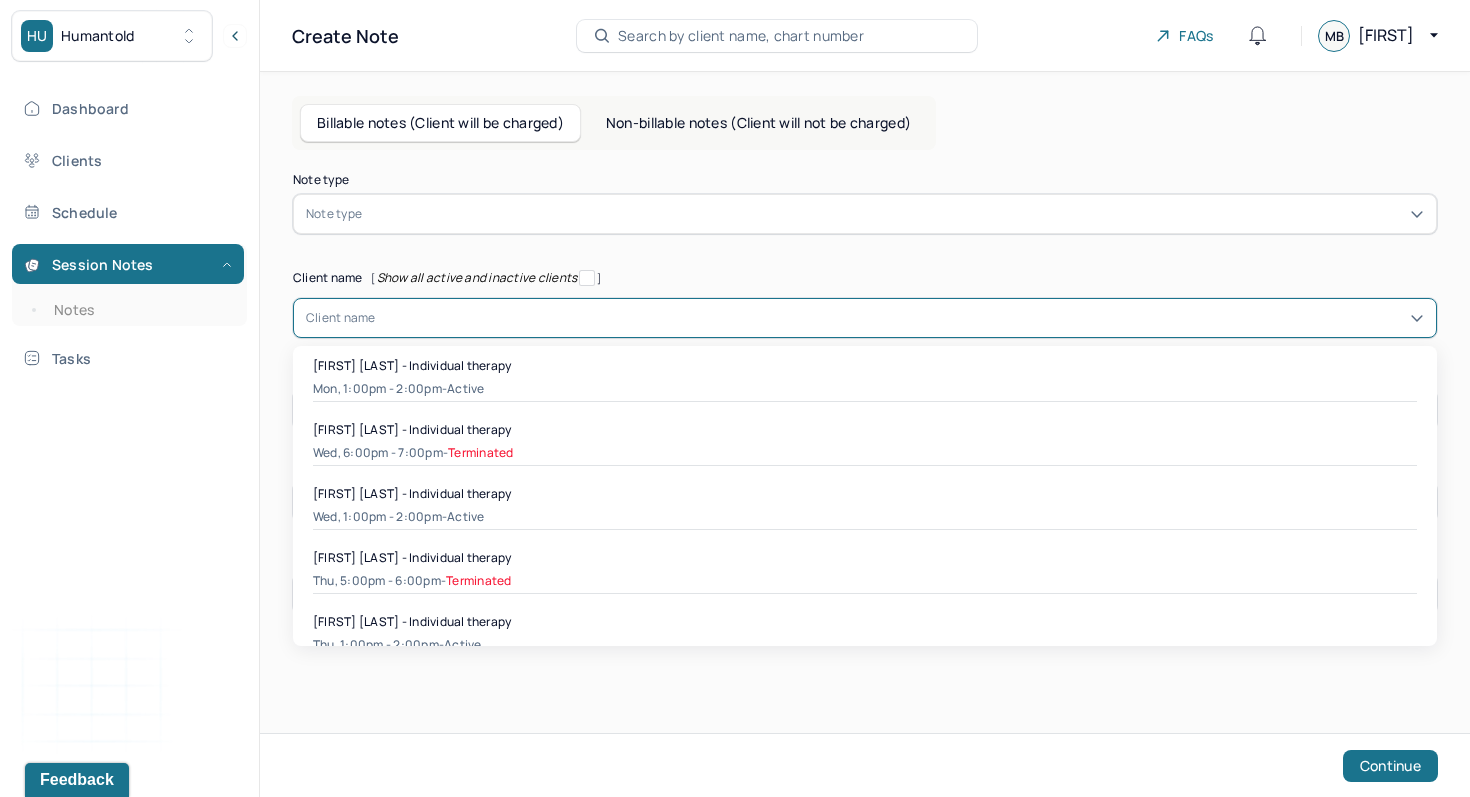 click at bounding box center (900, 318) 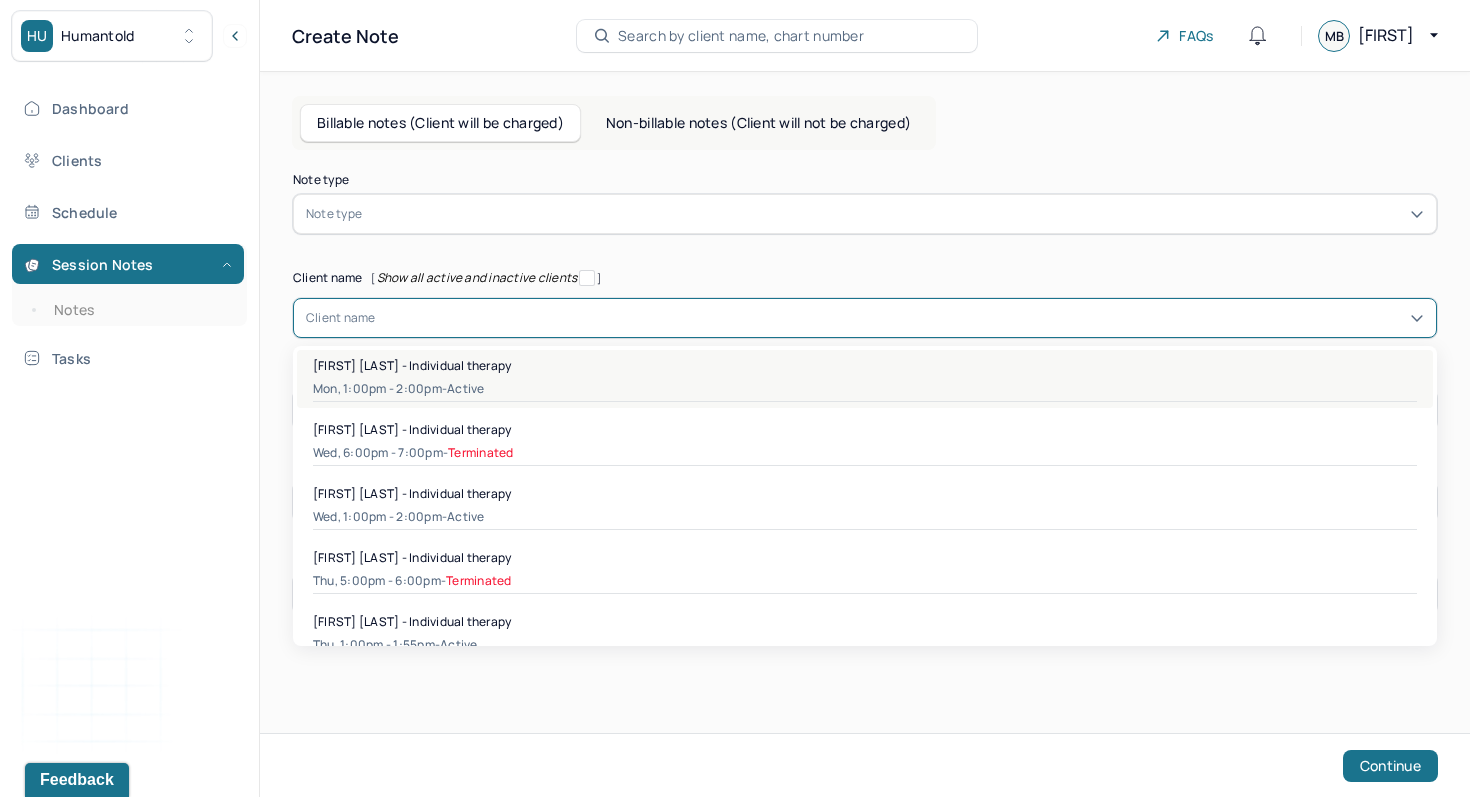 click on "Mon, 1:00pm - 2:00pm  -  active" at bounding box center (865, 389) 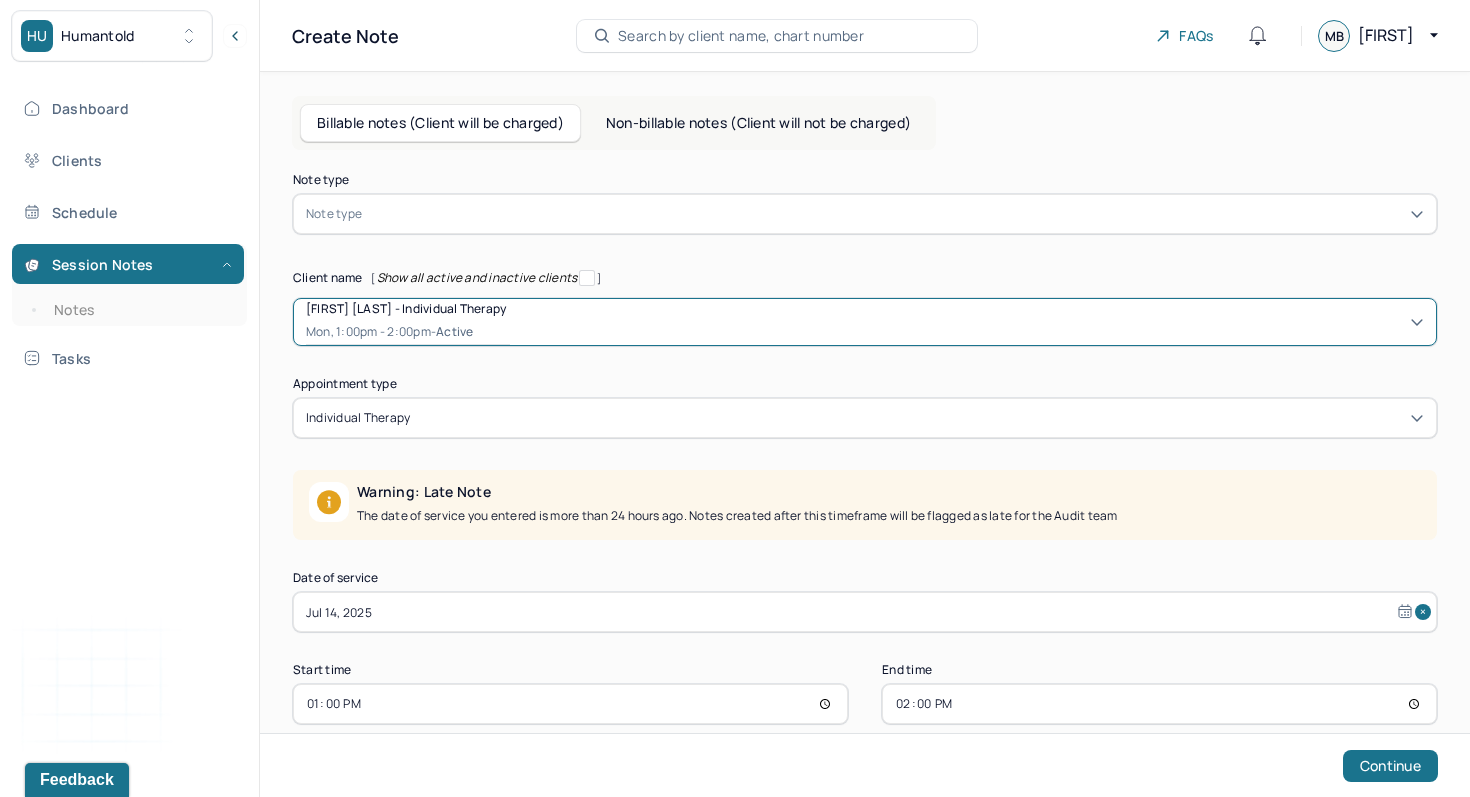 click at bounding box center (895, 214) 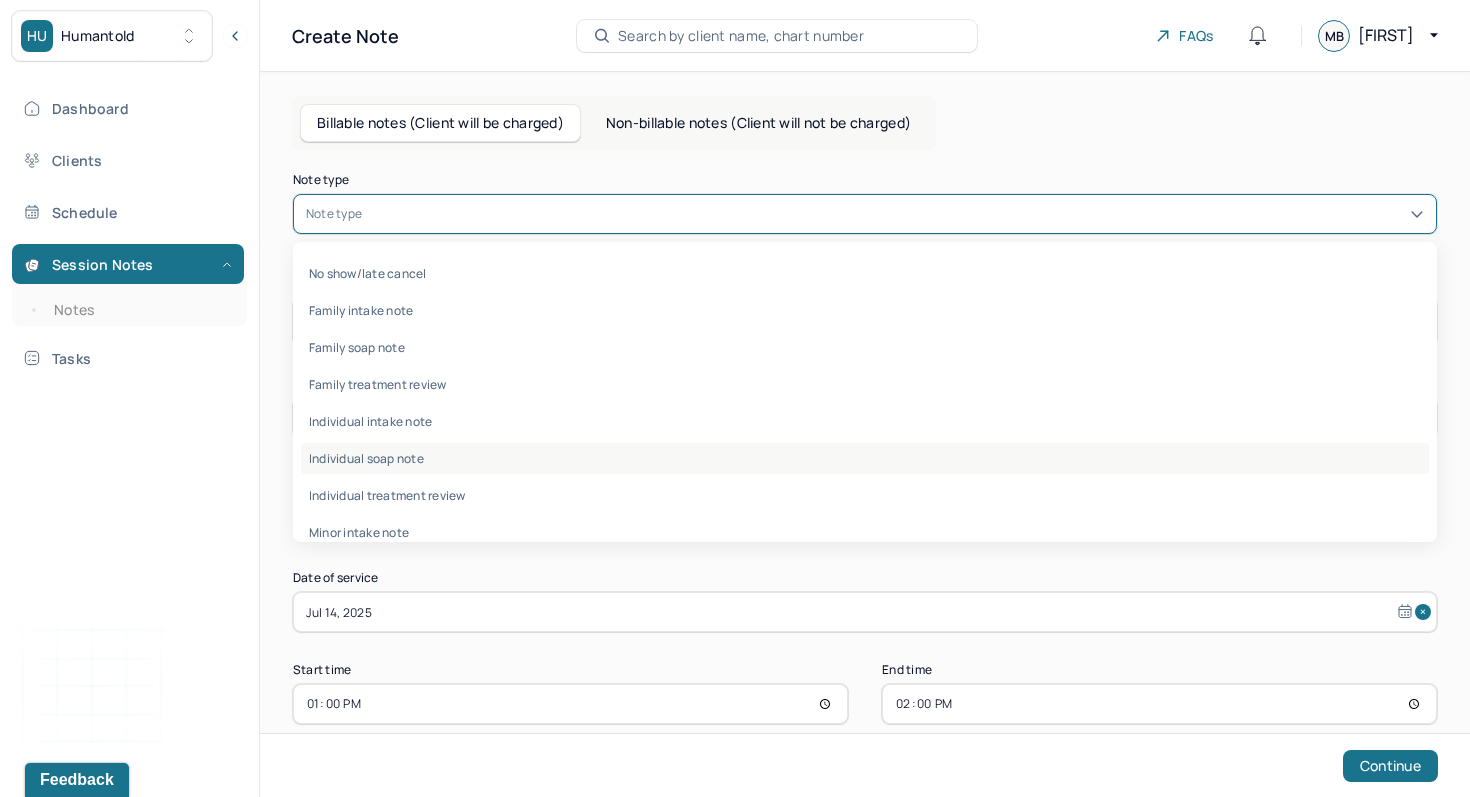 click on "Individual soap note" at bounding box center [865, 458] 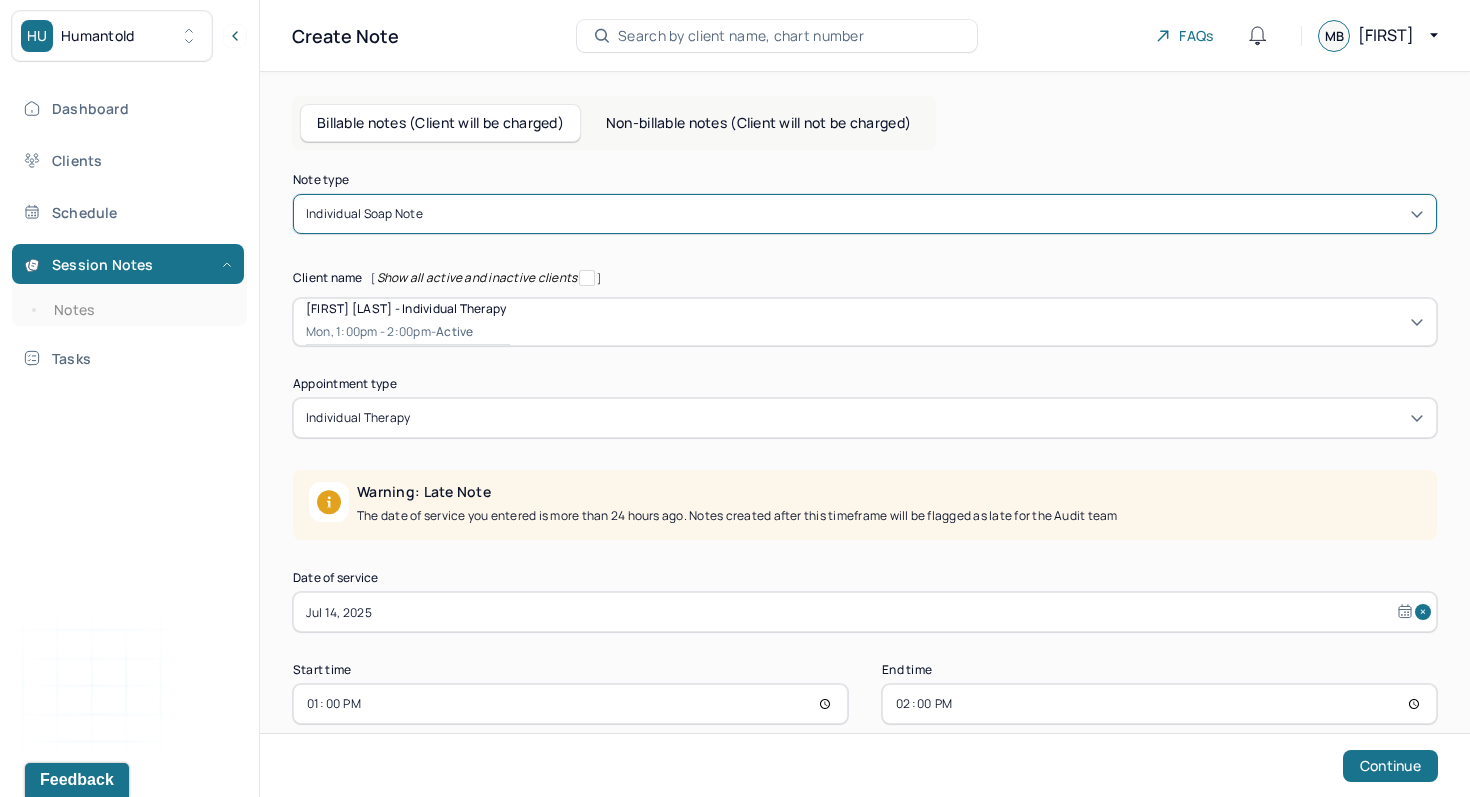 click on "13:00" at bounding box center (570, 704) 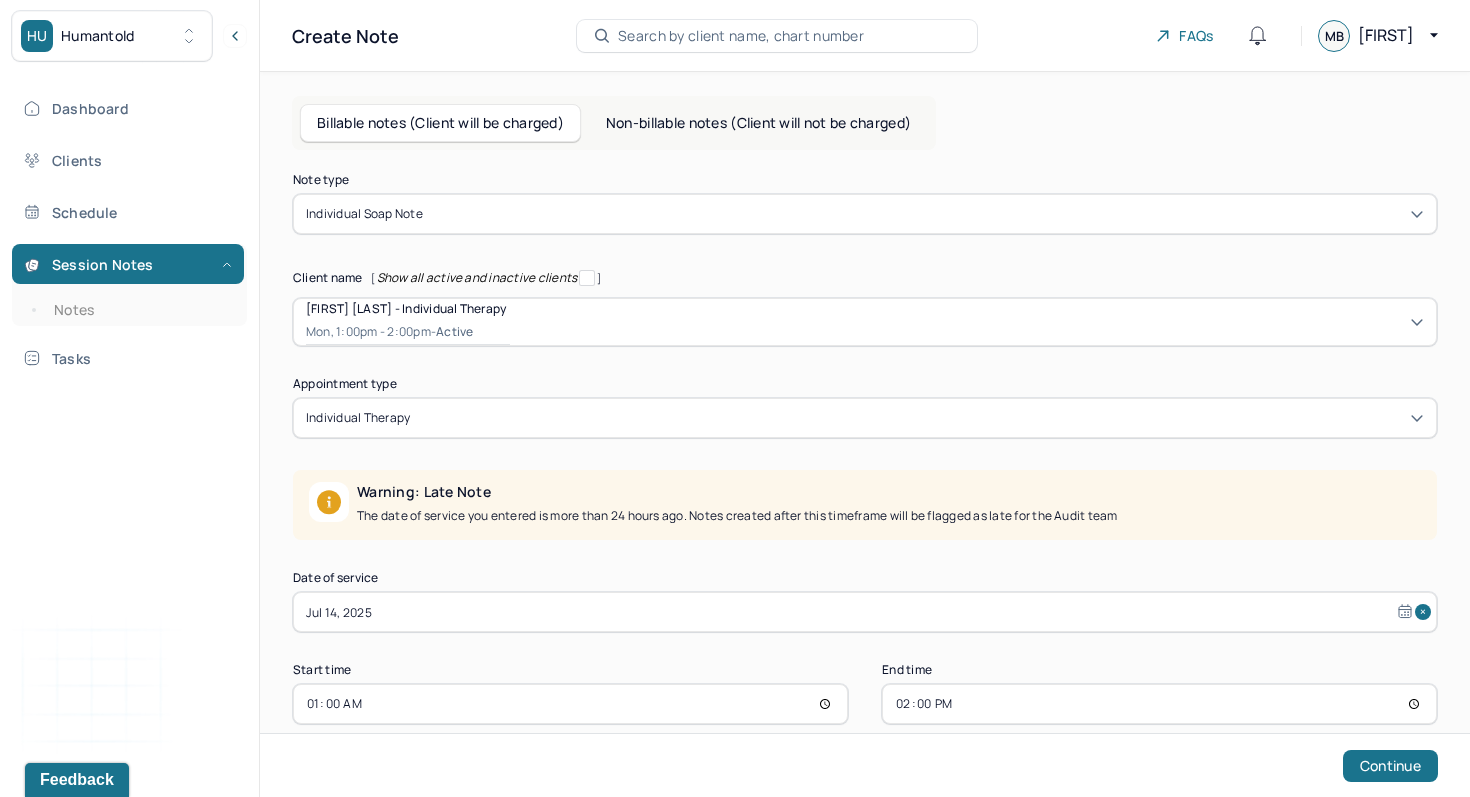 type on "14:00" 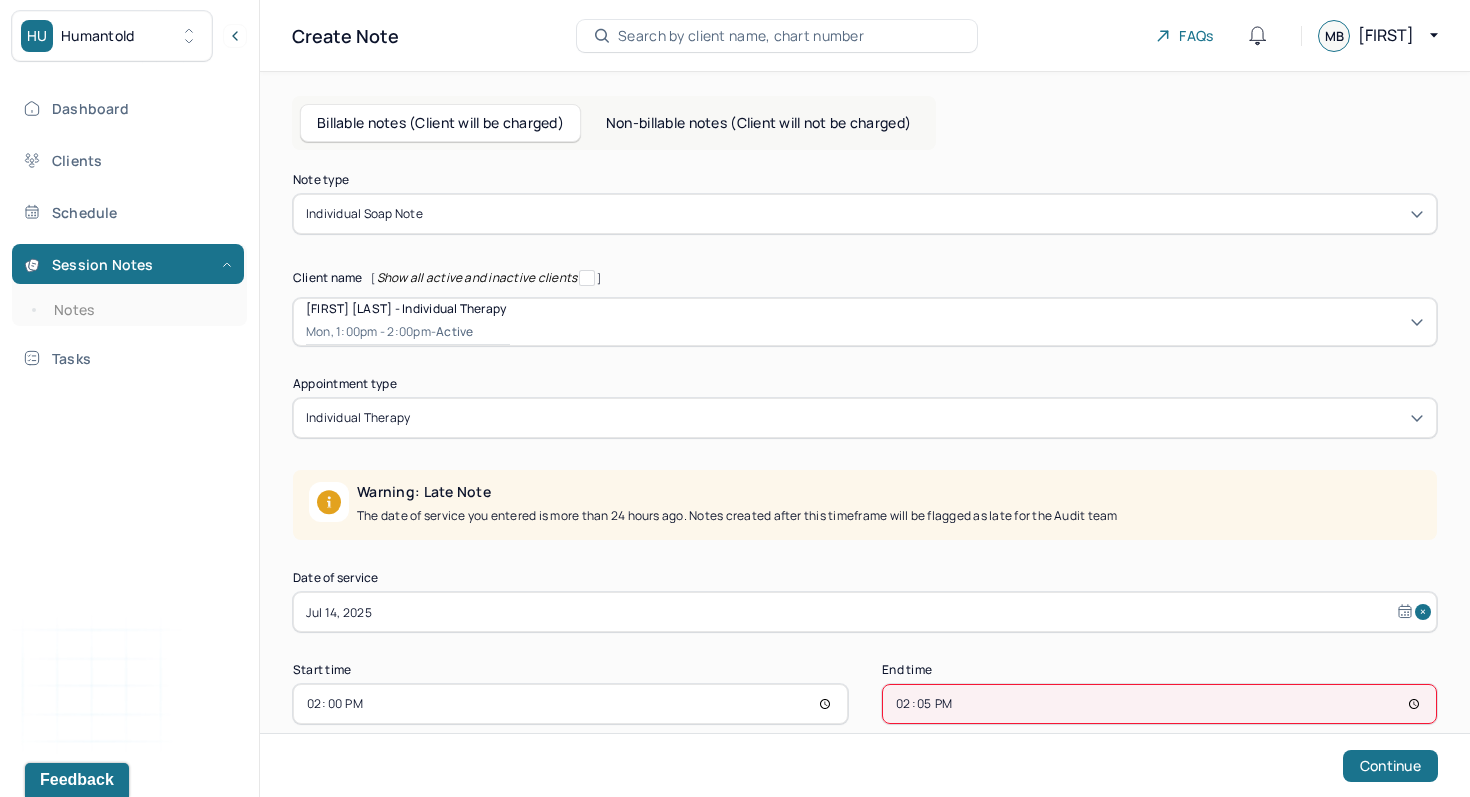 type on "14:55" 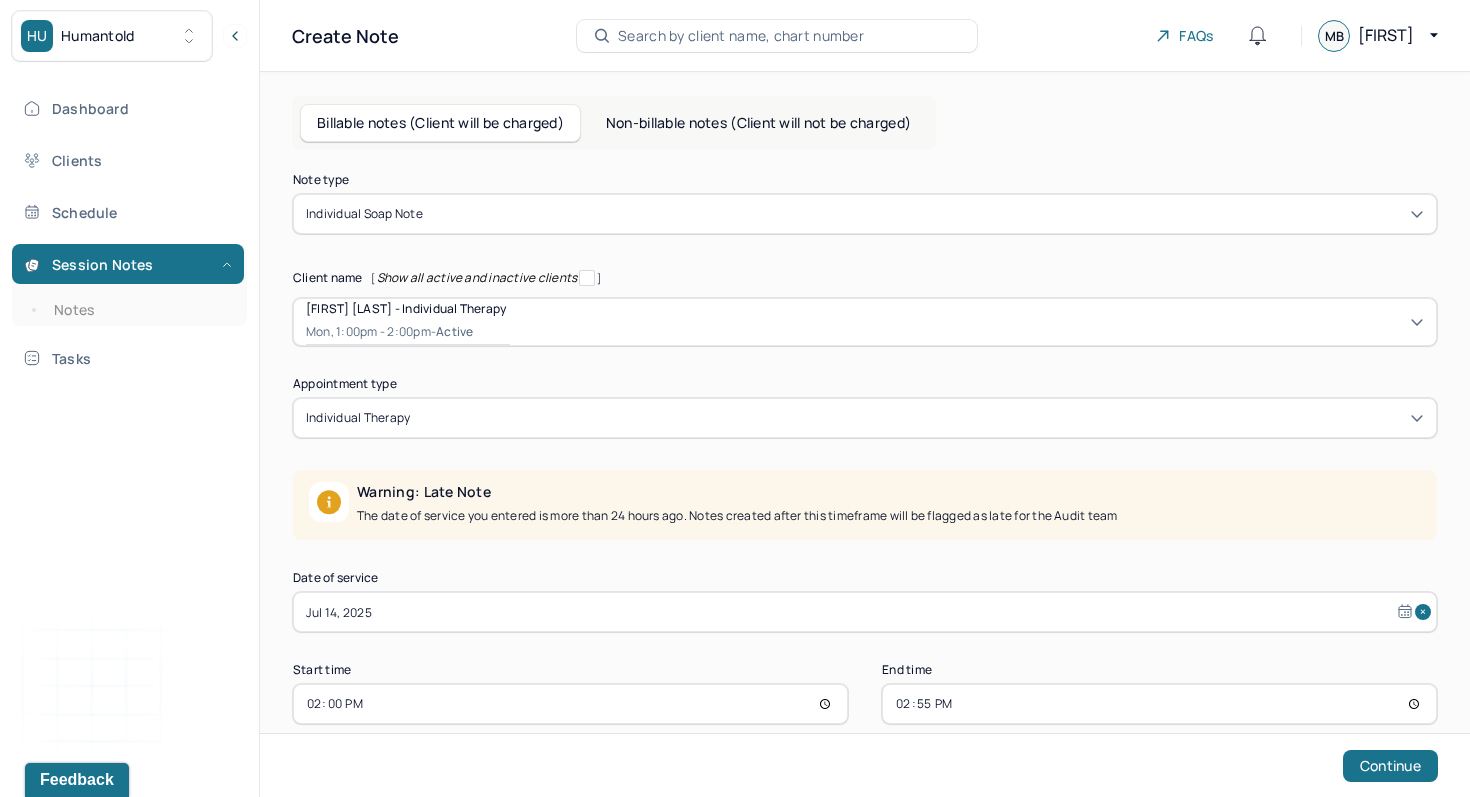 select on "6" 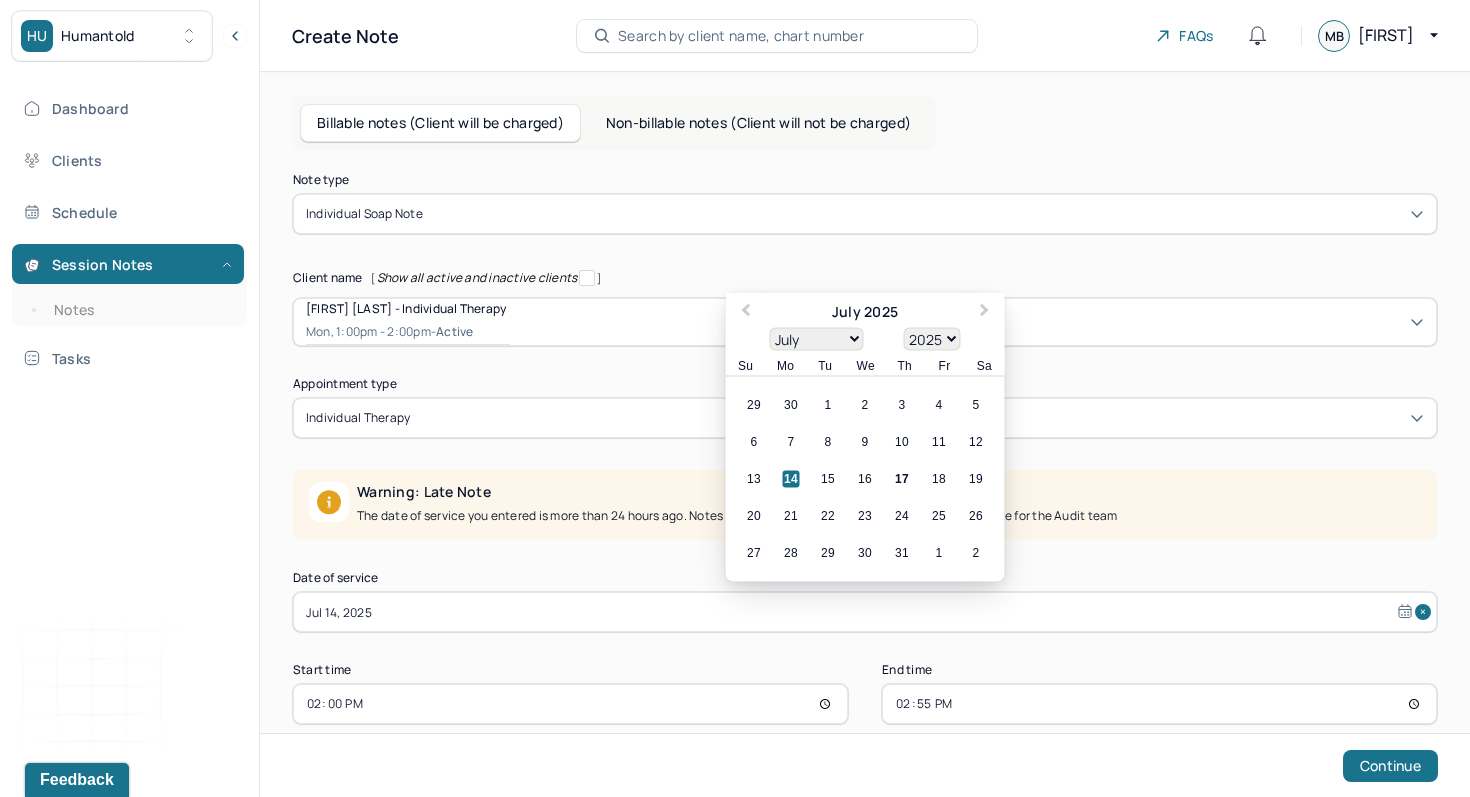 click on "Jul 14, 2025" at bounding box center (865, 612) 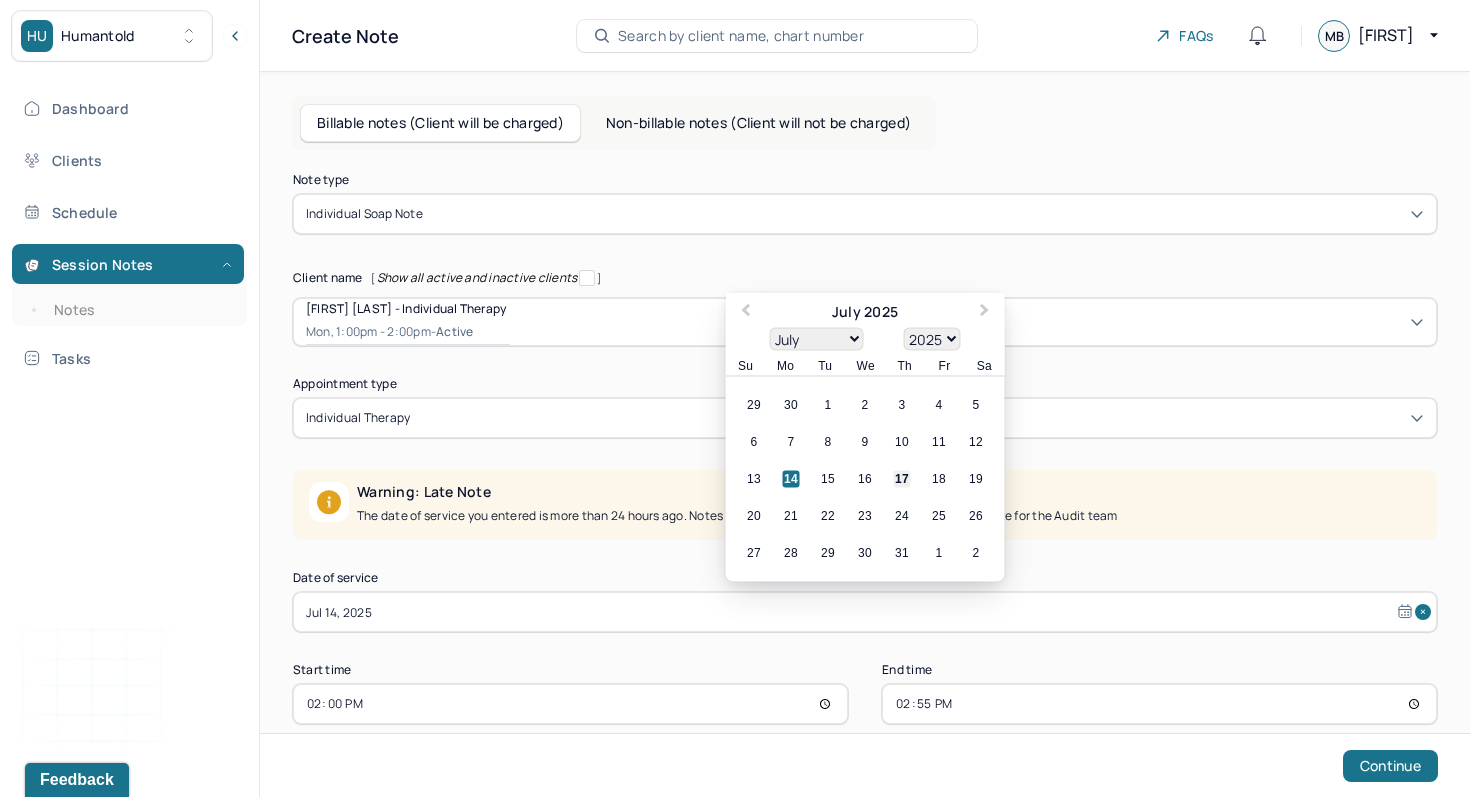 click on "17" at bounding box center [902, 479] 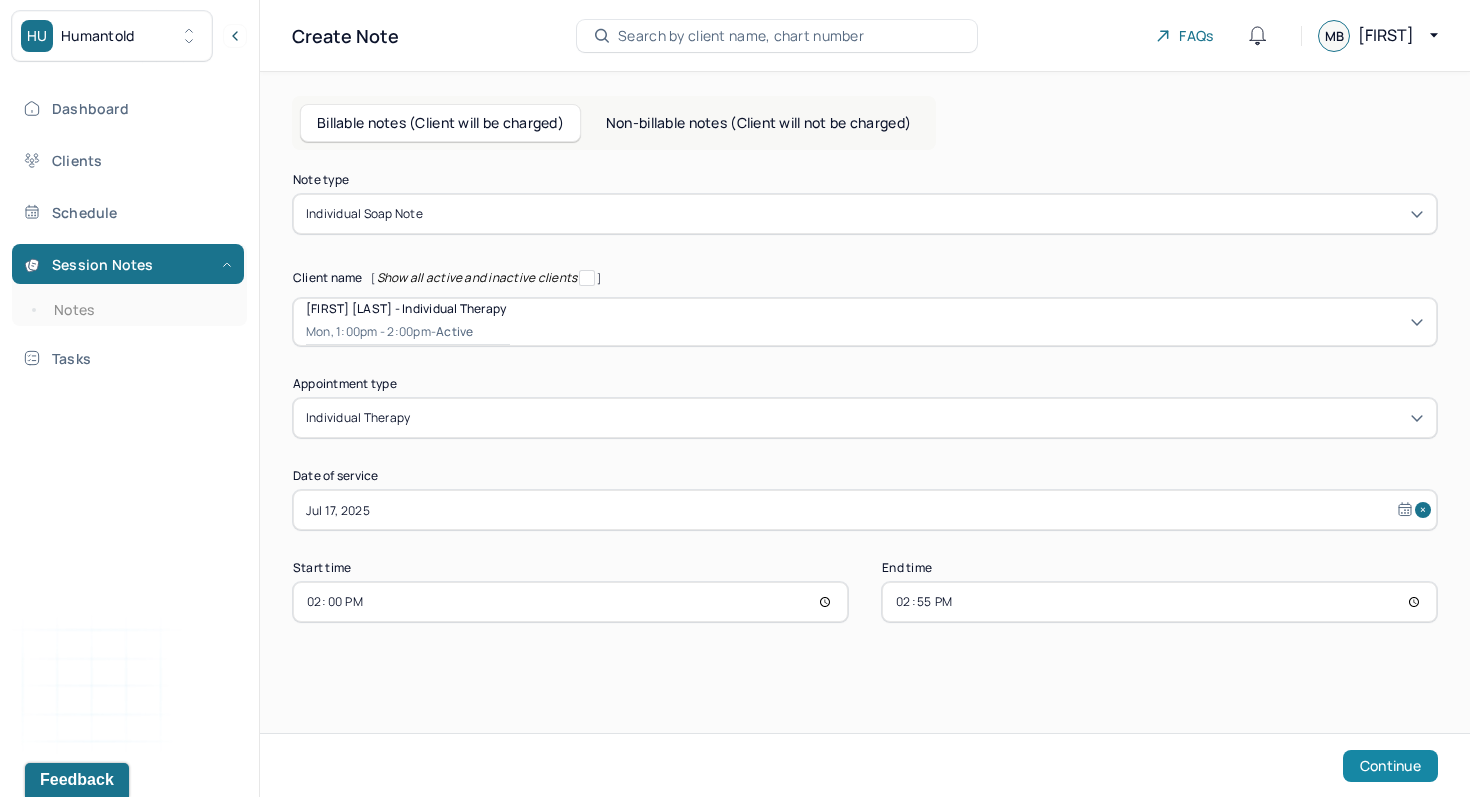 click on "Continue" at bounding box center (1390, 766) 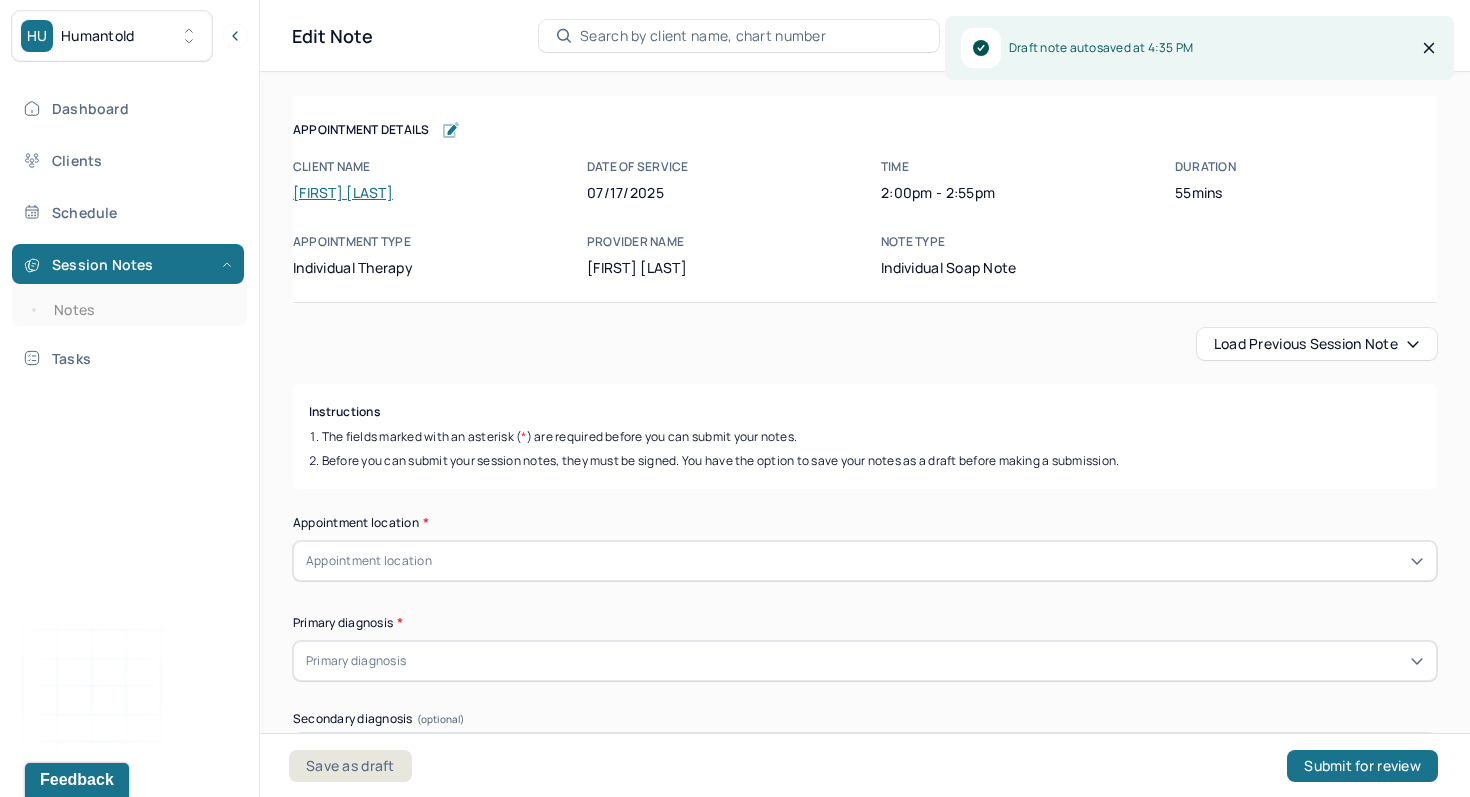 click on "Load previous session note" at bounding box center [1317, 344] 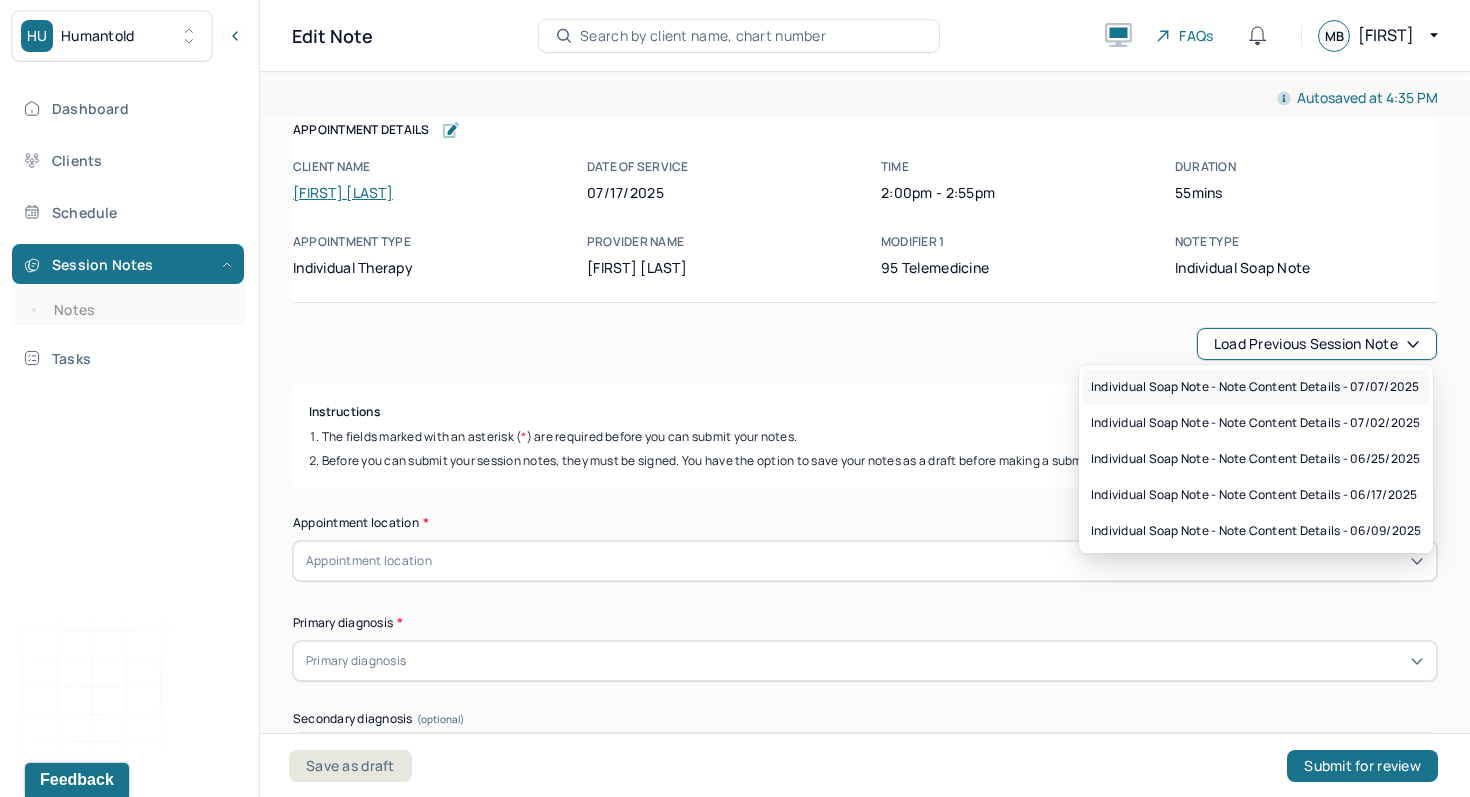 click on "Individual soap note   - Note content Details -   07/07/2025" at bounding box center [1255, 387] 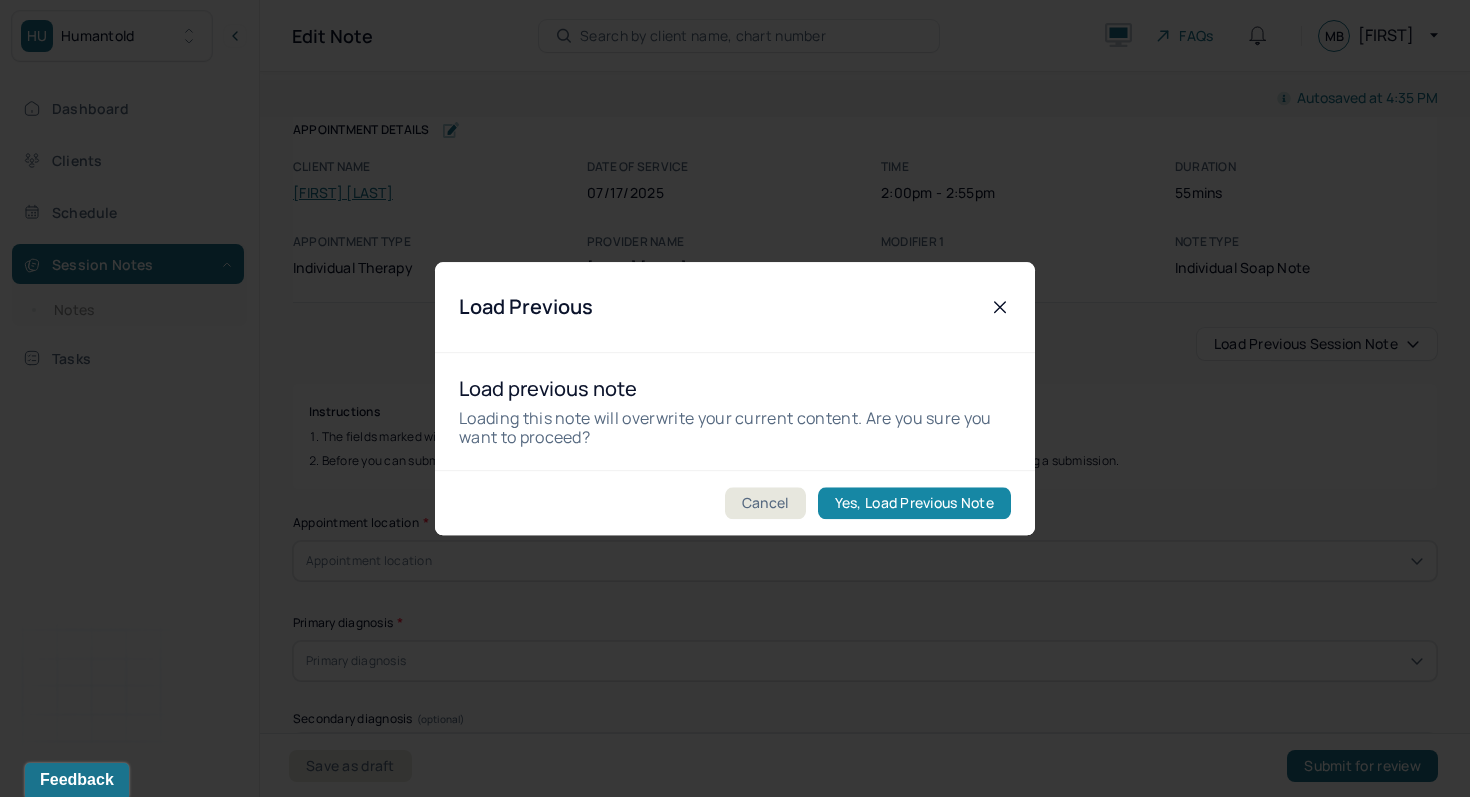 click on "Yes, Load Previous Note" at bounding box center [914, 503] 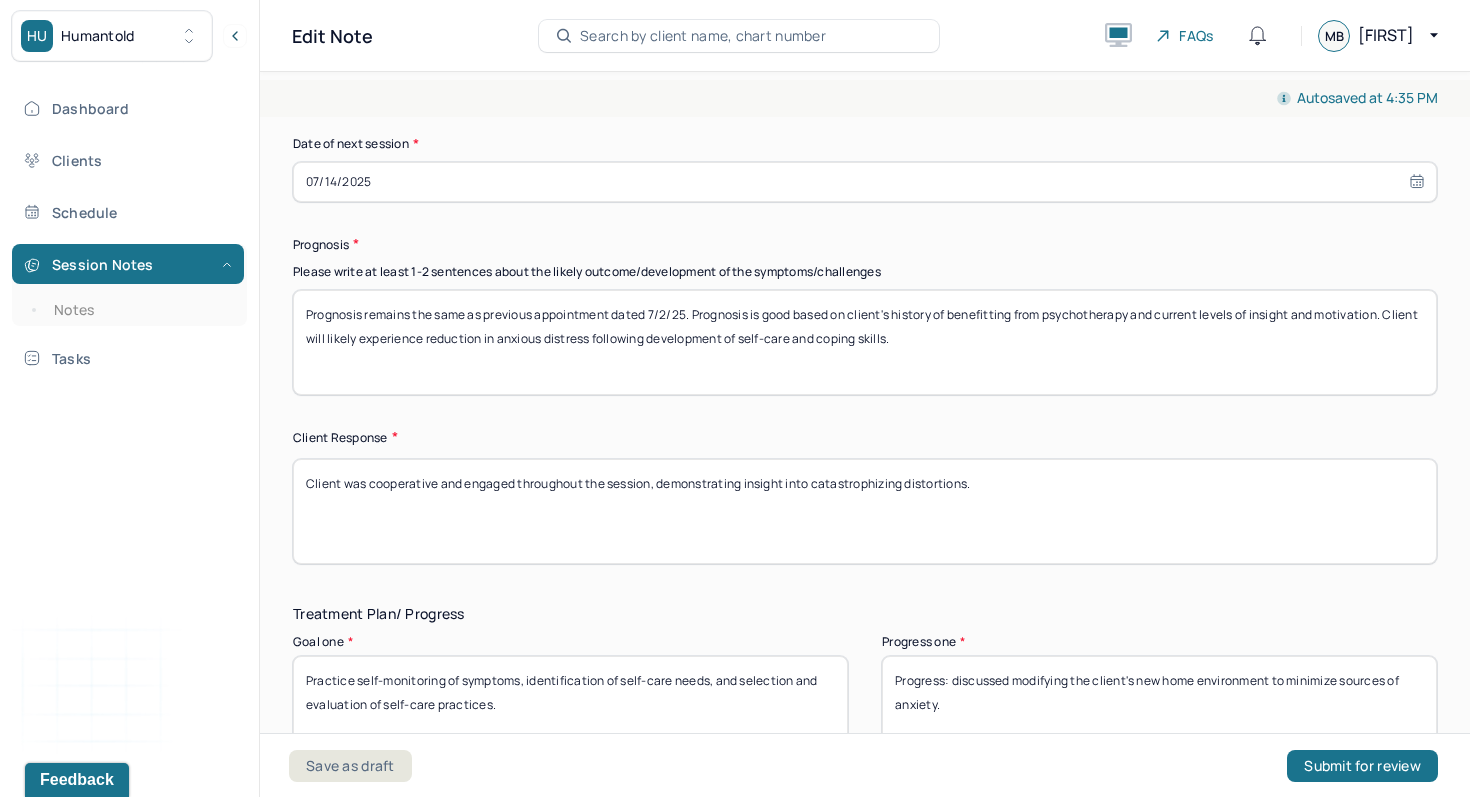 scroll, scrollTop: 2701, scrollLeft: 0, axis: vertical 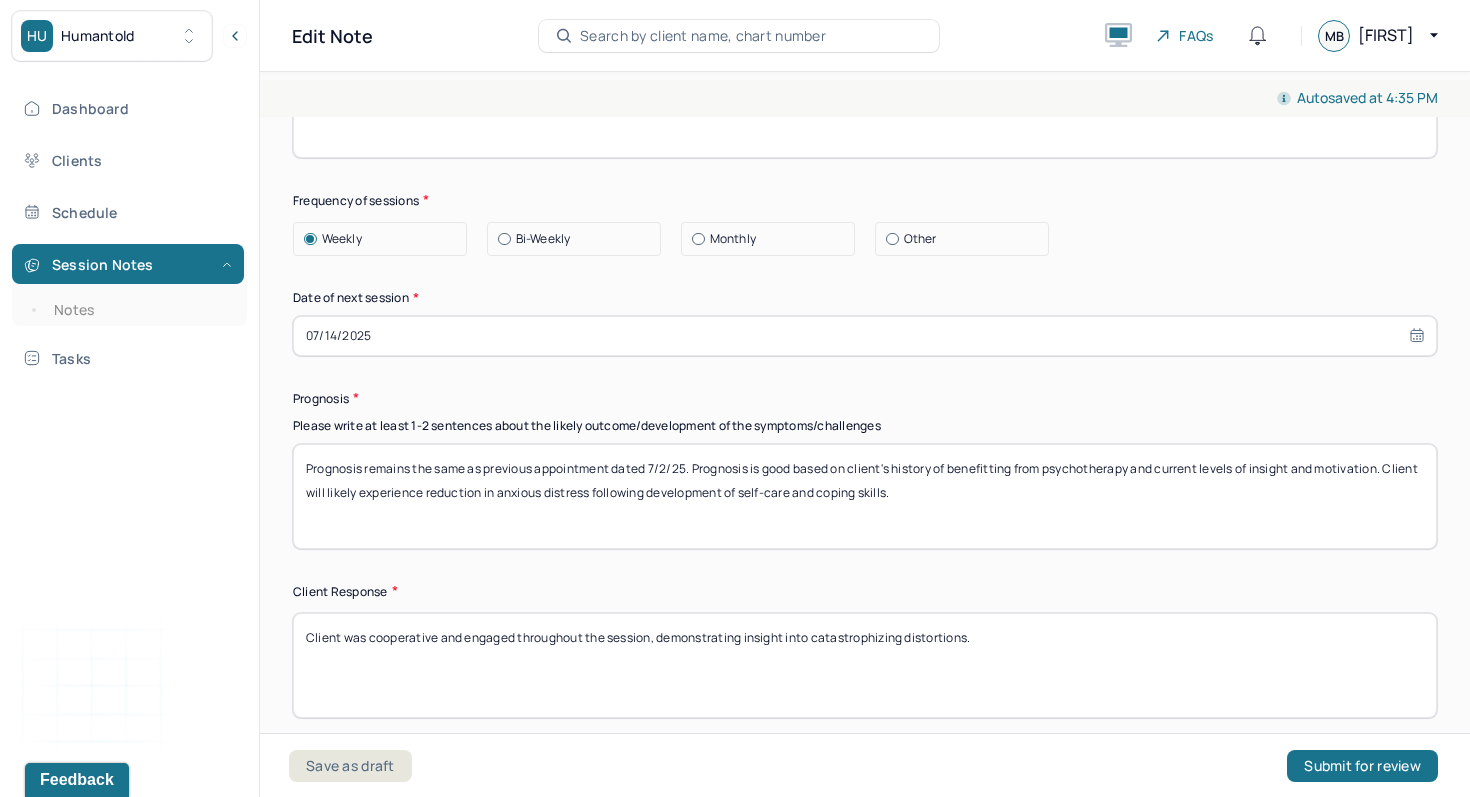 click on "Prognosis remains the same as previous appointment dated 7/2/25. Prognosis is good based on client's history of benefitting from psychotherapy and current levels of insight and motivation. Client will likely experience reduction in anxious distress following development of self-care and coping skills." at bounding box center [865, 496] 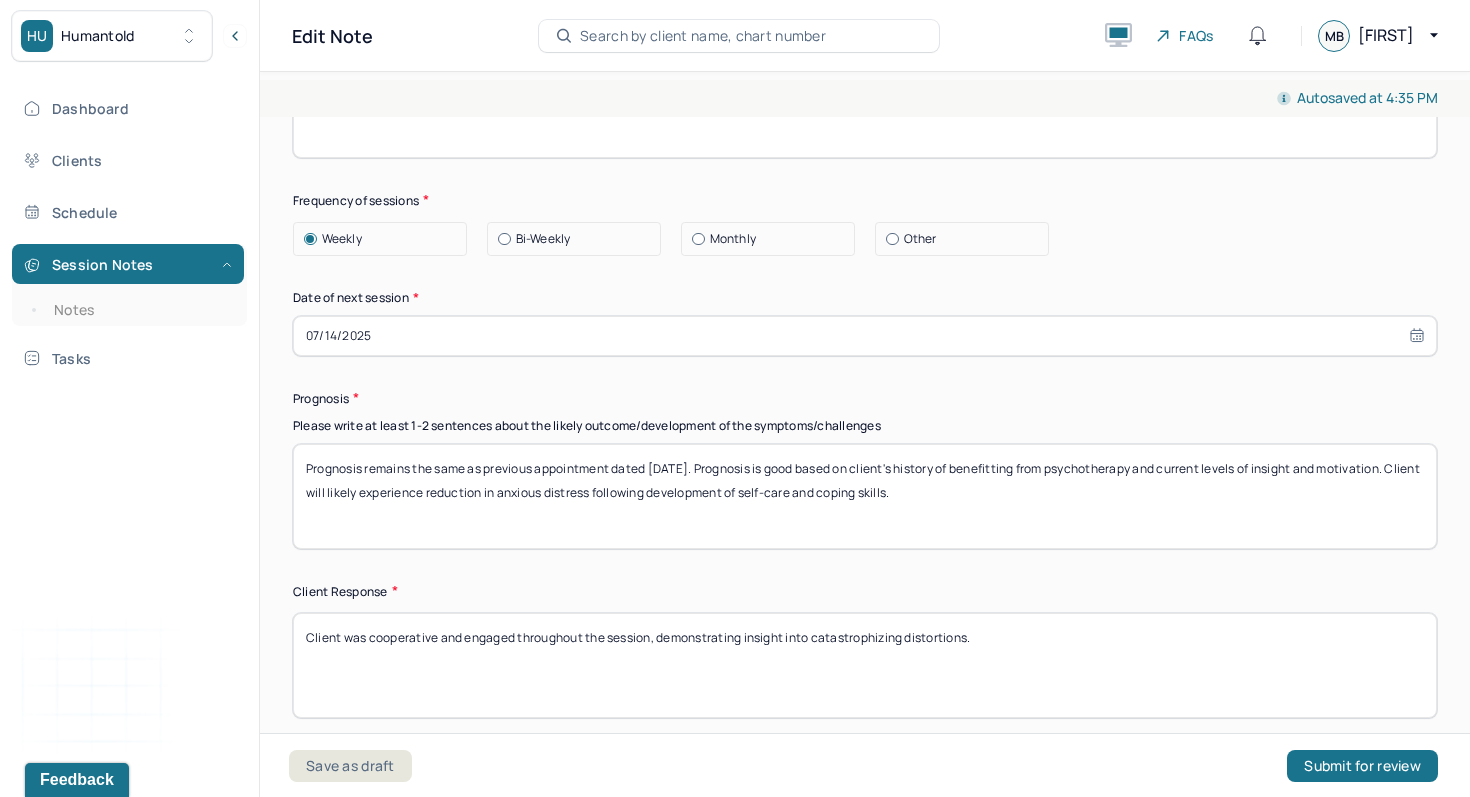 type on "Prognosis remains the same as previous appointment dated [DATE]. Prognosis is good based on client's history of benefitting from psychotherapy and current levels of insight and motivation. Client will likely experience reduction in anxious distress following development of self-care and coping skills." 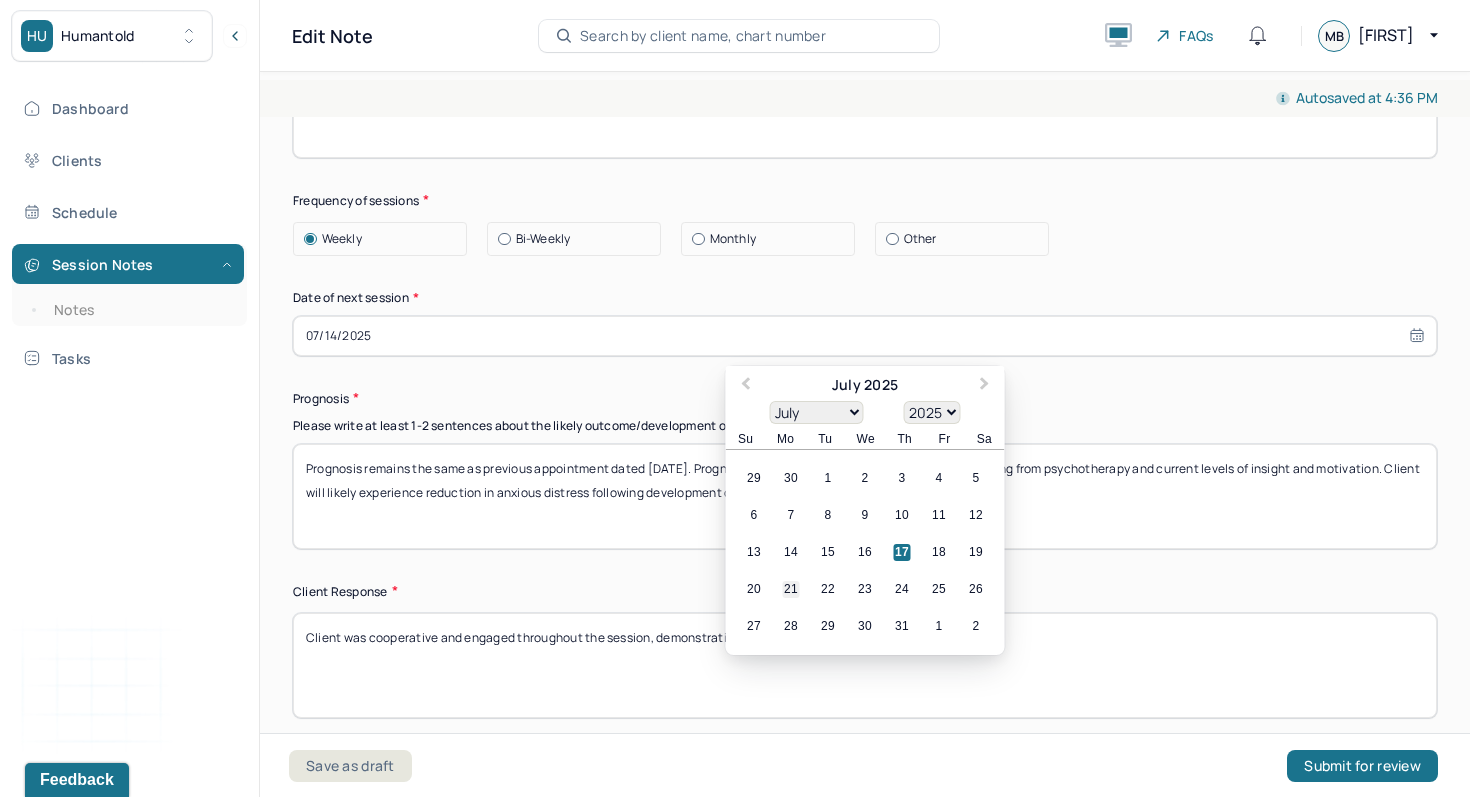 click on "21" at bounding box center (791, 589) 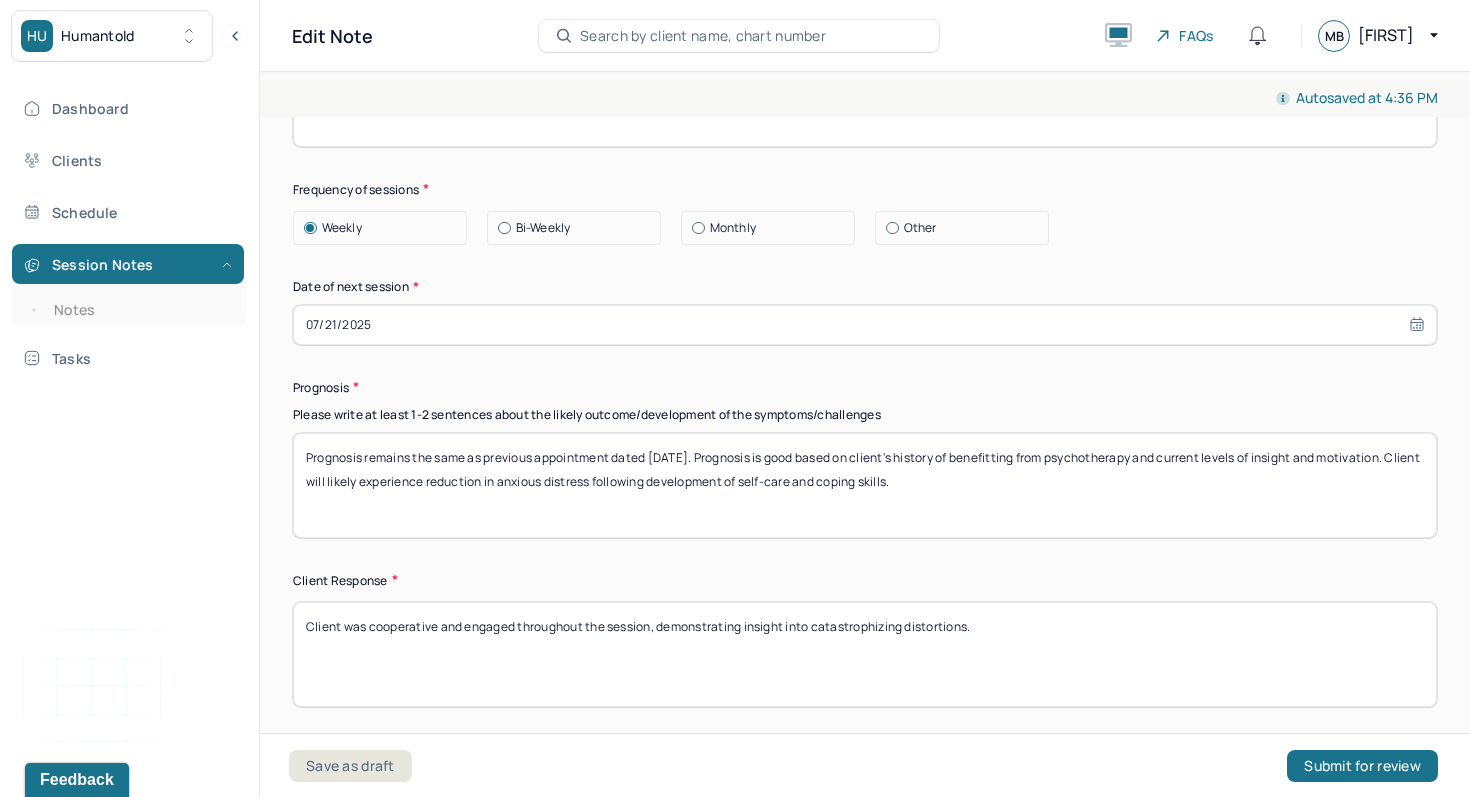 scroll, scrollTop: 2713, scrollLeft: 0, axis: vertical 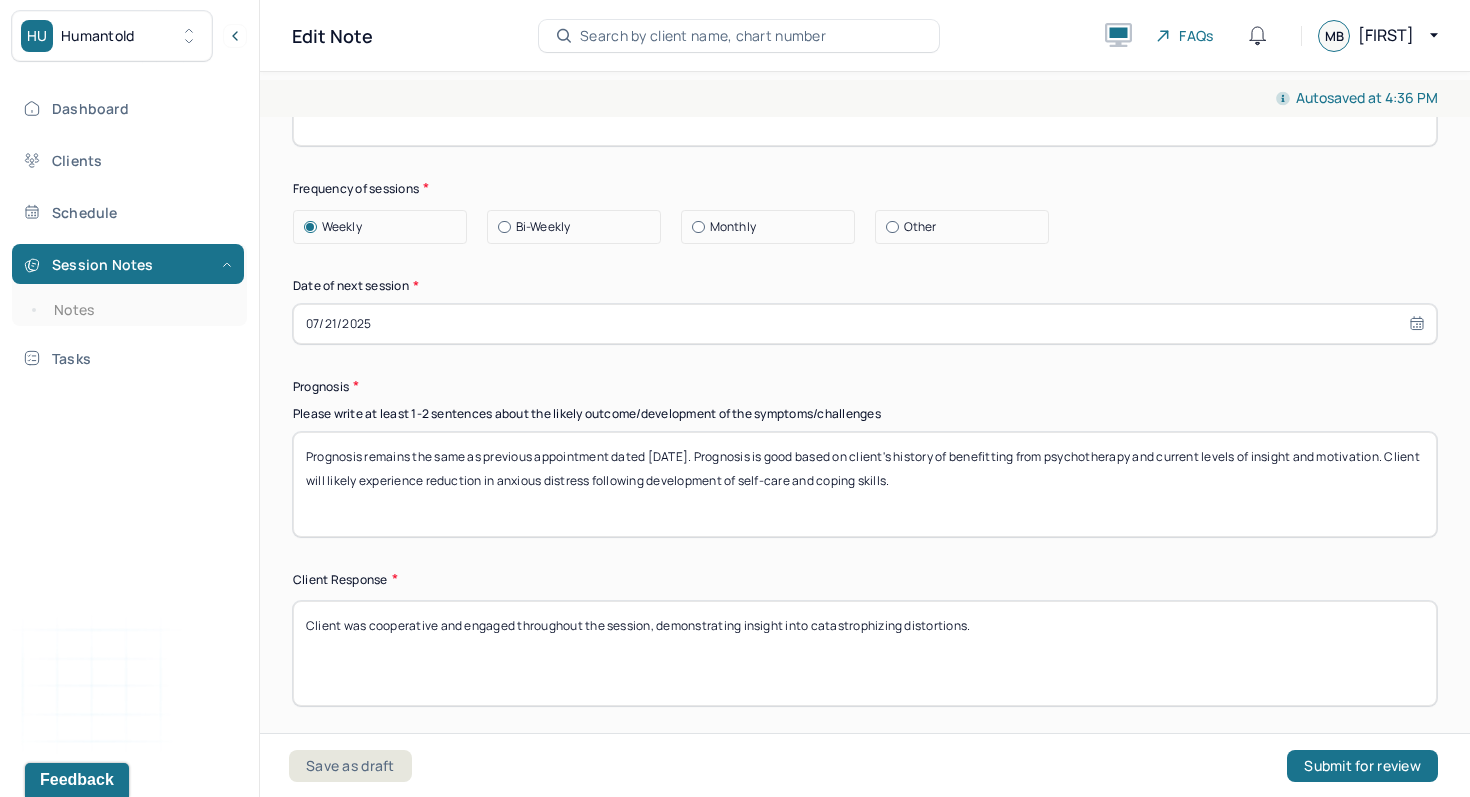 click on "Client was cooperative and engaged throughout the session, demonstrating insight into catastrophizing distortions." at bounding box center (865, 653) 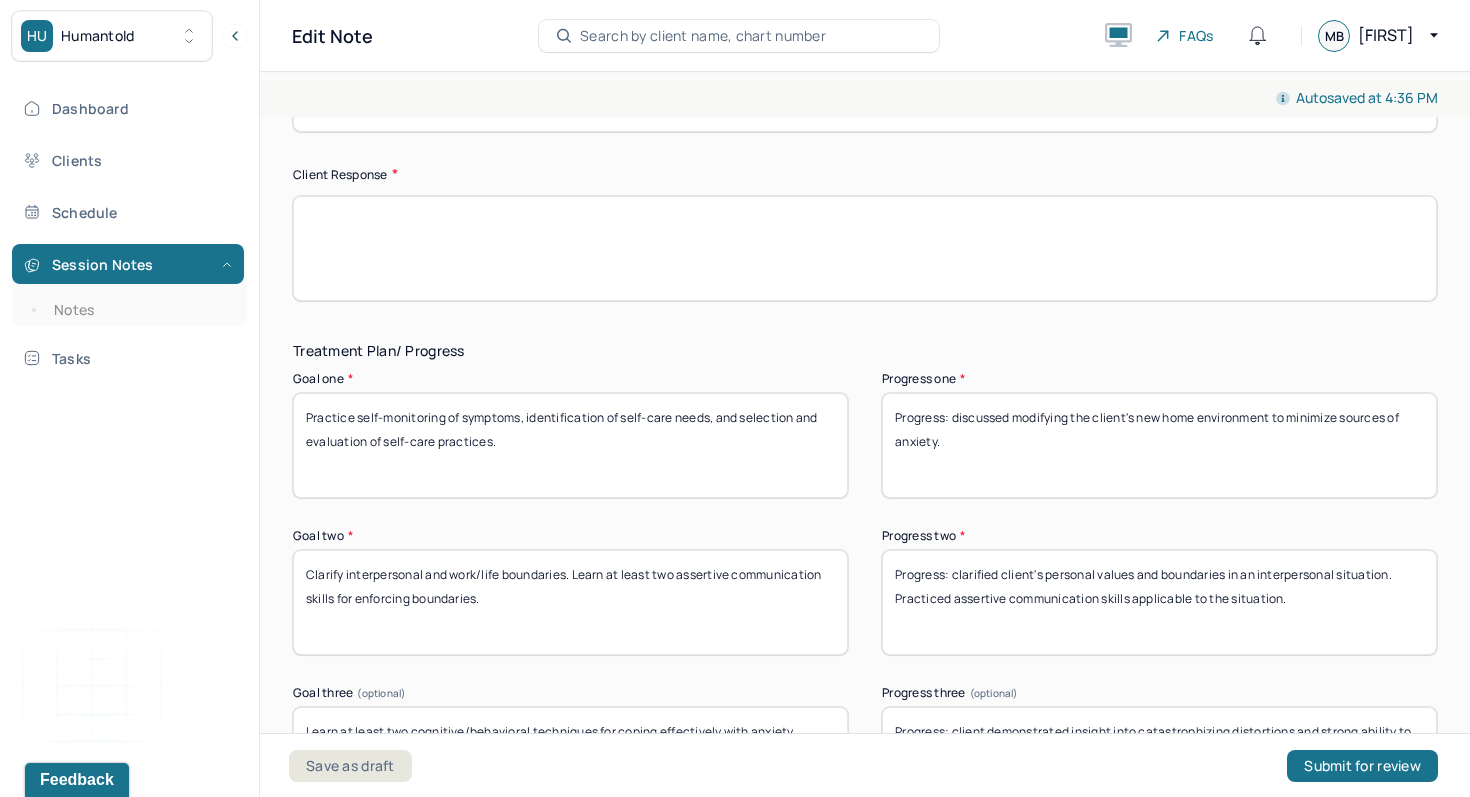 scroll, scrollTop: 3155, scrollLeft: 0, axis: vertical 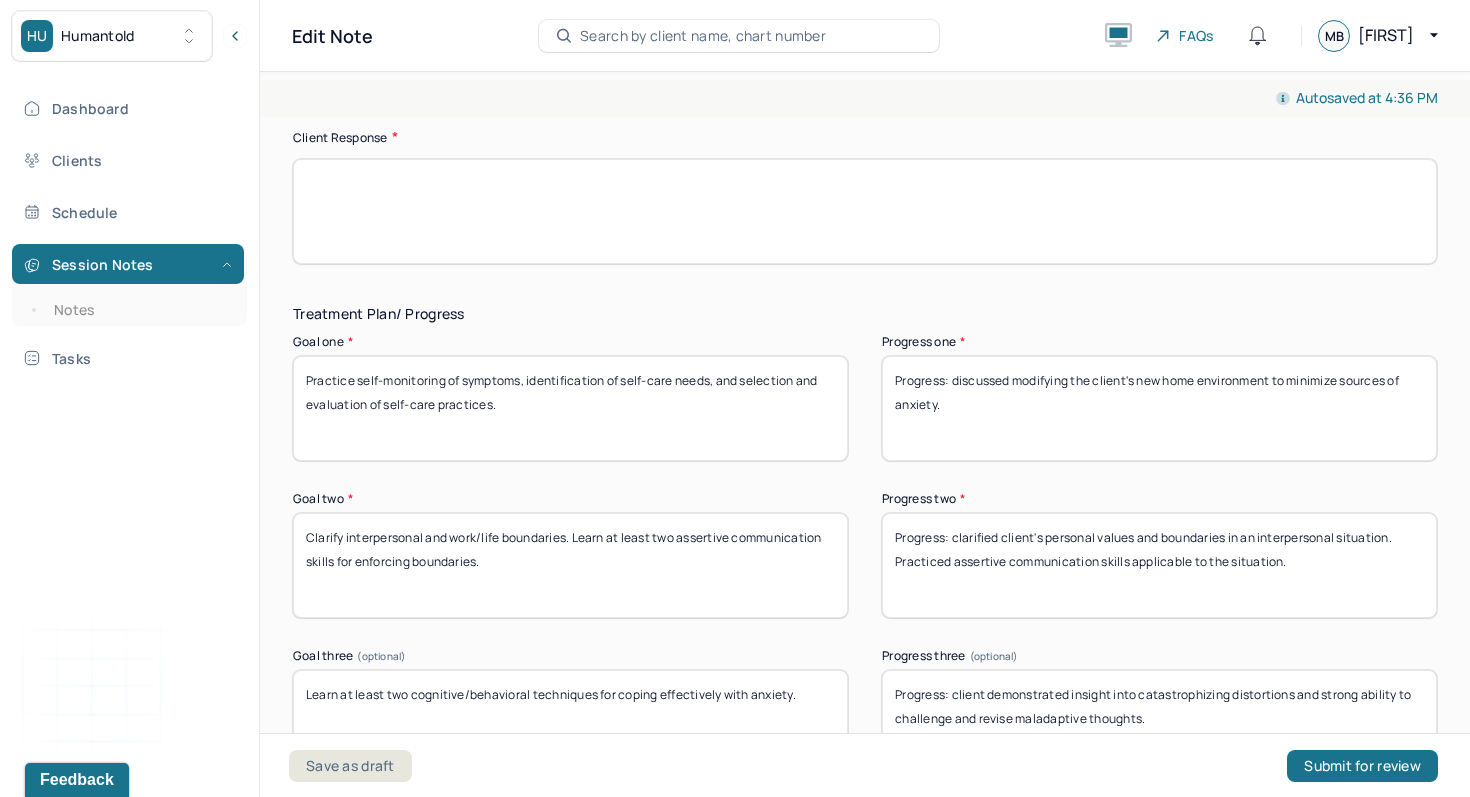 type 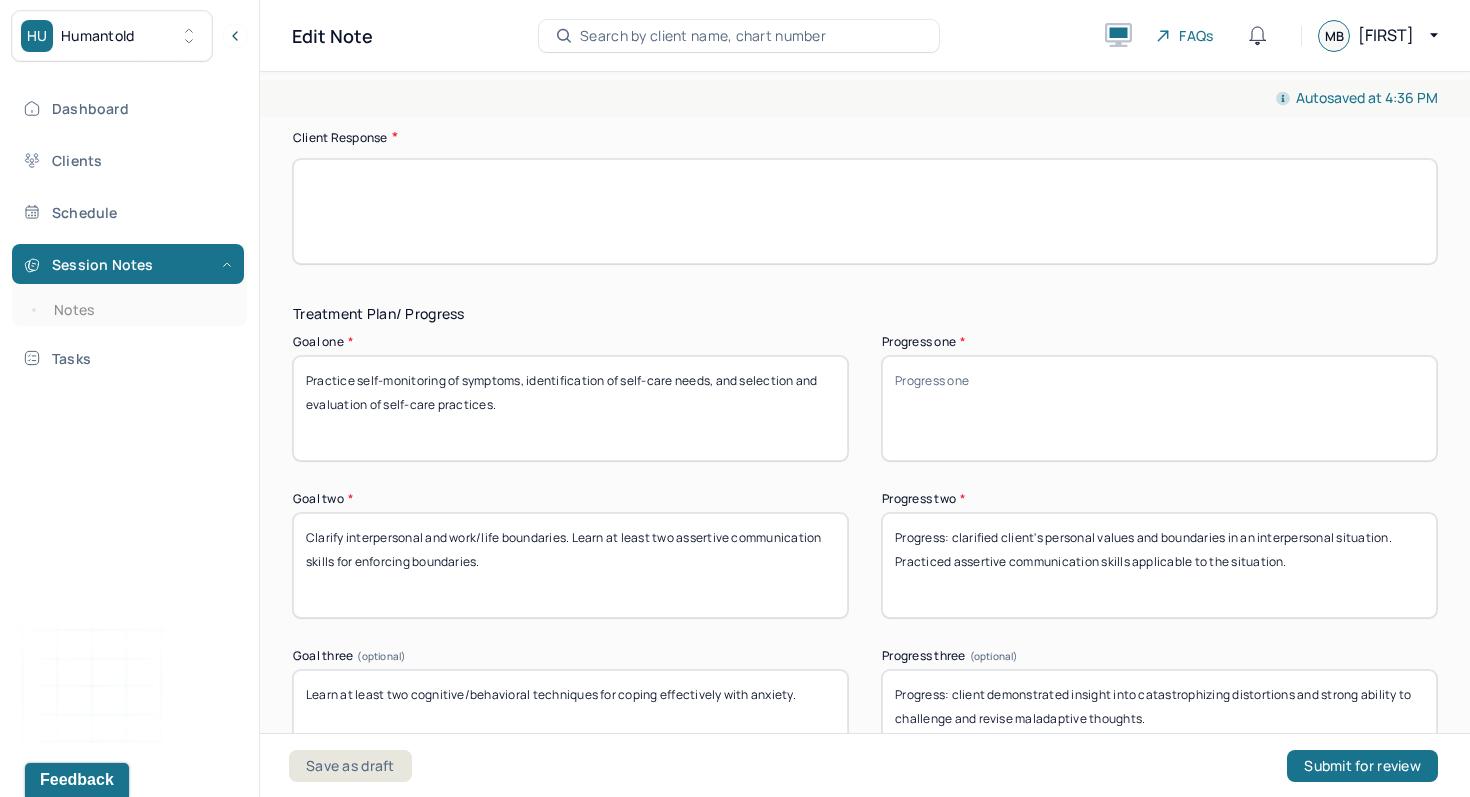 type 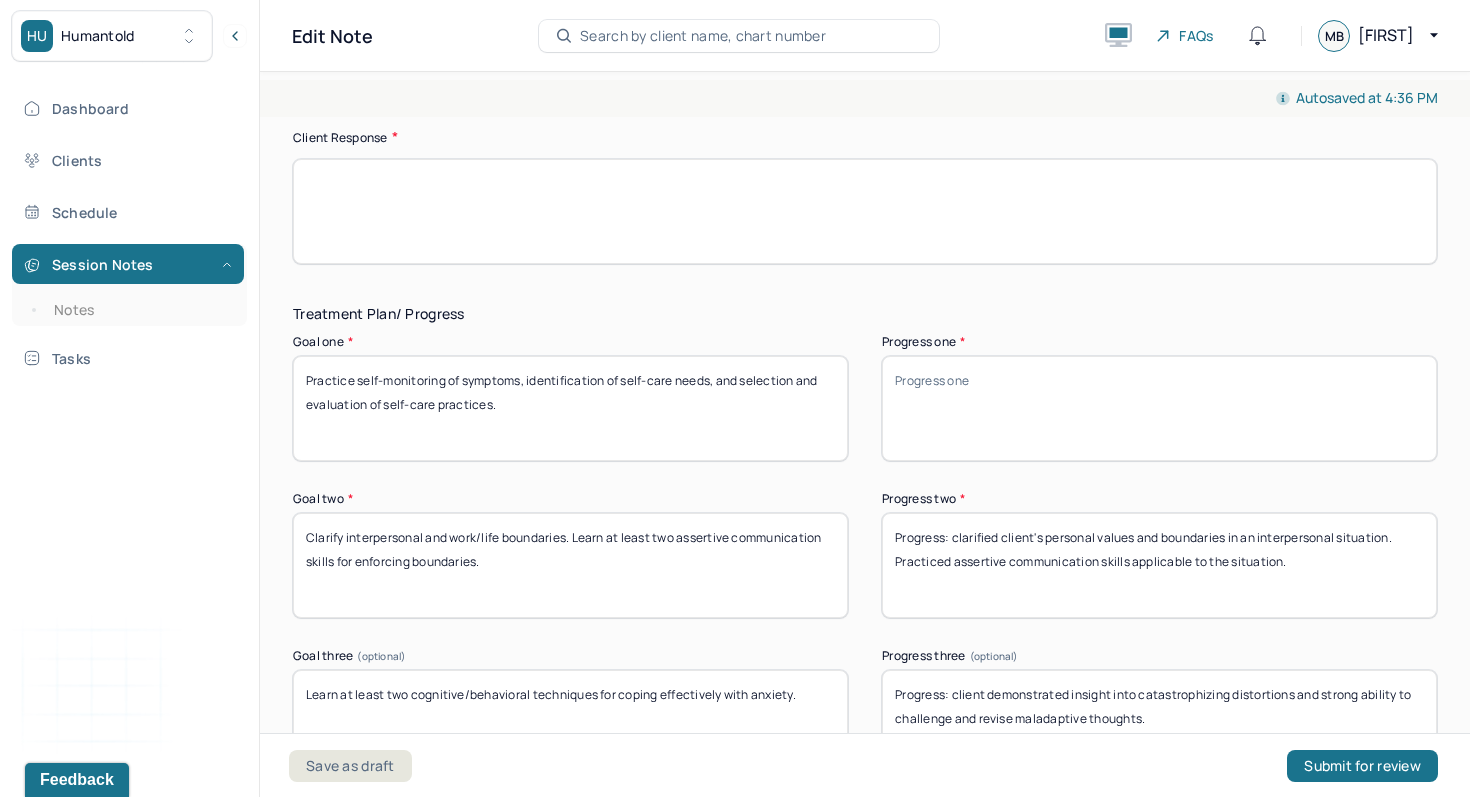 click on "Progress: clarified client's personal values and boundaries in an interpersonal situation. Practiced assertive communication skills applicable to the situation." at bounding box center [1159, 565] 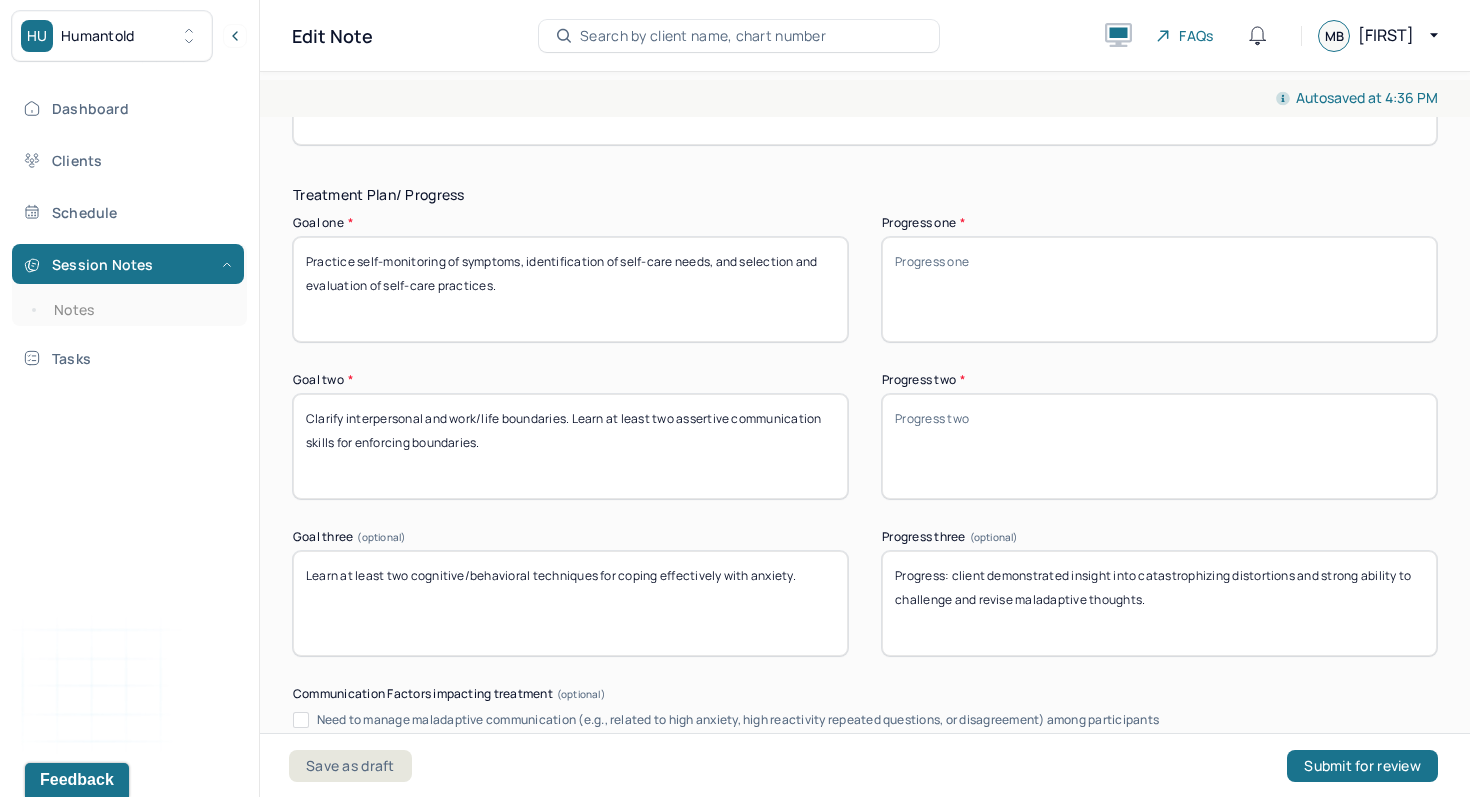 scroll, scrollTop: 3288, scrollLeft: 0, axis: vertical 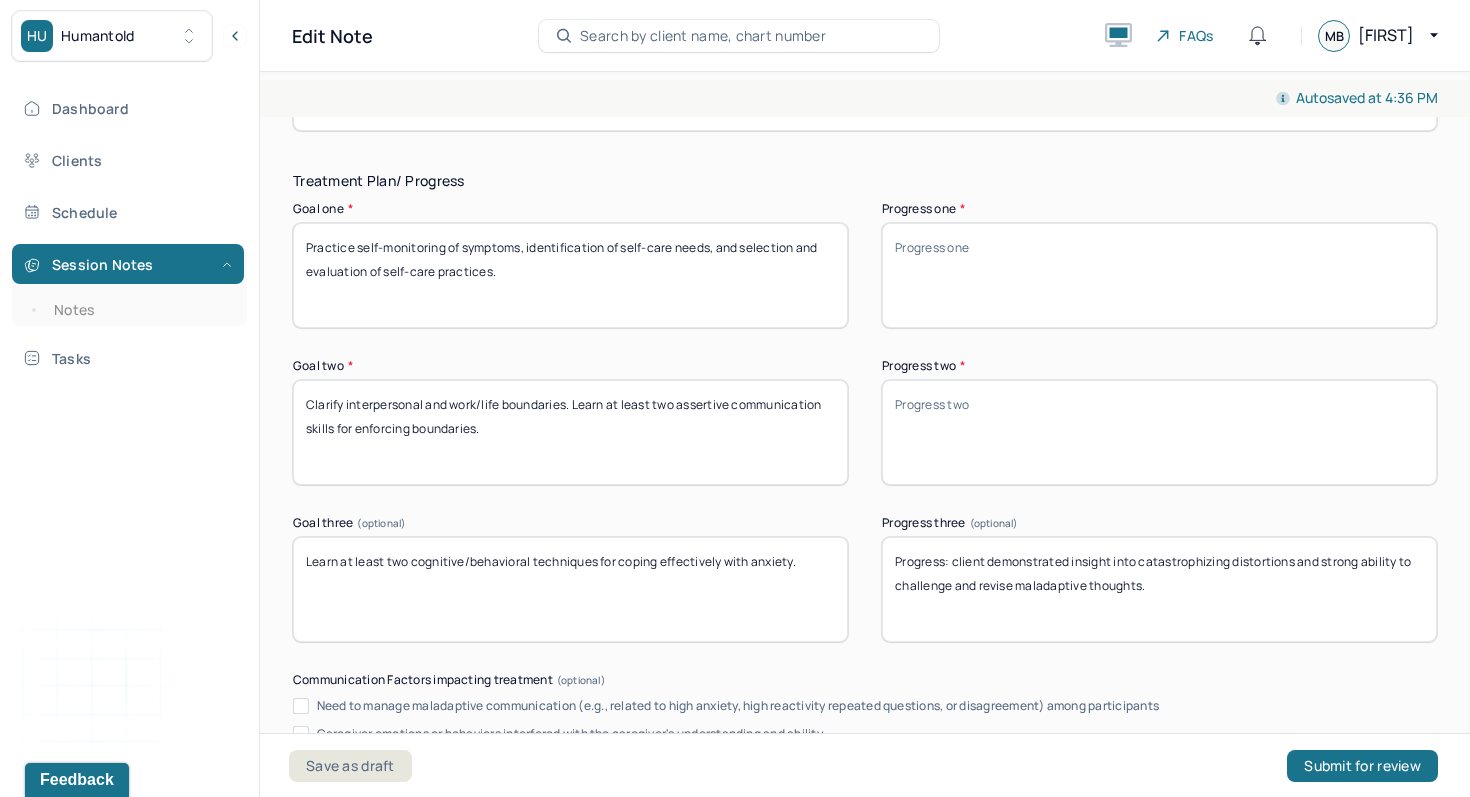 type 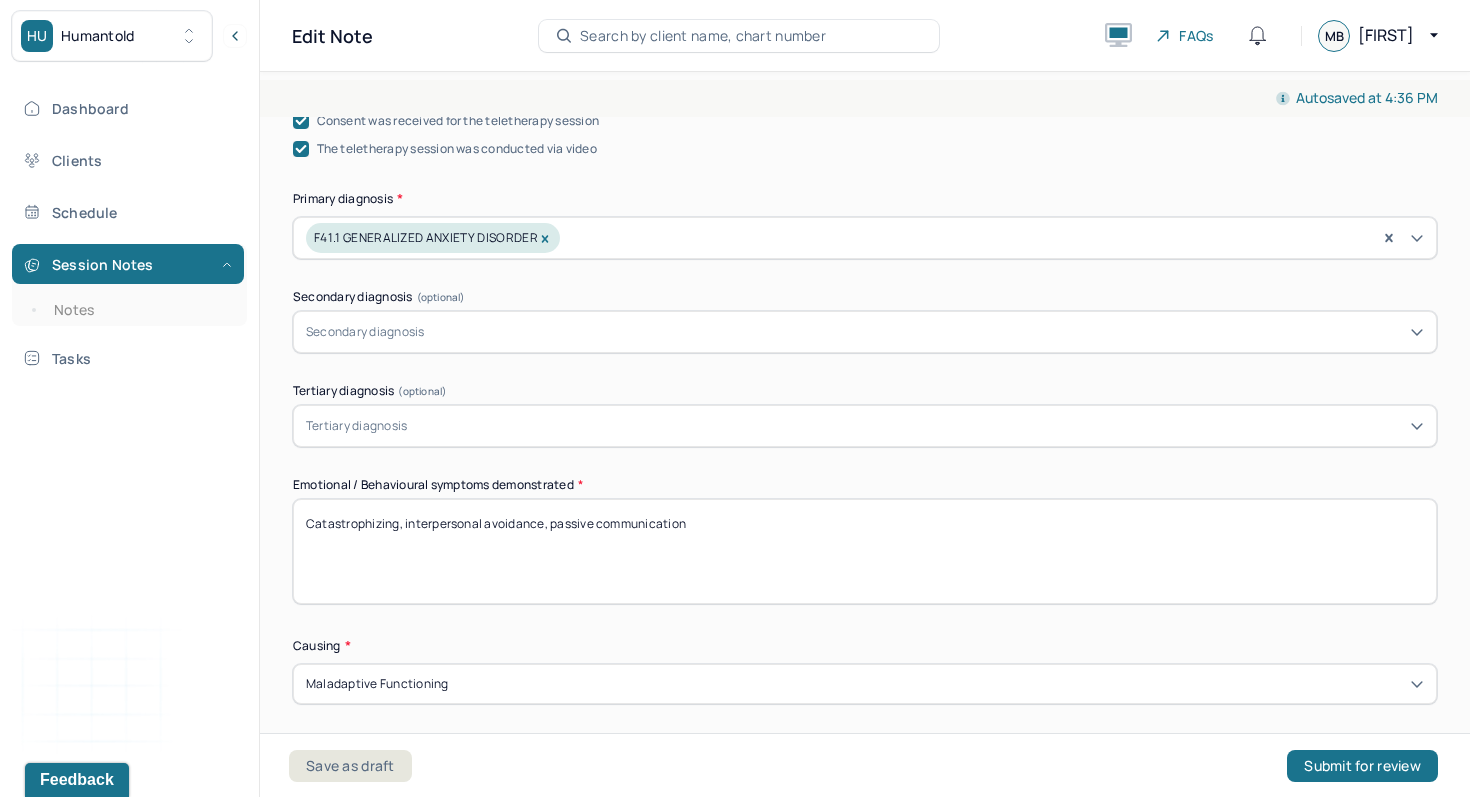 scroll, scrollTop: 685, scrollLeft: 0, axis: vertical 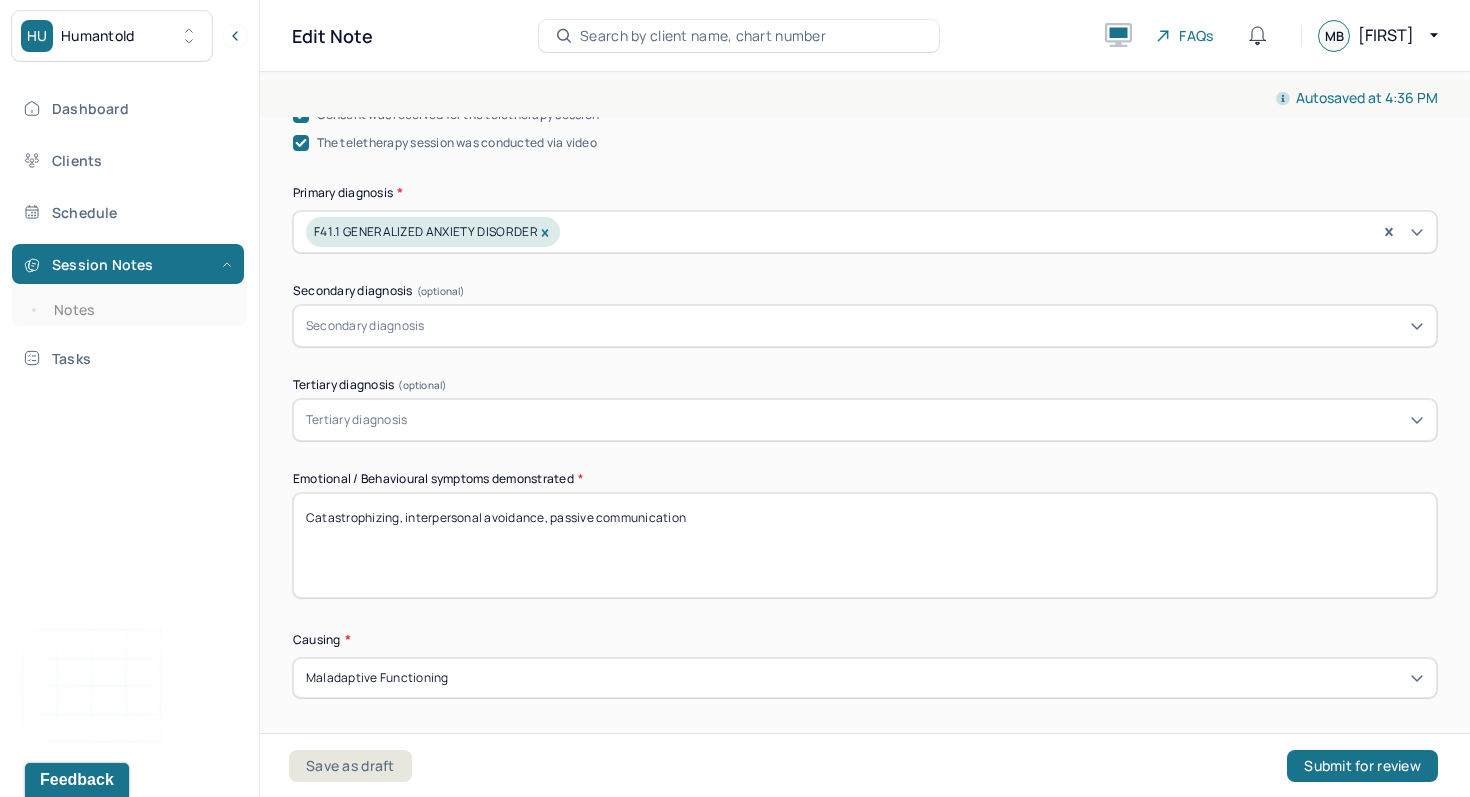 type 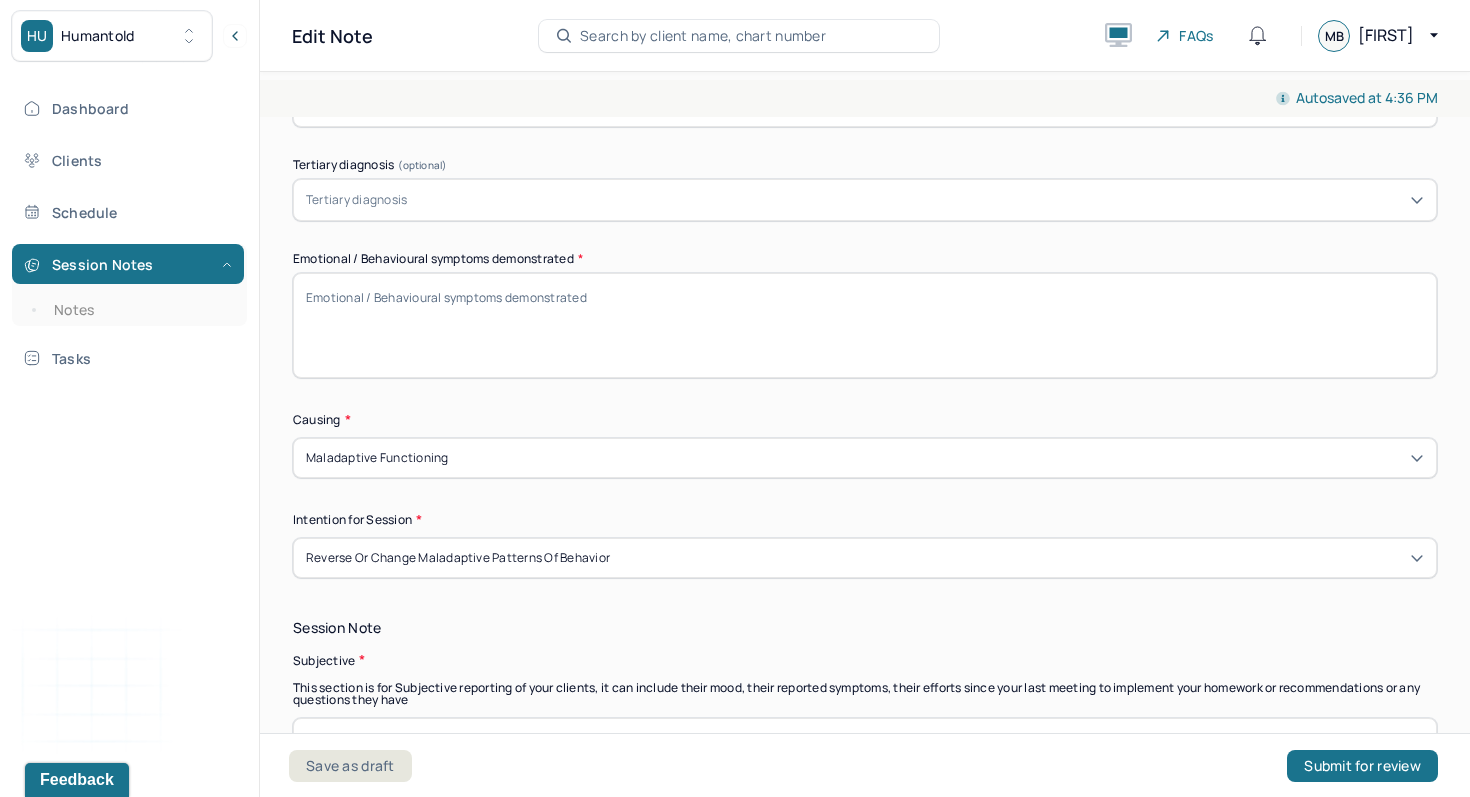 scroll, scrollTop: 1239, scrollLeft: 0, axis: vertical 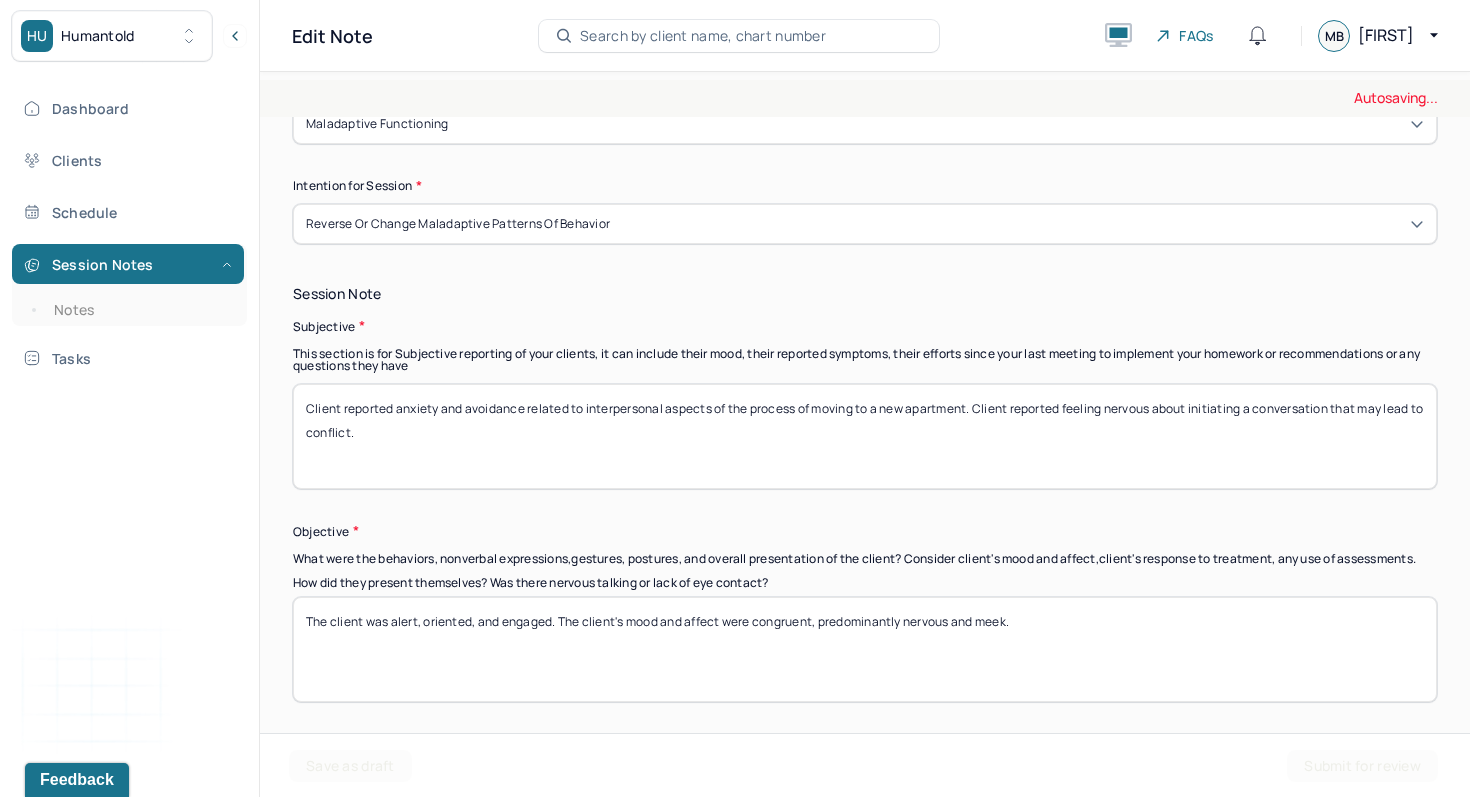 type 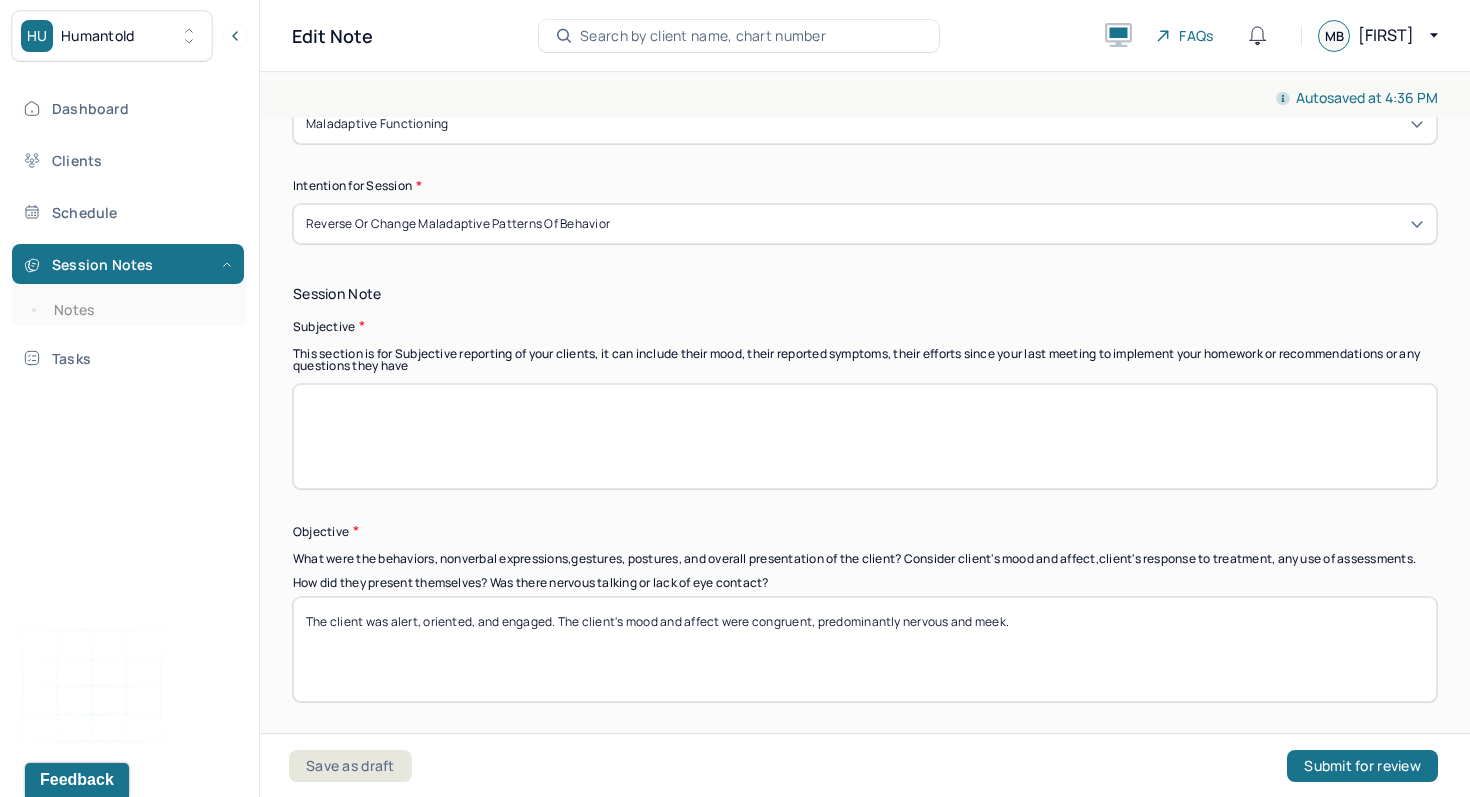 type 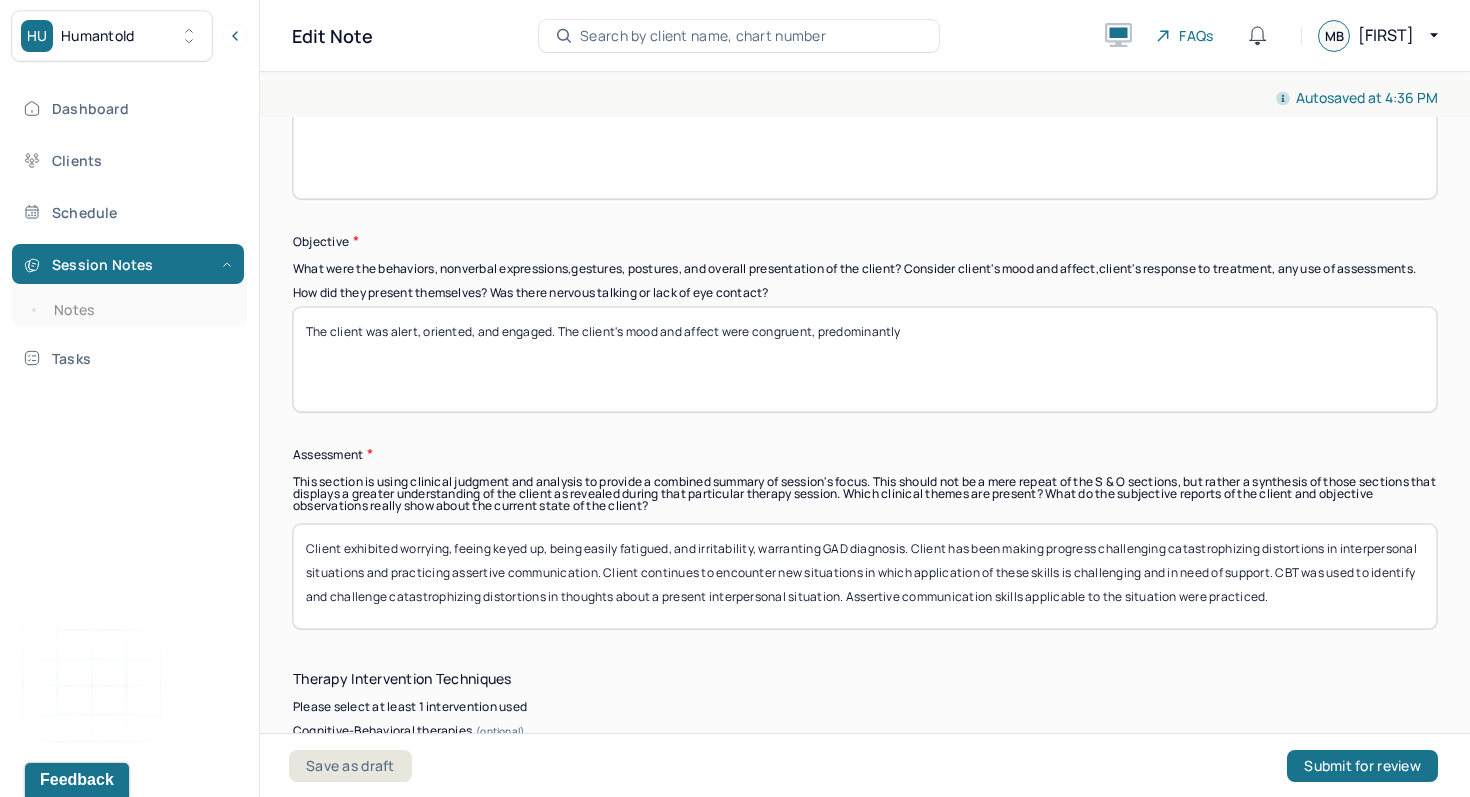 scroll, scrollTop: 1555, scrollLeft: 0, axis: vertical 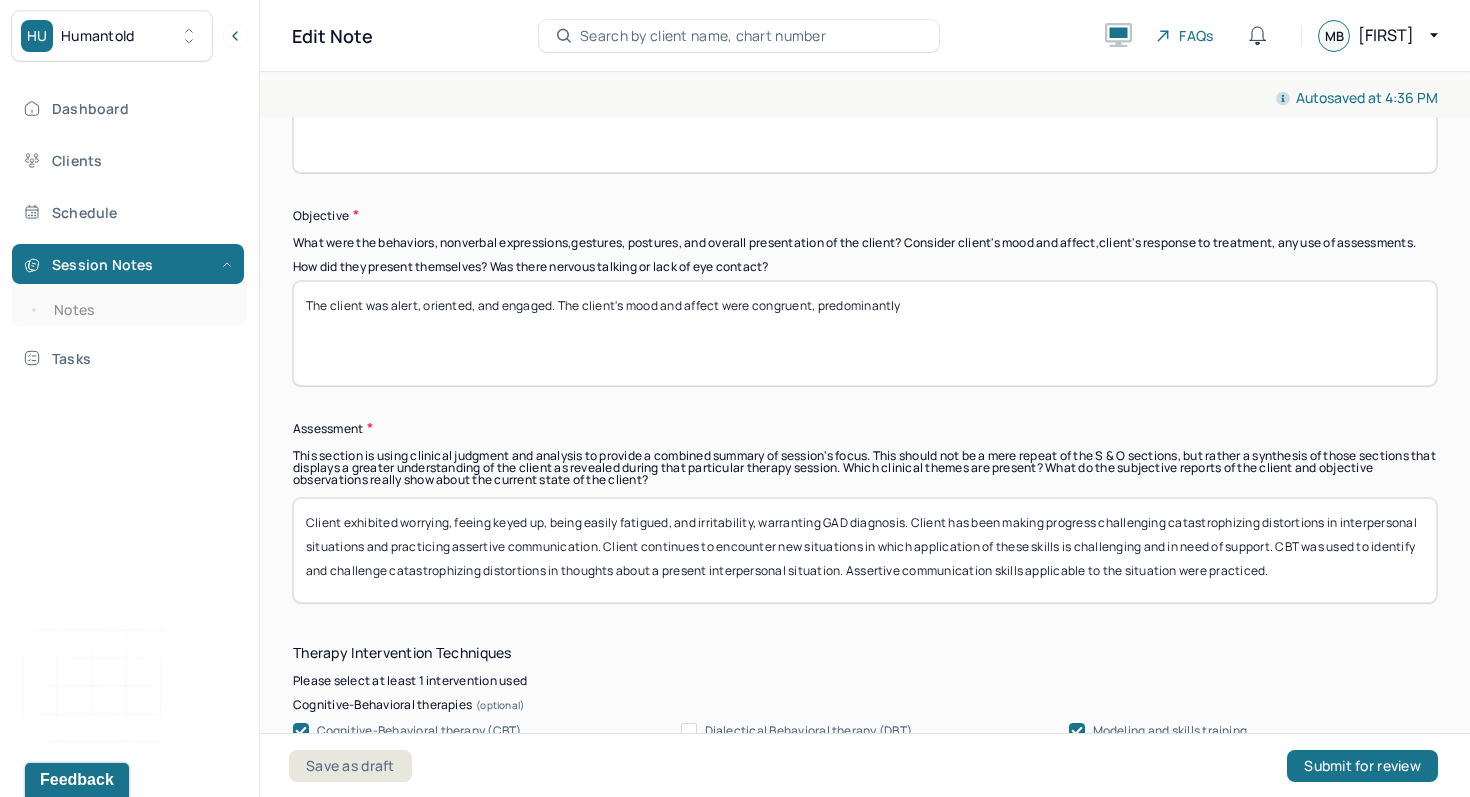 type on "The client was alert, oriented, and engaged. The client's mood and affect were congruent, predominantly" 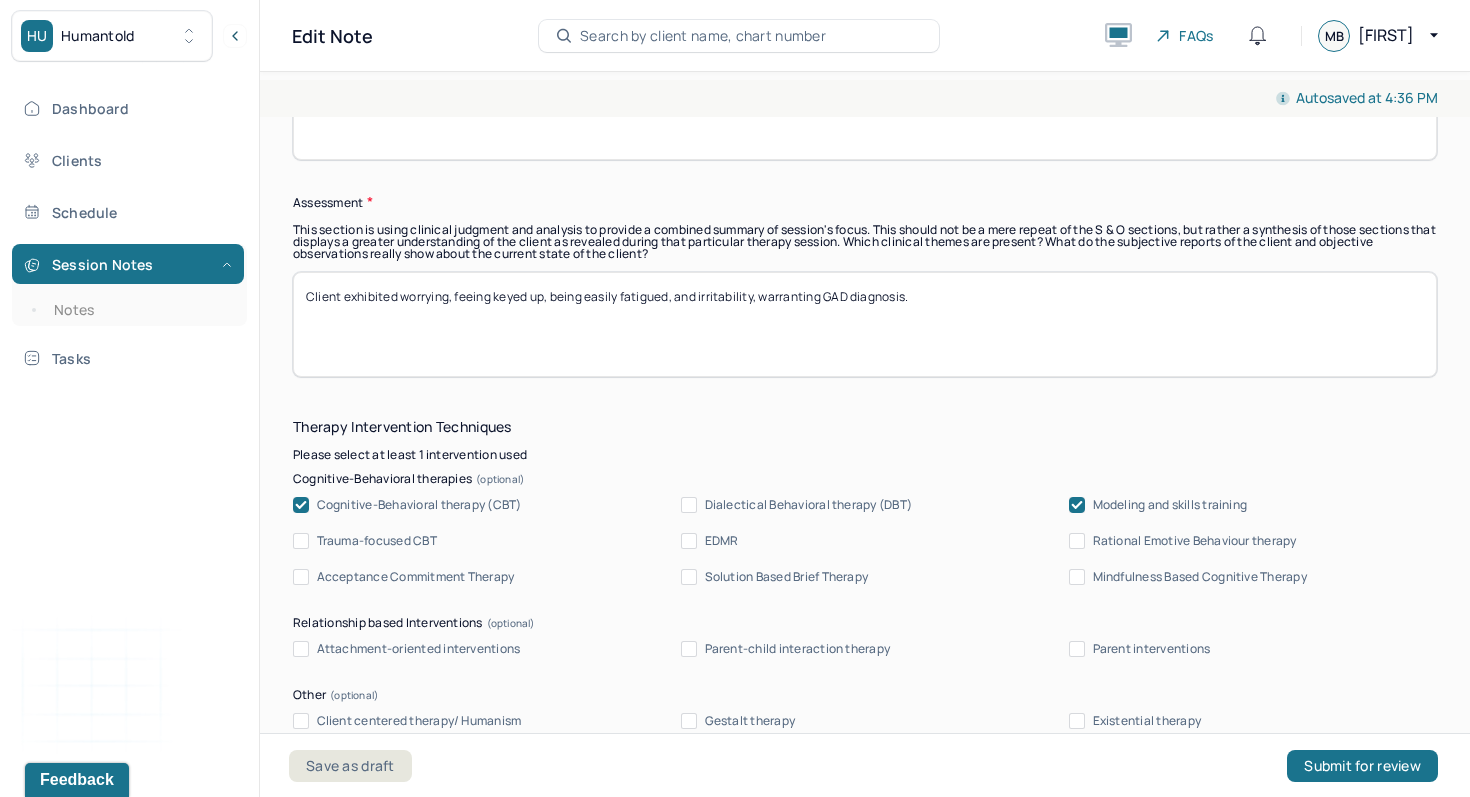 scroll, scrollTop: 1918, scrollLeft: 0, axis: vertical 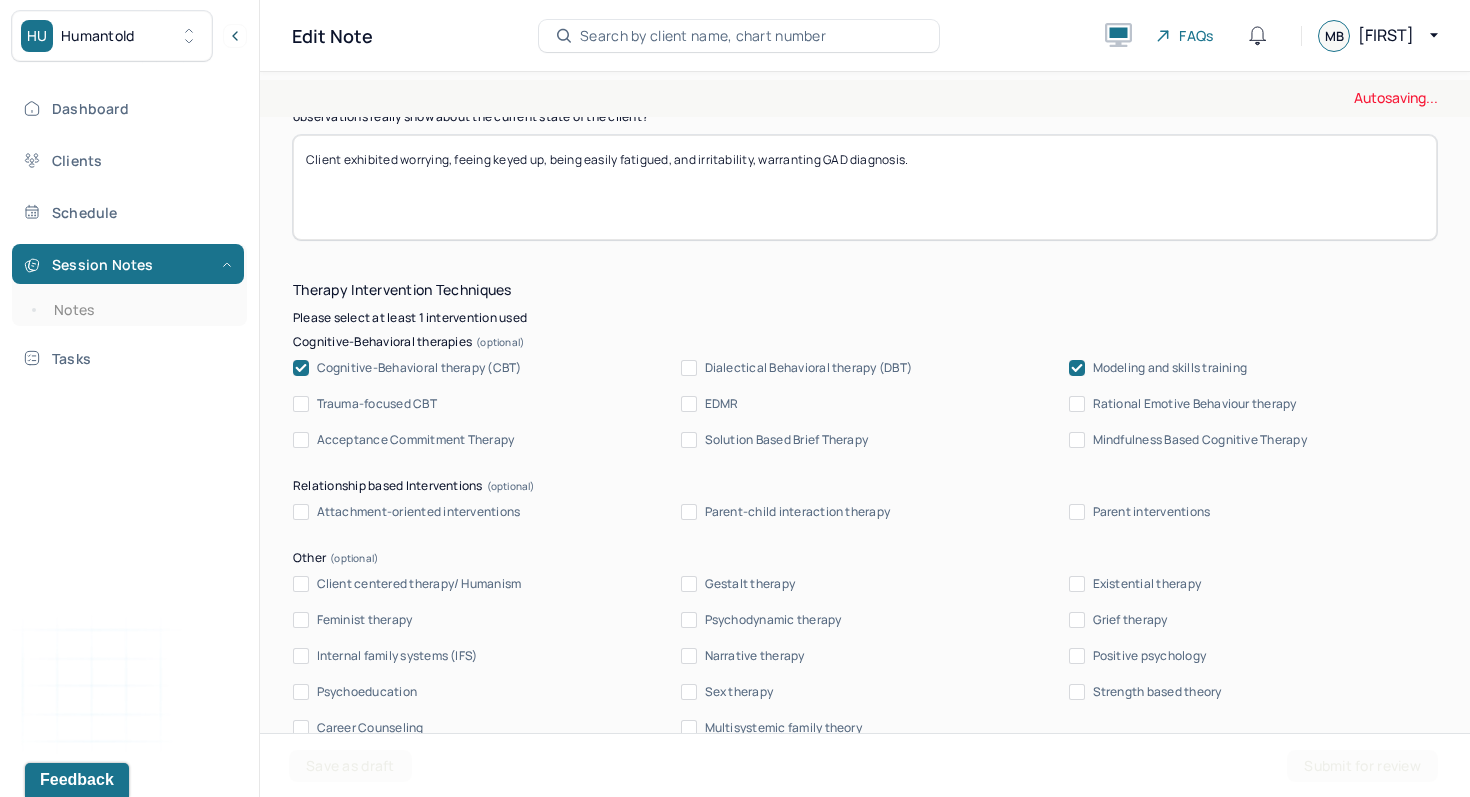 type on "Client exhibited worrying, feeing keyed up, being easily fatigued, and irritability, warranting GAD diagnosis." 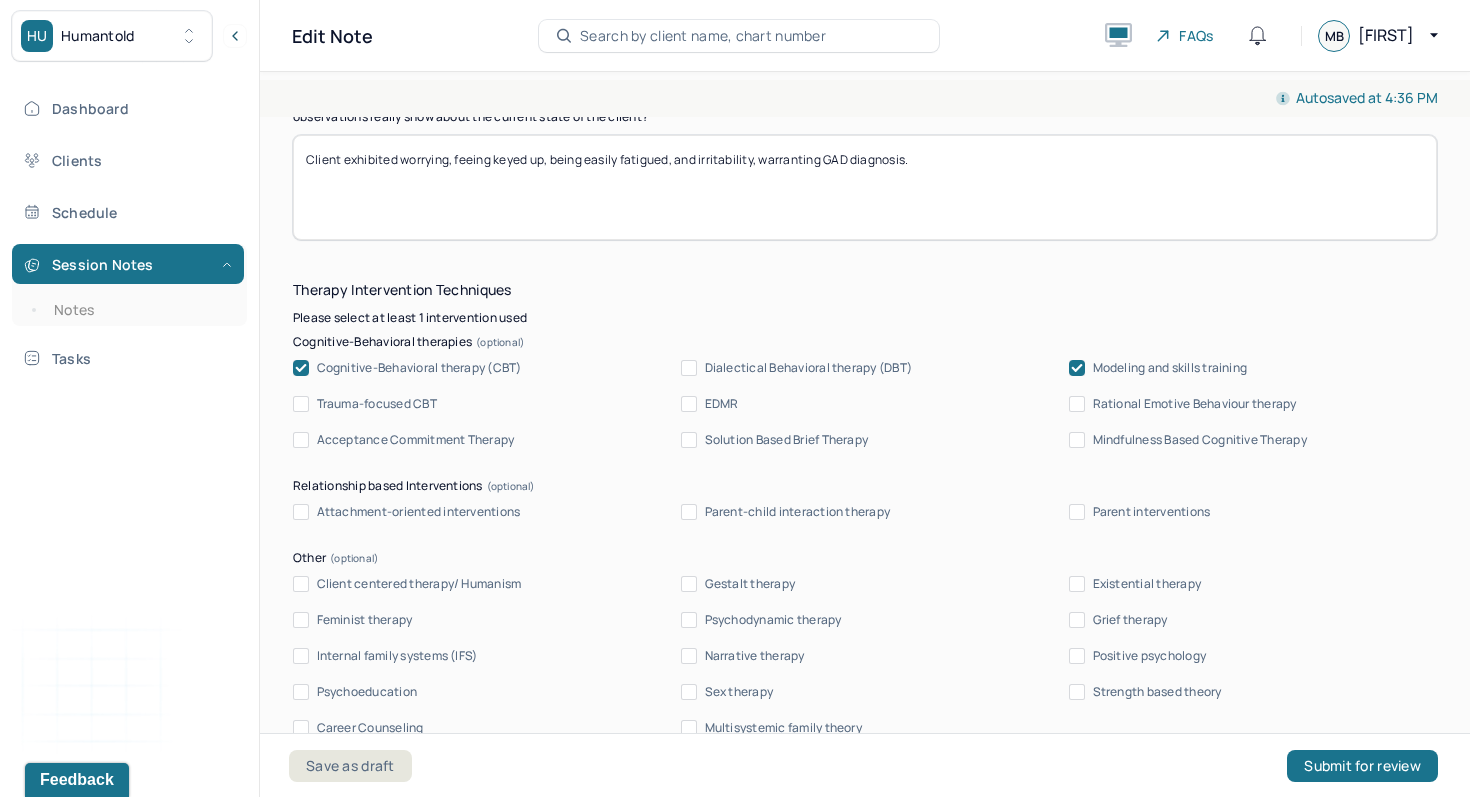 click on "Modeling and skills training" at bounding box center (1170, 368) 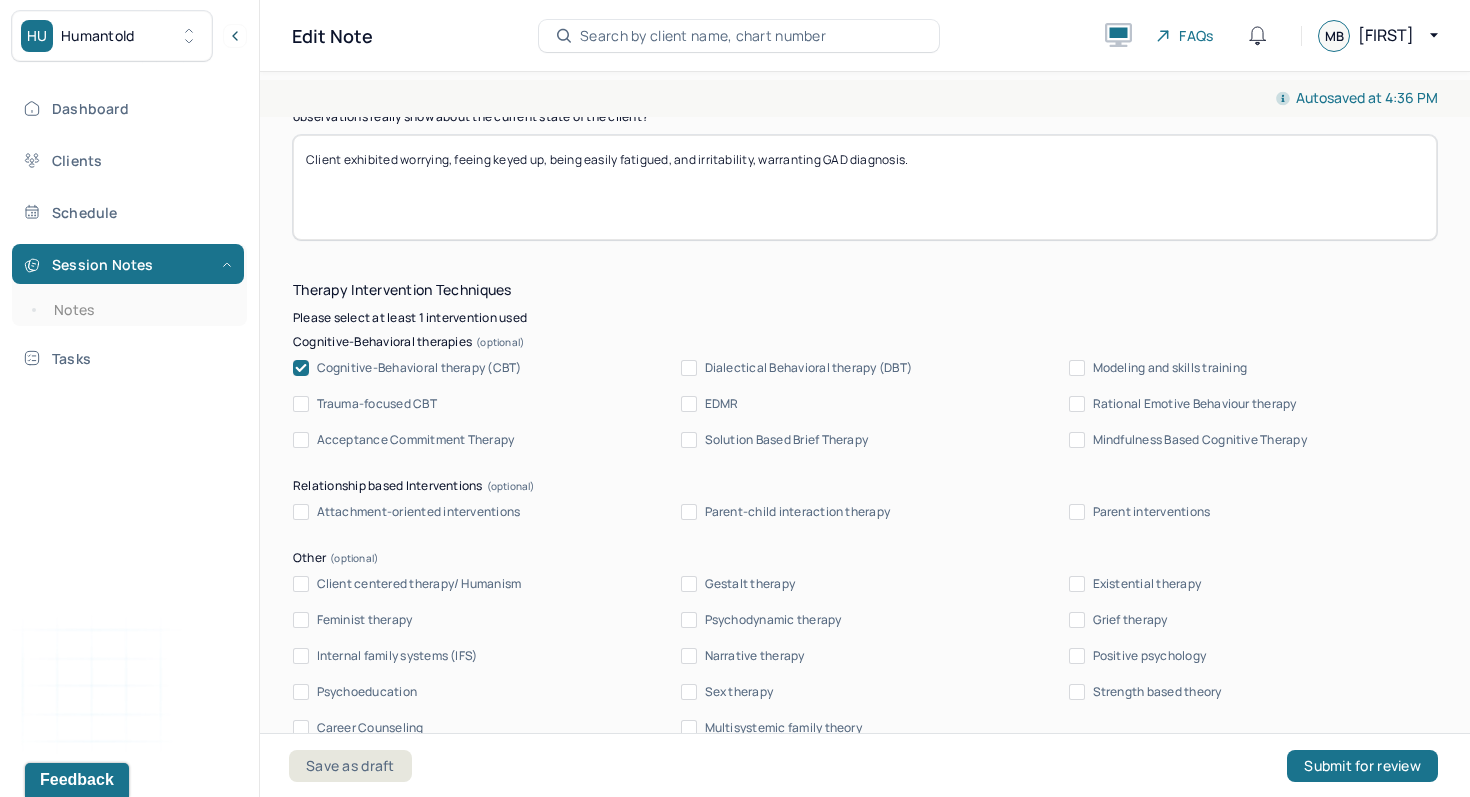 click on "Cognitive-Behavioral therapy (CBT)" at bounding box center [419, 368] 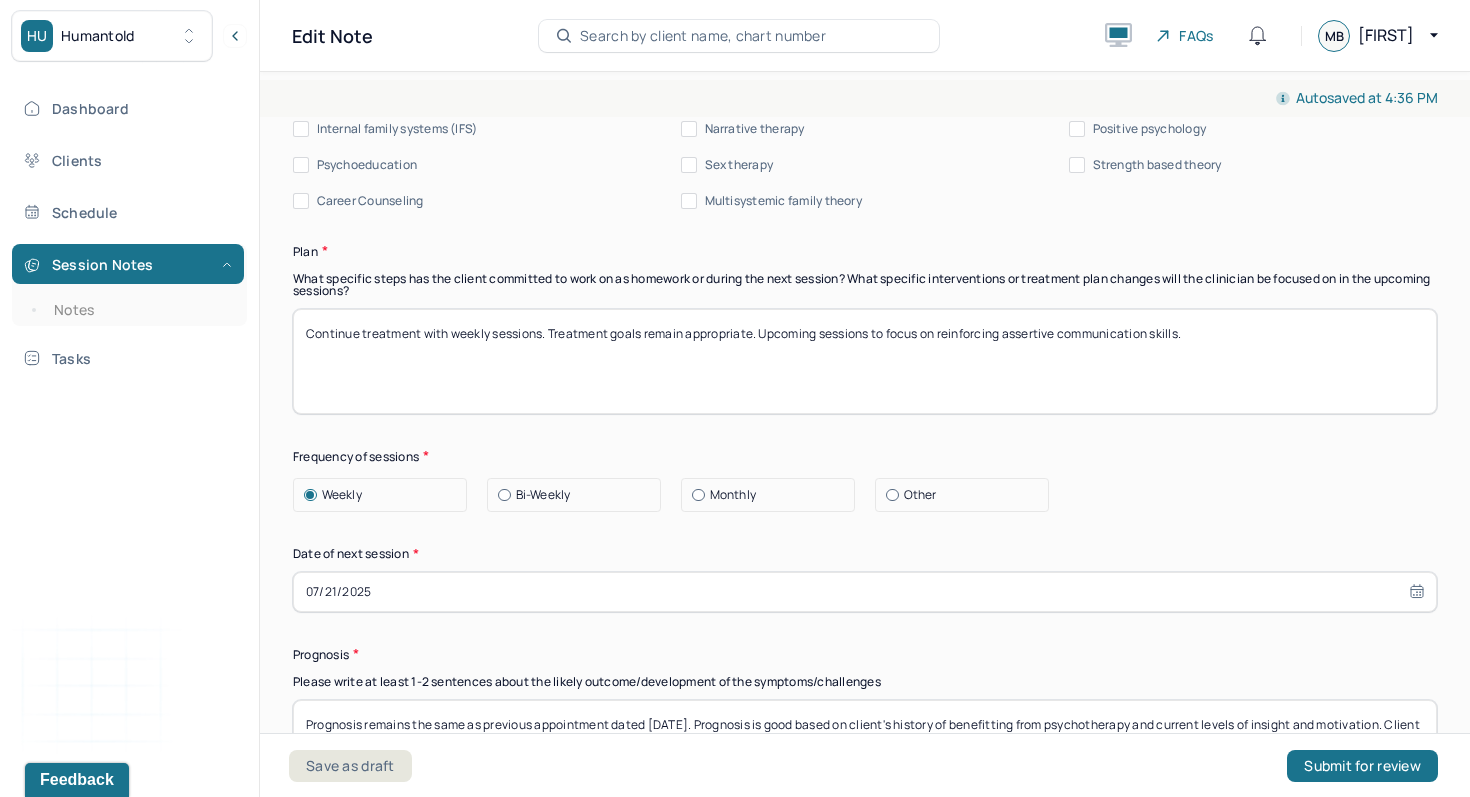scroll, scrollTop: 2477, scrollLeft: 0, axis: vertical 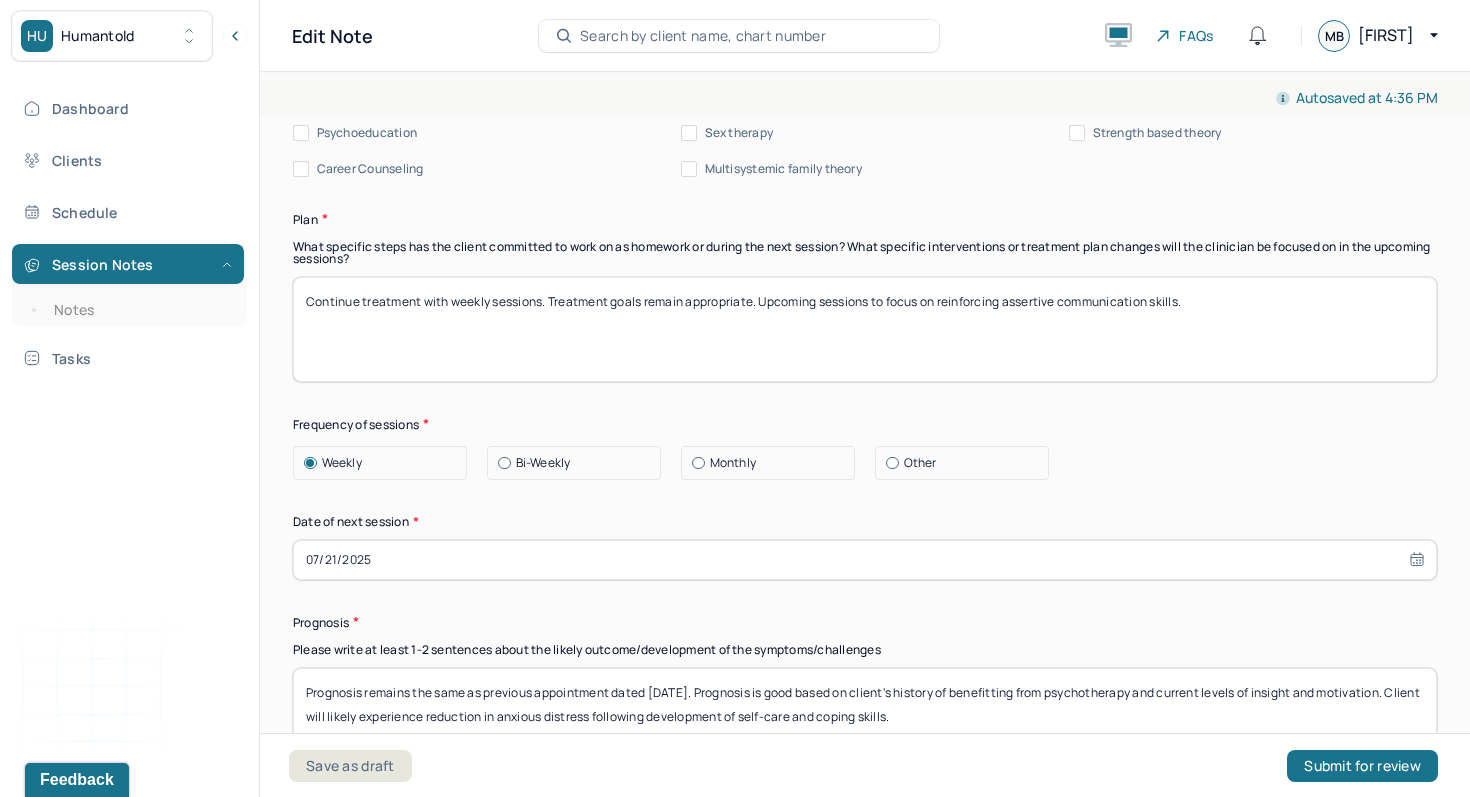 drag, startPoint x: 1248, startPoint y: 334, endPoint x: 941, endPoint y: 314, distance: 307.6508 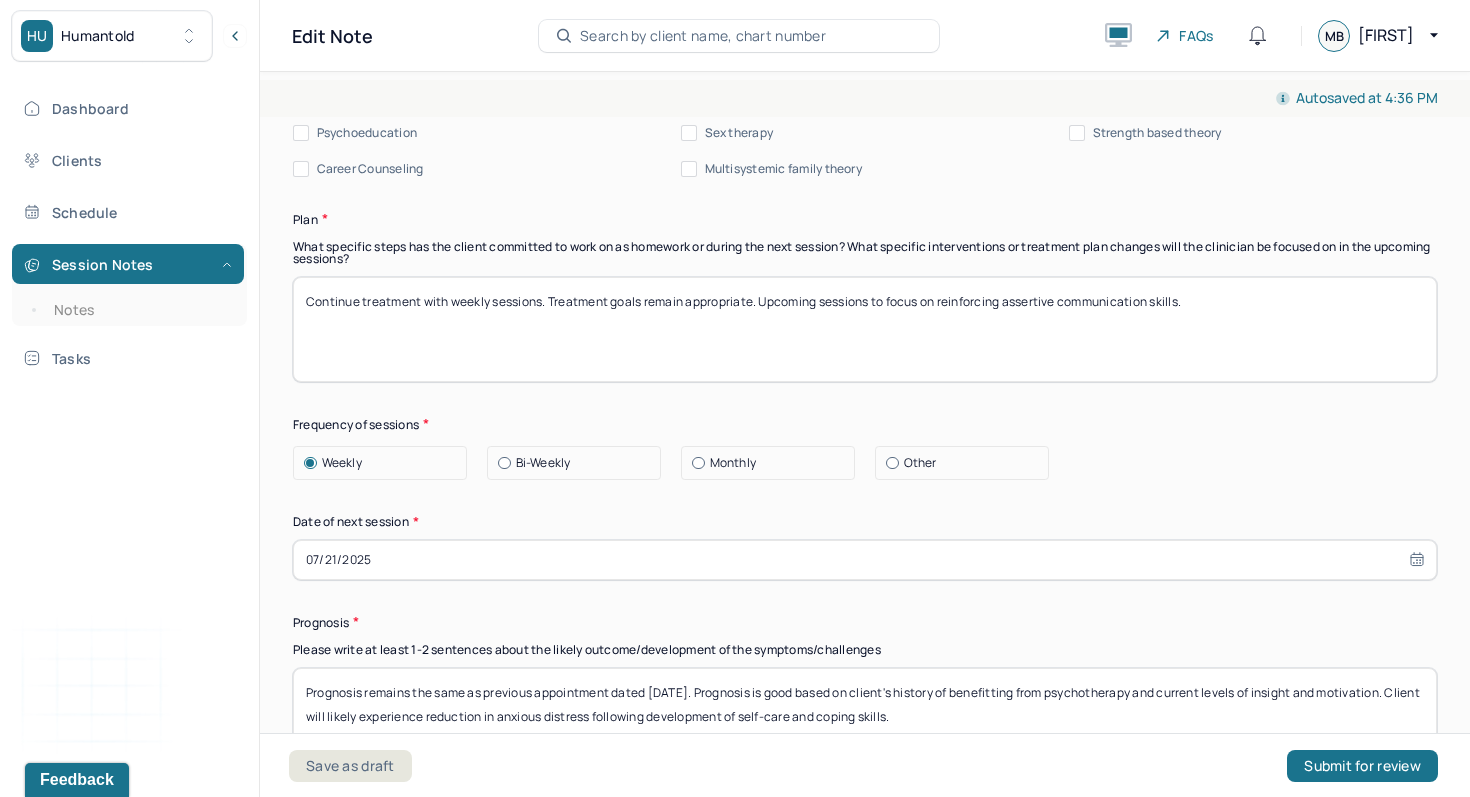 click on "Continue treatment with weekly sessions. Treatment goals remain appropriate. Upcoming sessions to focus on reinforcing assertive communication skills." at bounding box center (865, 329) 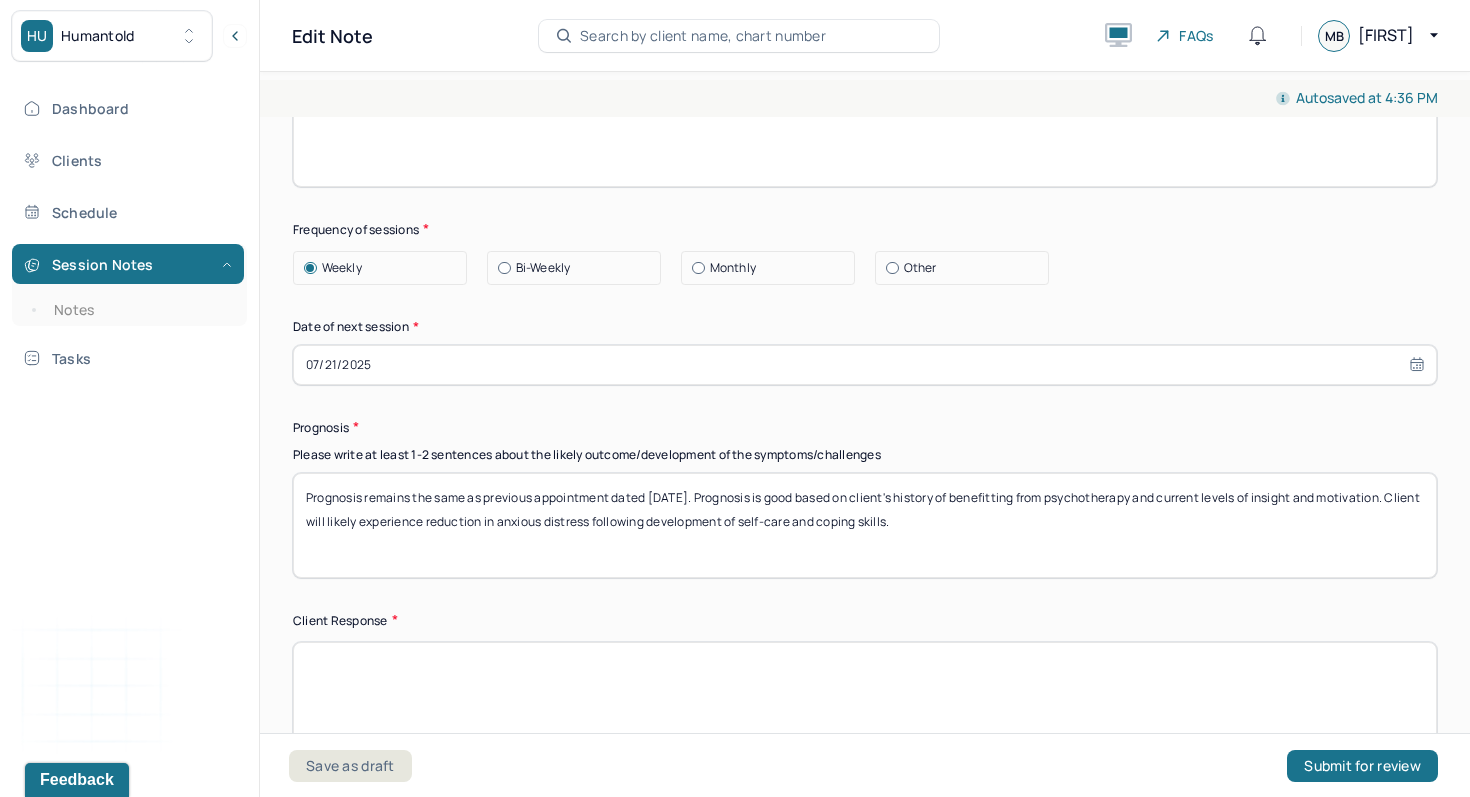 scroll, scrollTop: 2683, scrollLeft: 0, axis: vertical 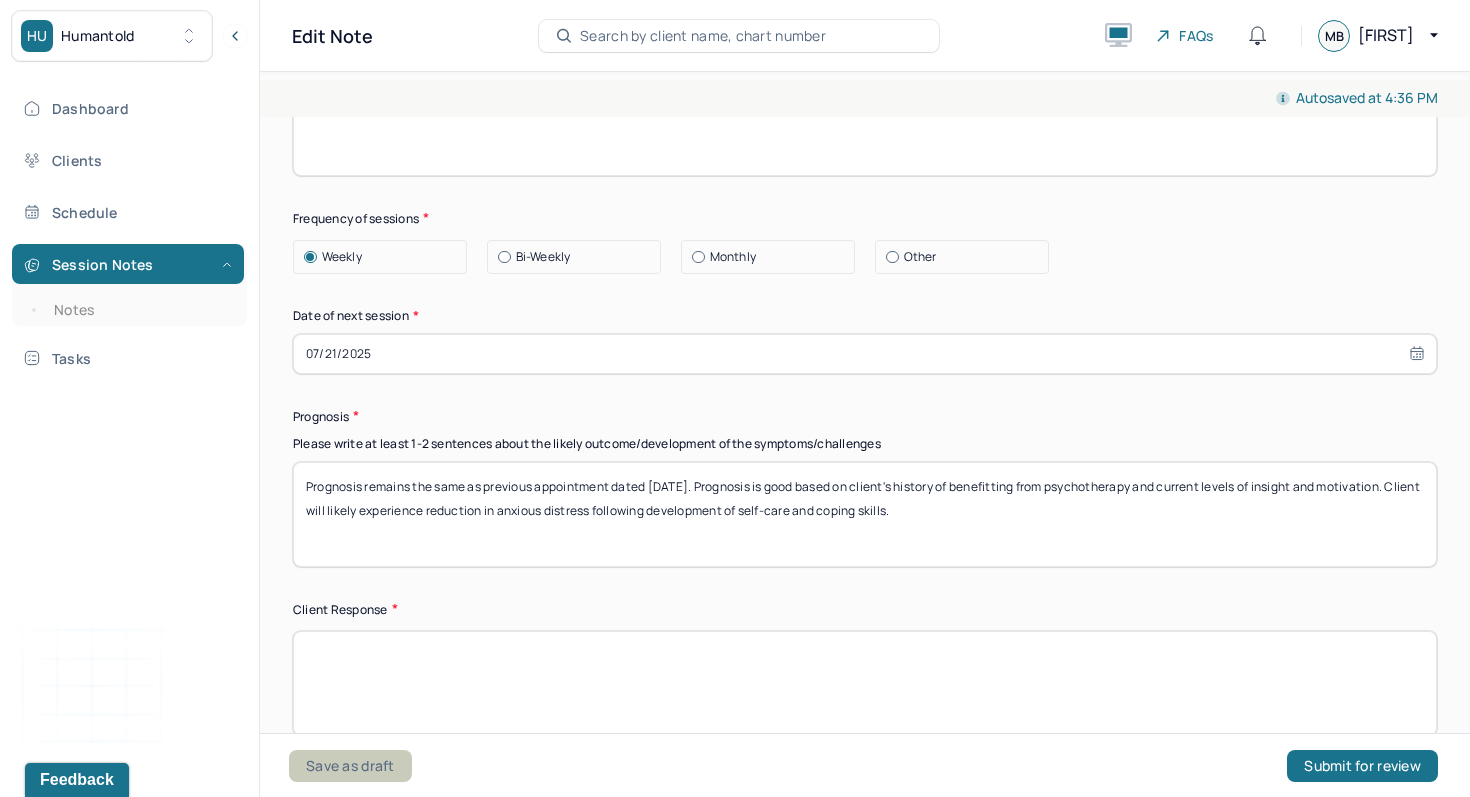 type on "Continue treatment with weekly sessions. Treatment goals remain appropriate. Upcoming sessions to focus on" 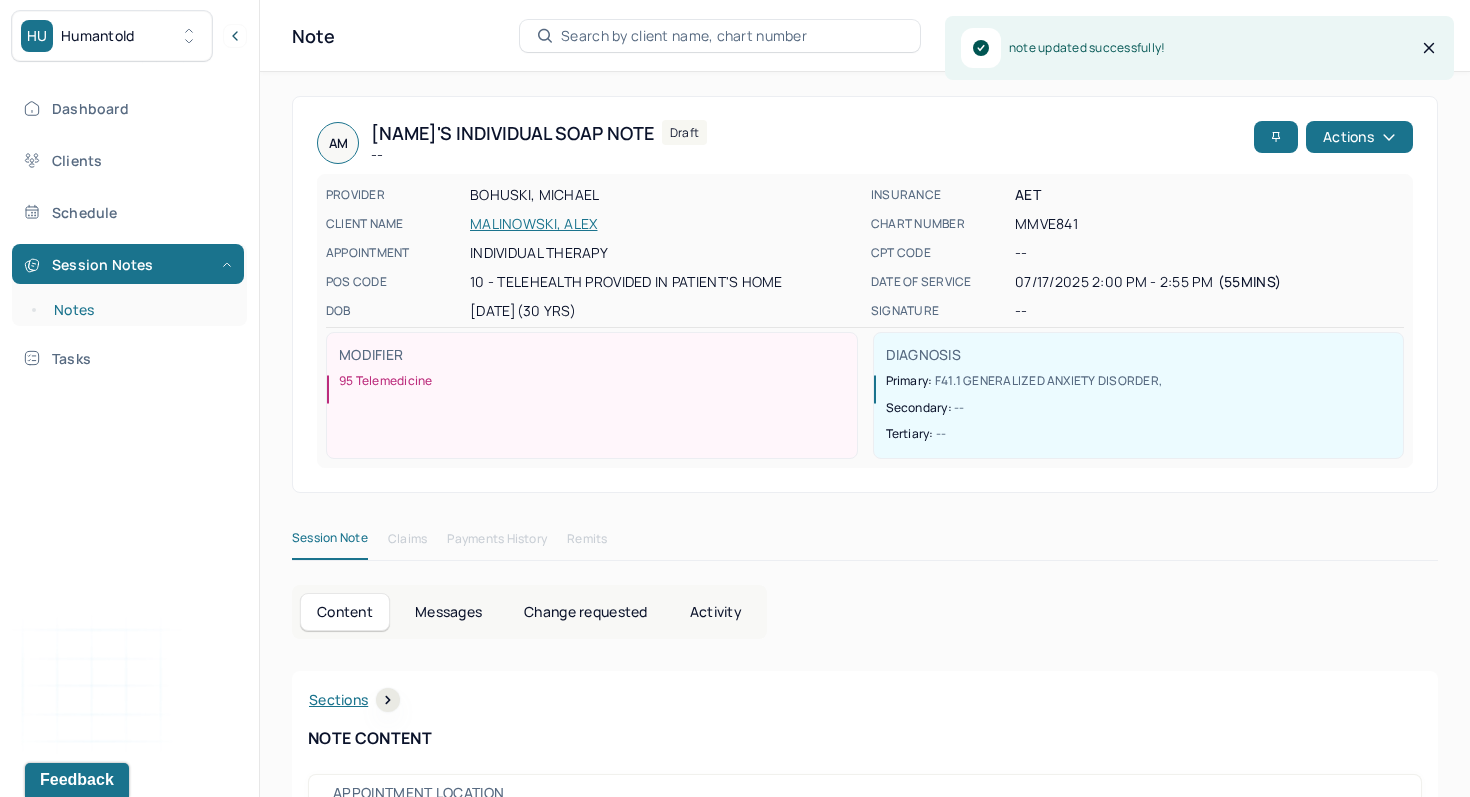 click on "Notes" at bounding box center (139, 310) 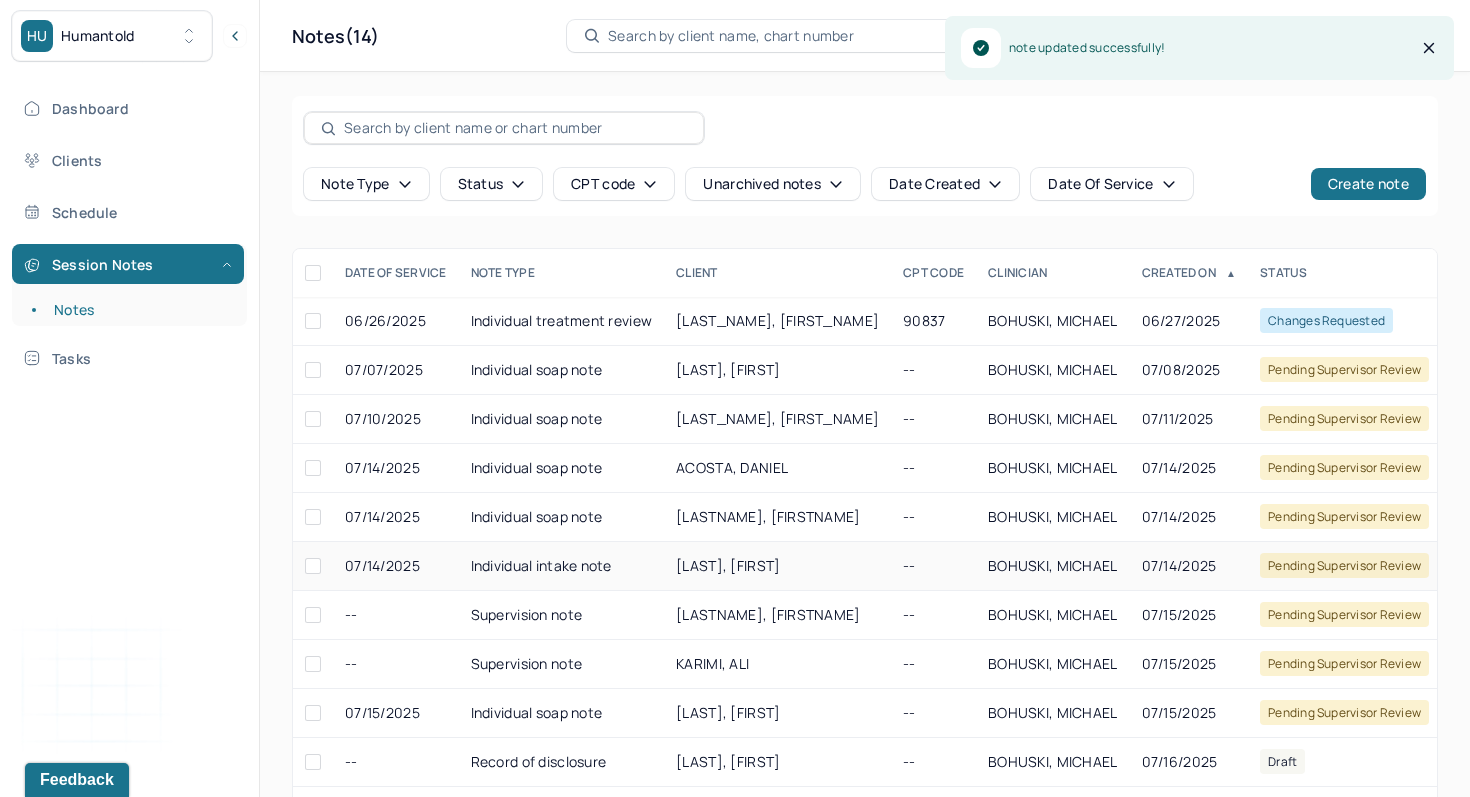 scroll, scrollTop: 99, scrollLeft: 0, axis: vertical 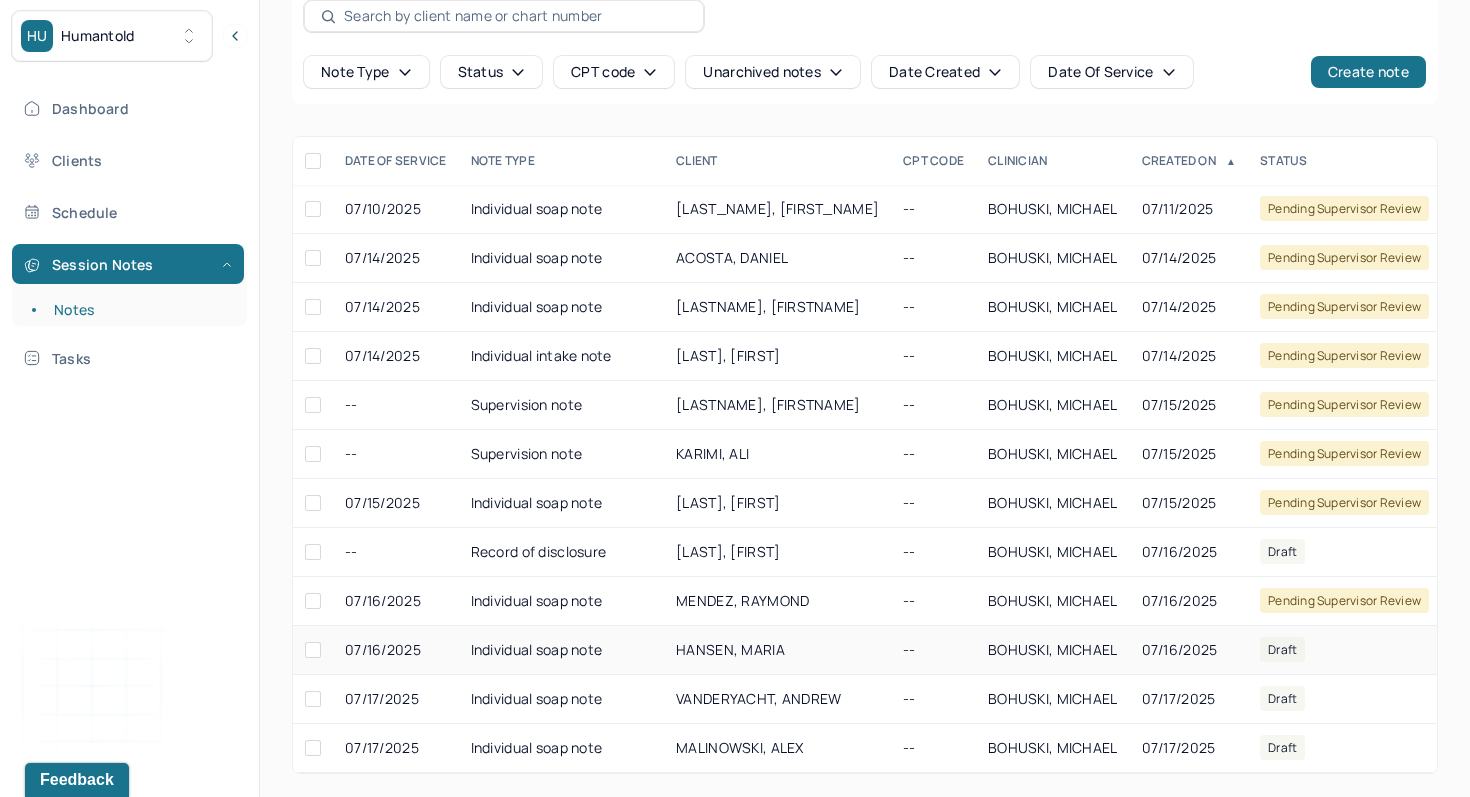 click on "Individual soap note" at bounding box center (562, 650) 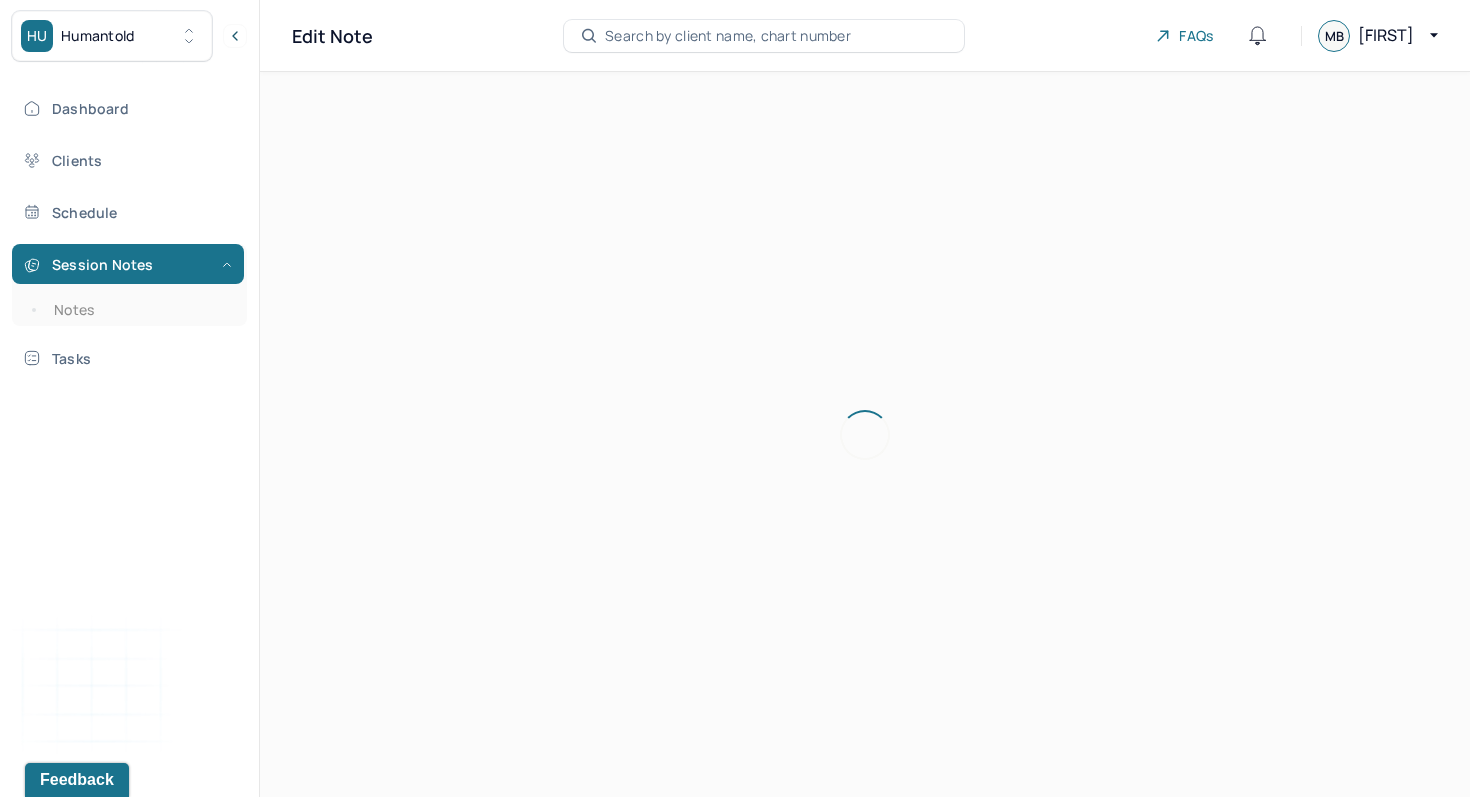 scroll, scrollTop: 0, scrollLeft: 0, axis: both 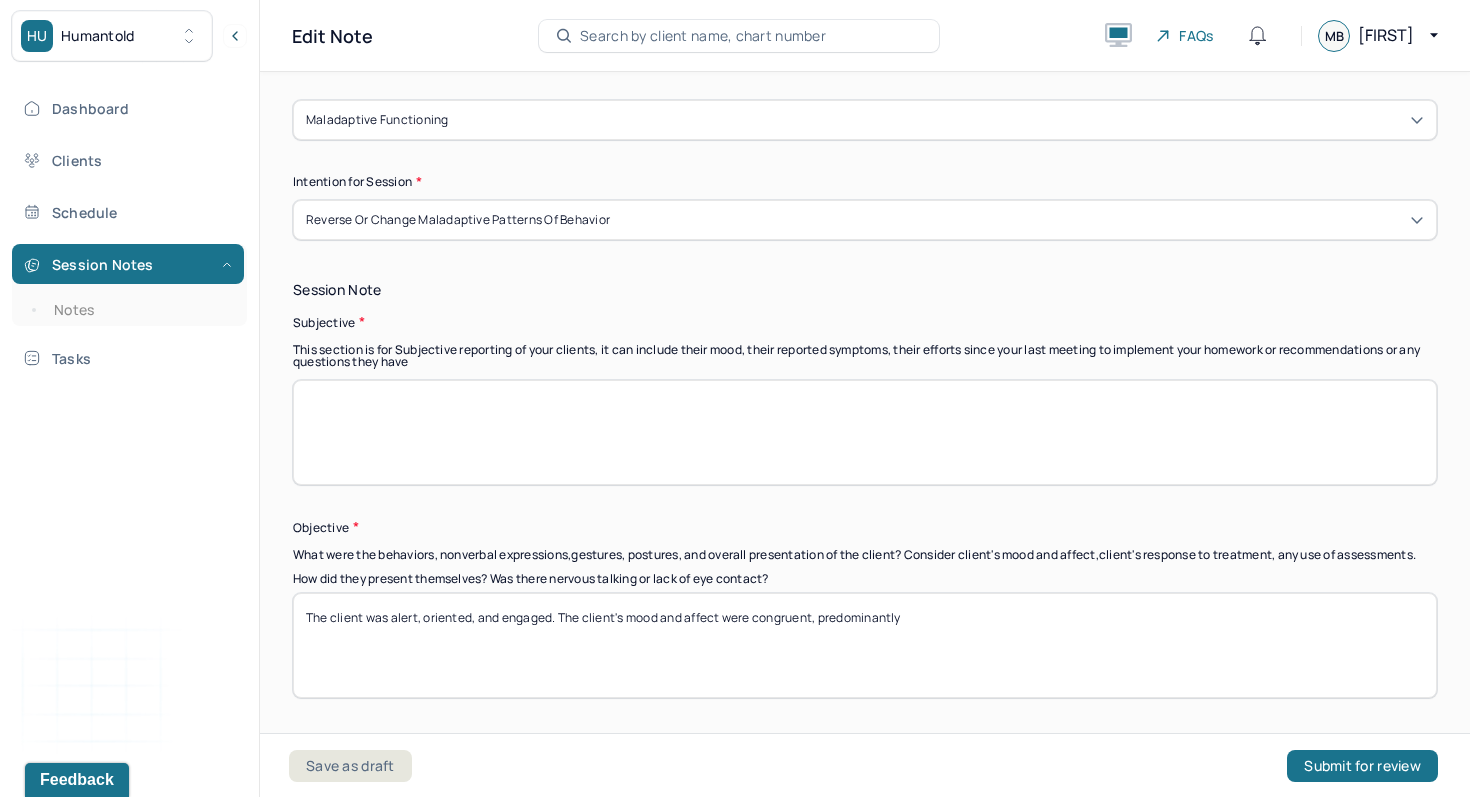 click at bounding box center [865, 432] 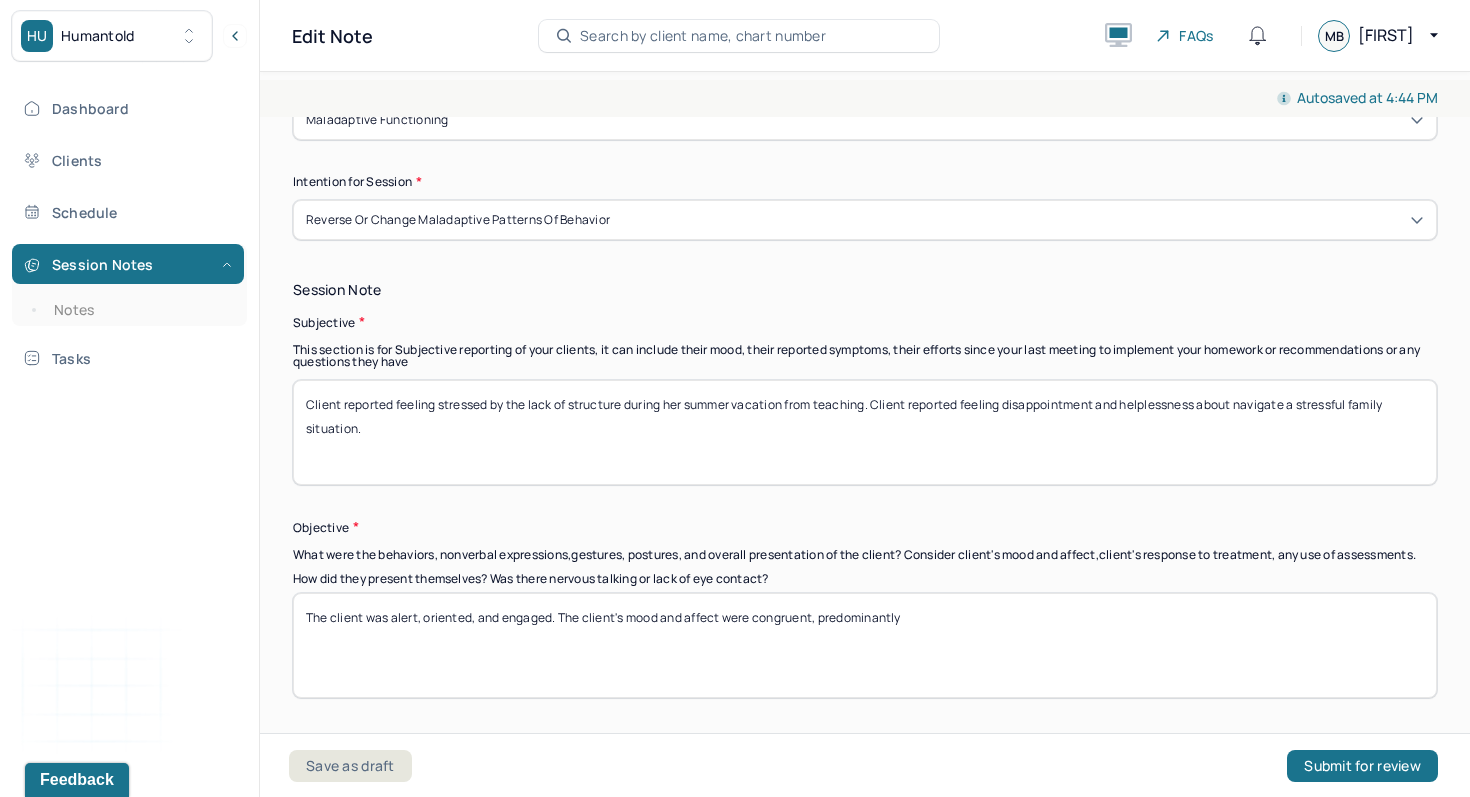 click on "Client reported feeling stressed by the lack of structure during her summer vacation from teaching. Client reported feeling disappointment and helplessness about navigate a stressful family situation." at bounding box center (865, 432) 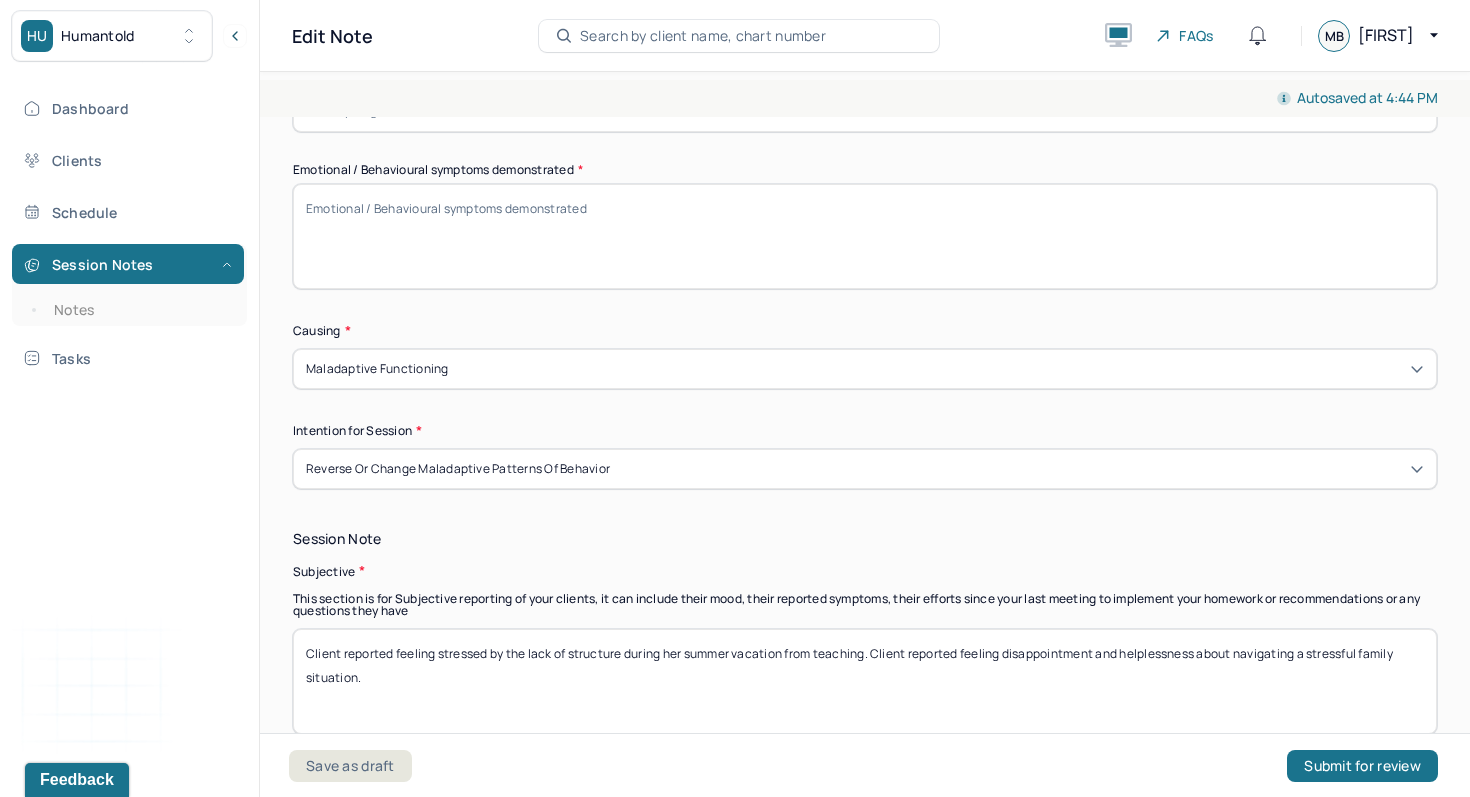 scroll, scrollTop: 993, scrollLeft: 0, axis: vertical 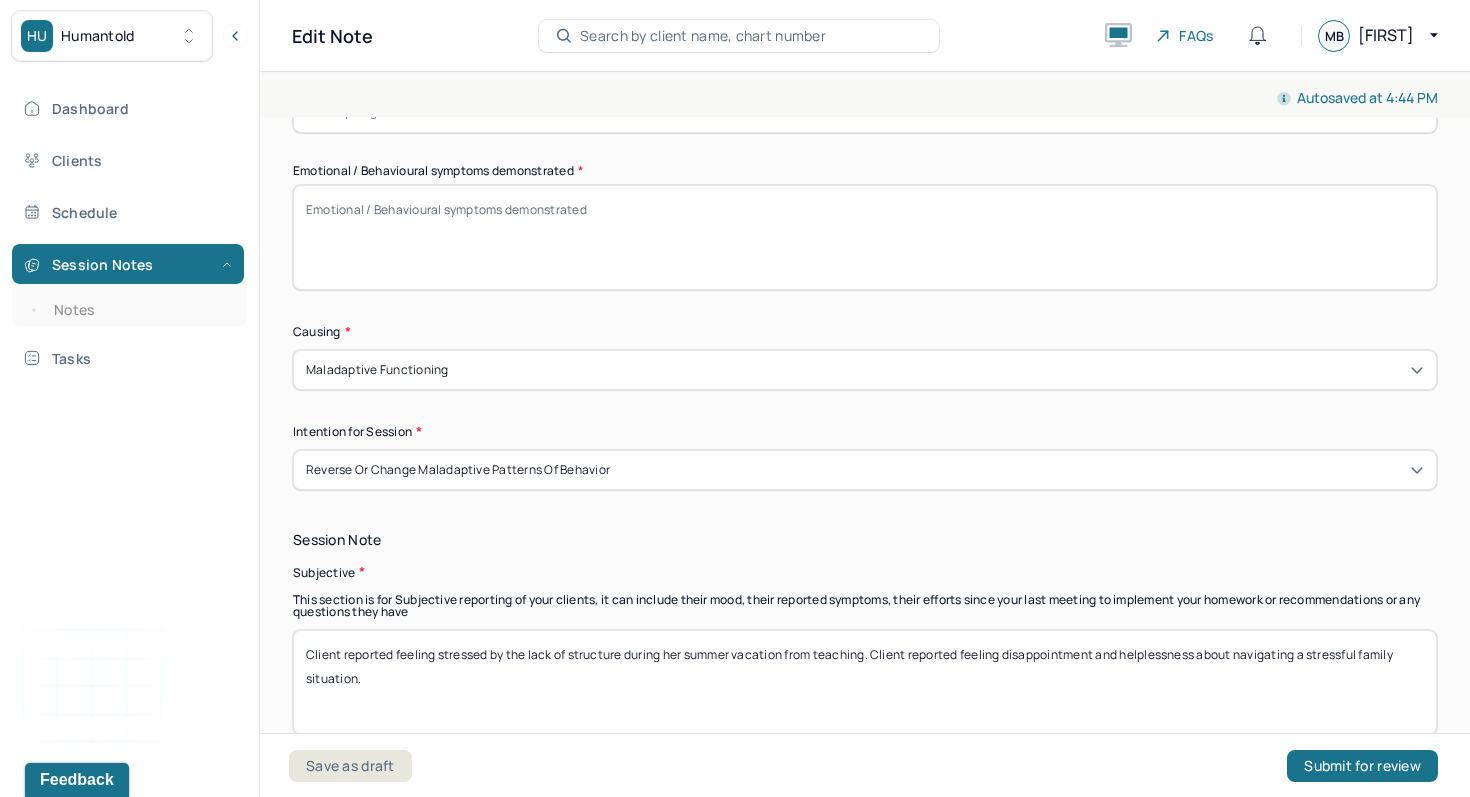 type on "Client reported feeling stressed by the lack of structure during her summer vacation from teaching. Client reported feeling disappointment and helplessness about navigating a stressful family situation." 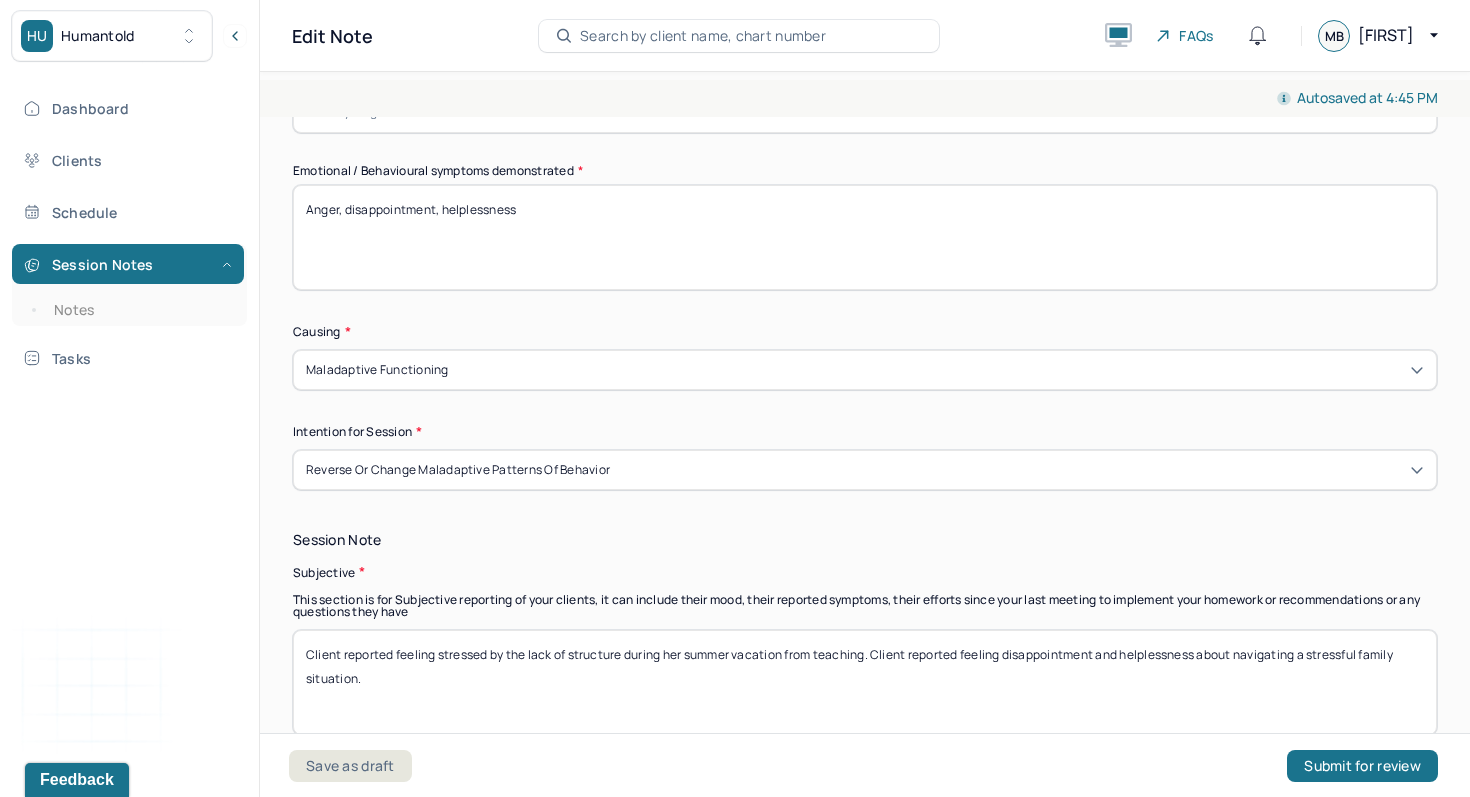 type on "Anger, disappointment, helplessness" 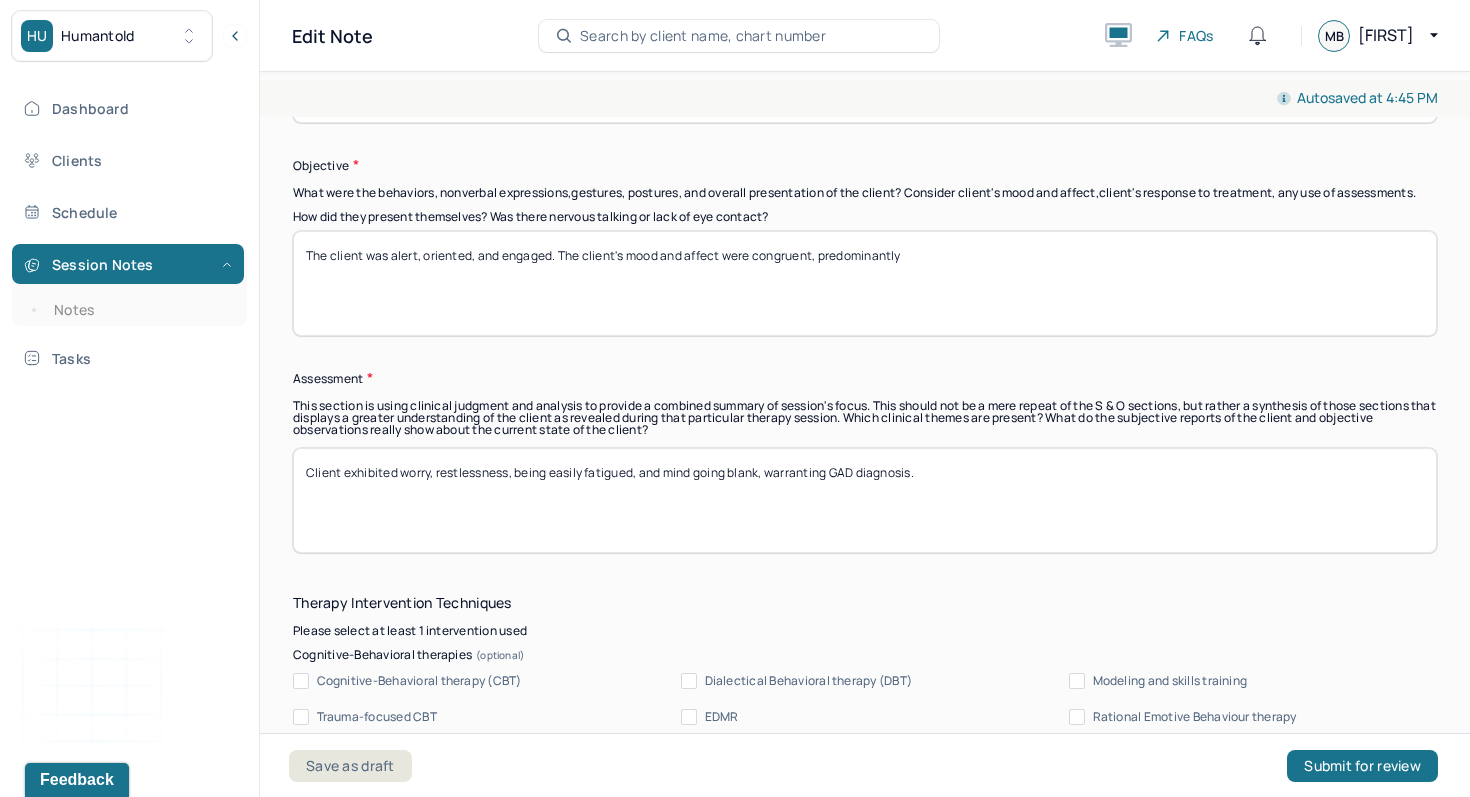 scroll, scrollTop: 1631, scrollLeft: 0, axis: vertical 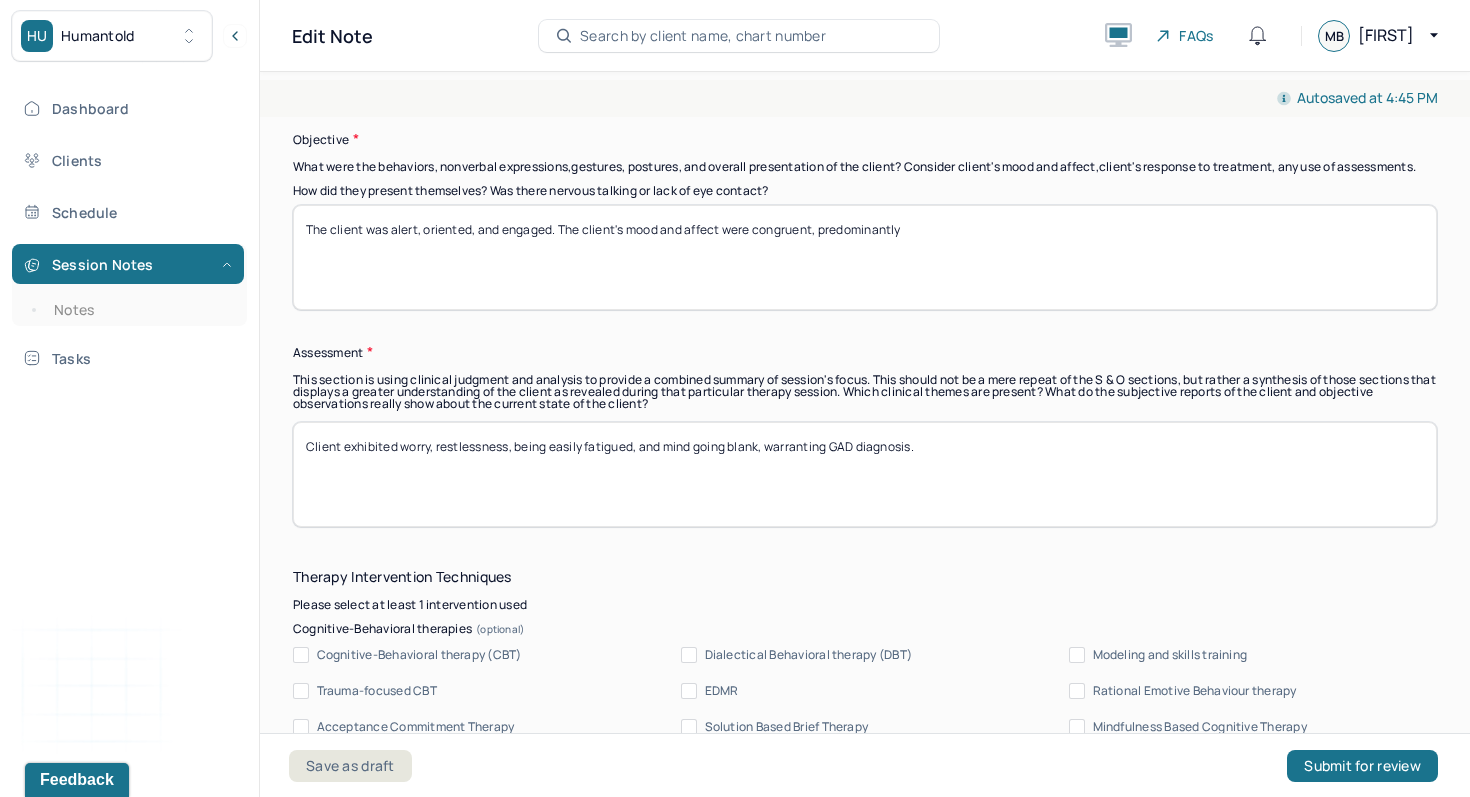 click on "The client was alert, oriented, and engaged. The client's mood and affect were congruent, predominantly" at bounding box center [865, 257] 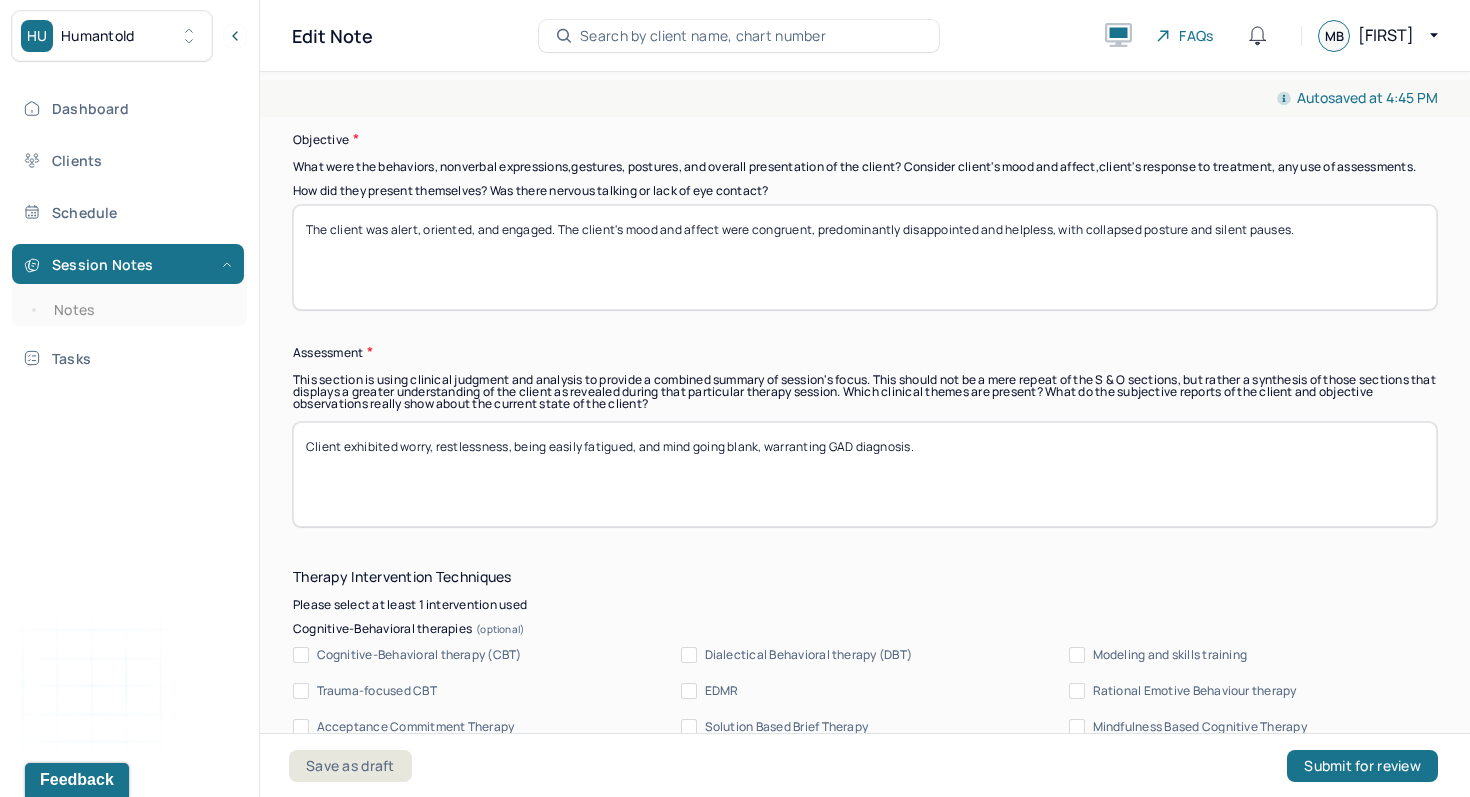 type on "The client was alert, oriented, and engaged. The client's mood and affect were congruent, predominantly disappointed and helpless, with collapsed posture and silent pauses." 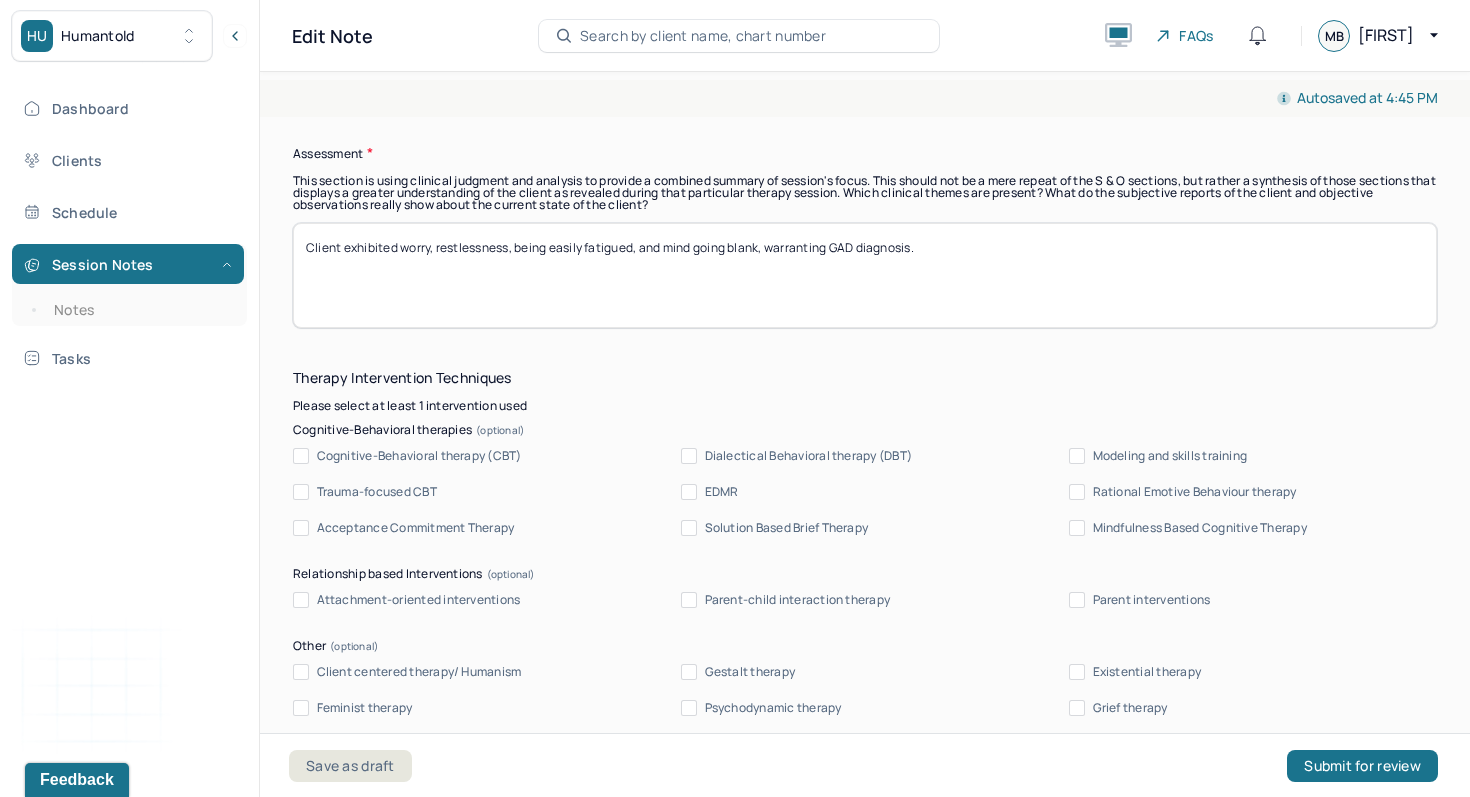 scroll, scrollTop: 1834, scrollLeft: 0, axis: vertical 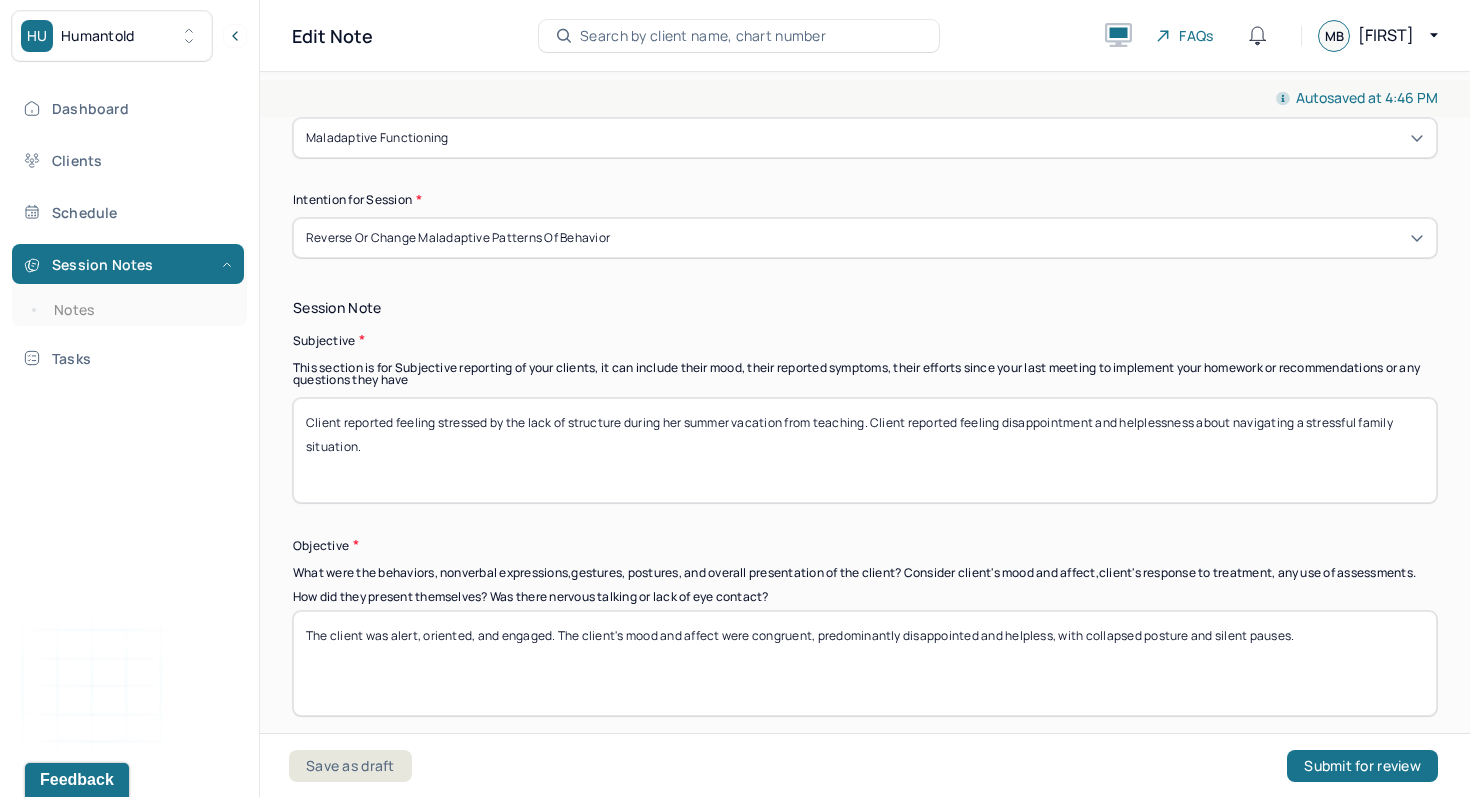 type on "Client exhibited worry, restlessness, being easily fatigued, and mind going blank, warranting GAD diagnosis. C" 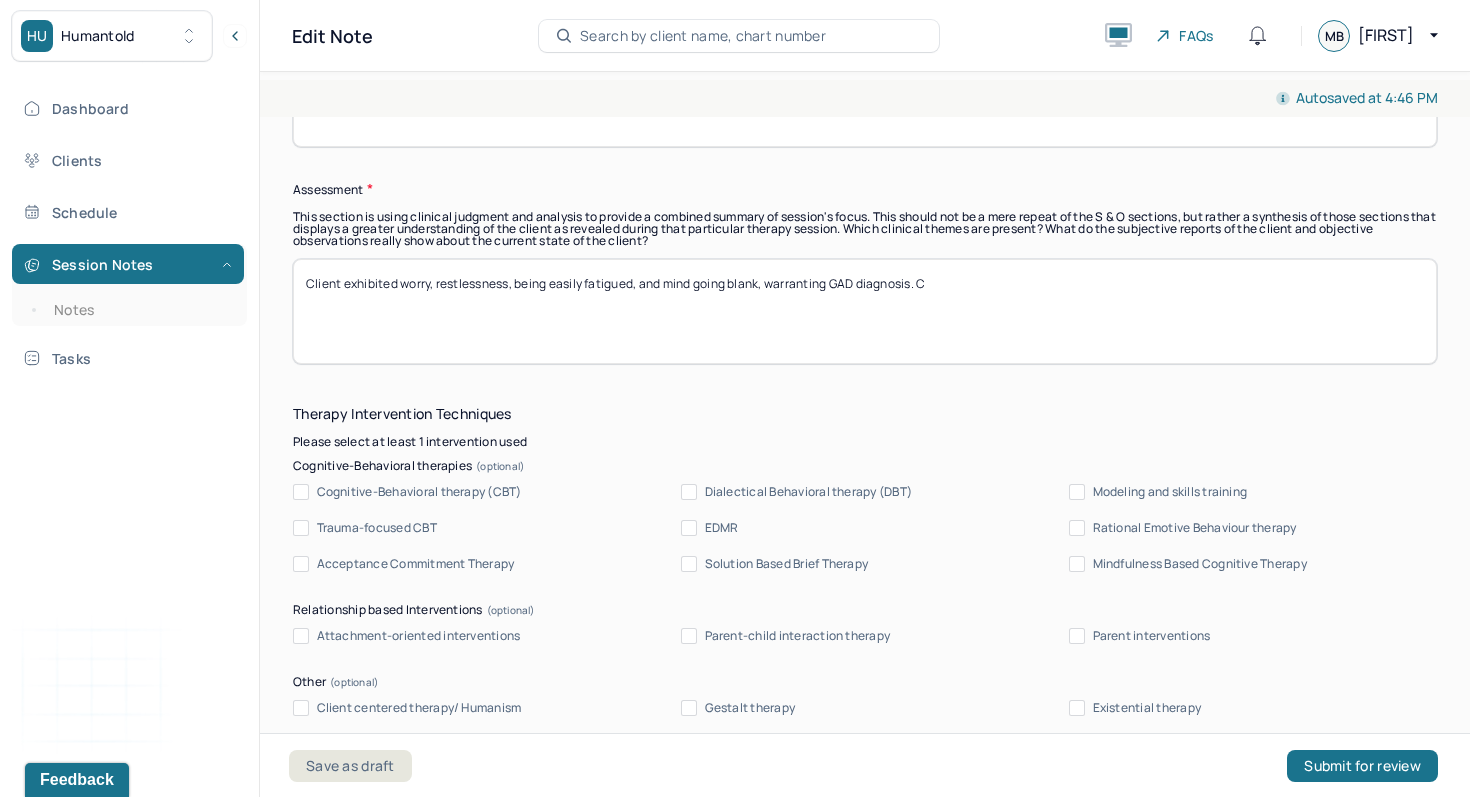 scroll, scrollTop: 1829, scrollLeft: 0, axis: vertical 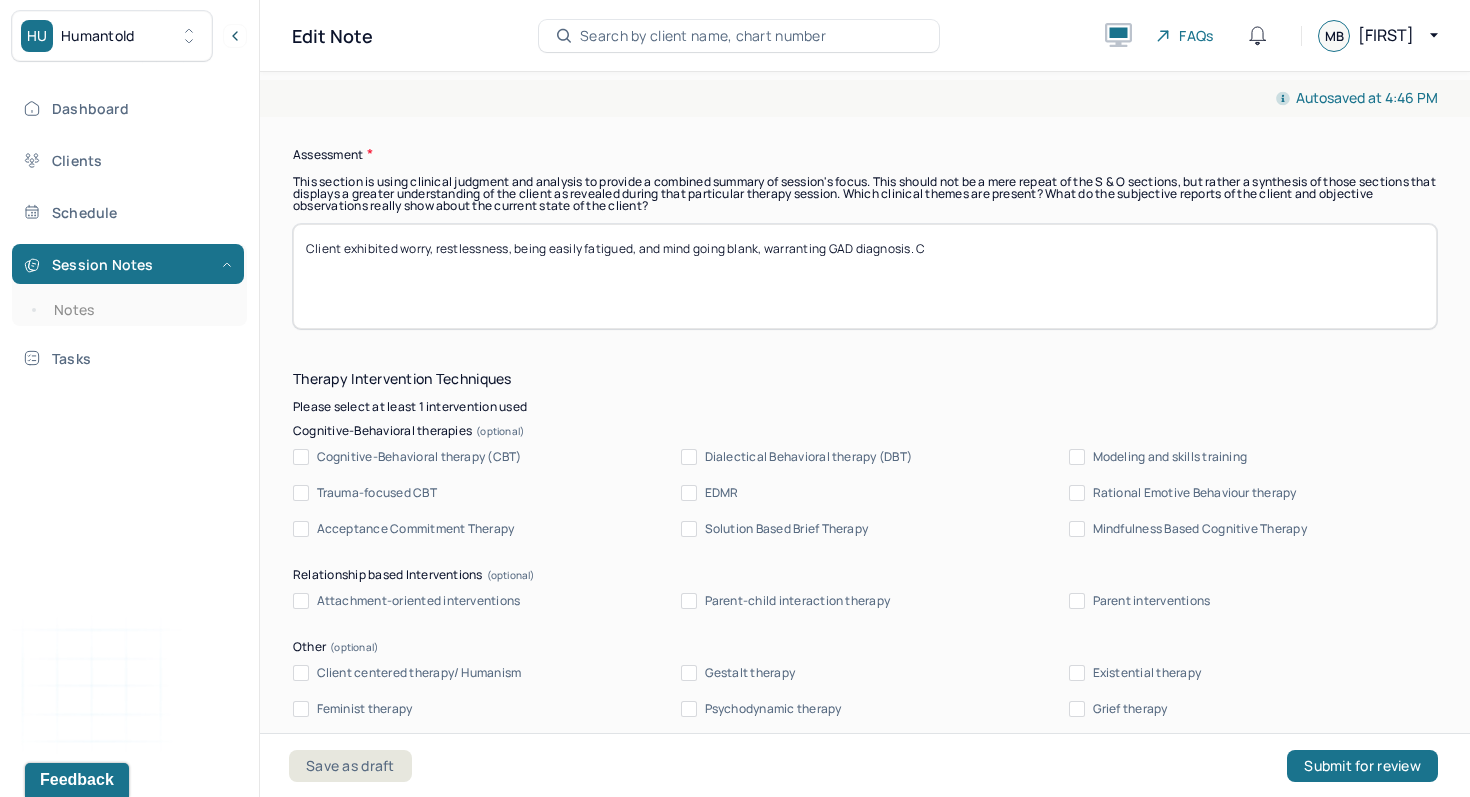 type on "Client reported feeling stressed by the lack of structure during her summer vacation from teaching. Client reported feeling disappointment and helplessness about navigating a stressful family situation, noting anger at herself for not addressing the situation more proactively at an earlier time." 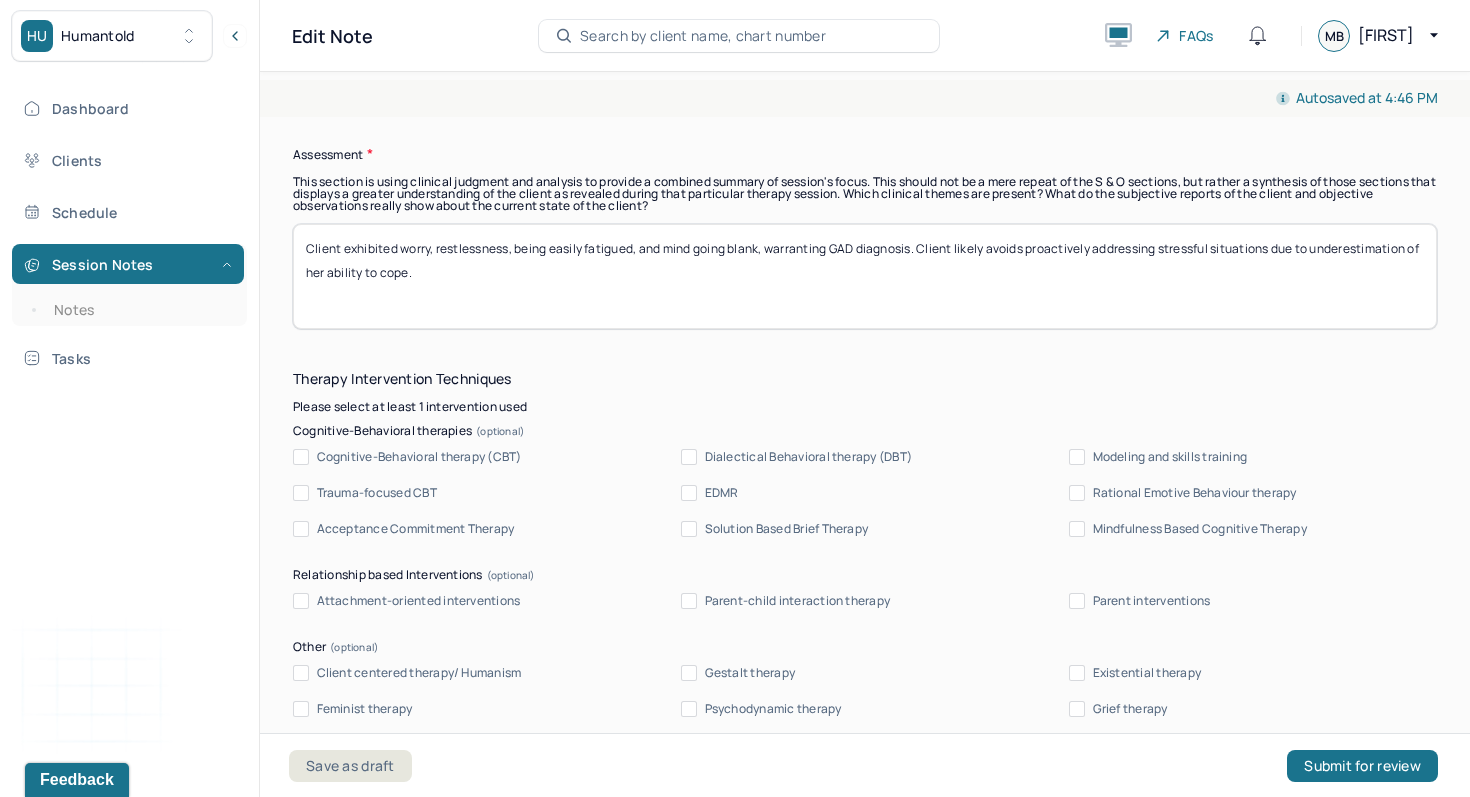 type on "Client exhibited worry, restlessness, being easily fatigued, and mind going blank, warranting GAD diagnosis. Client likely avoids proactively addressing stressful situations due to underestimation of her ability to cope." 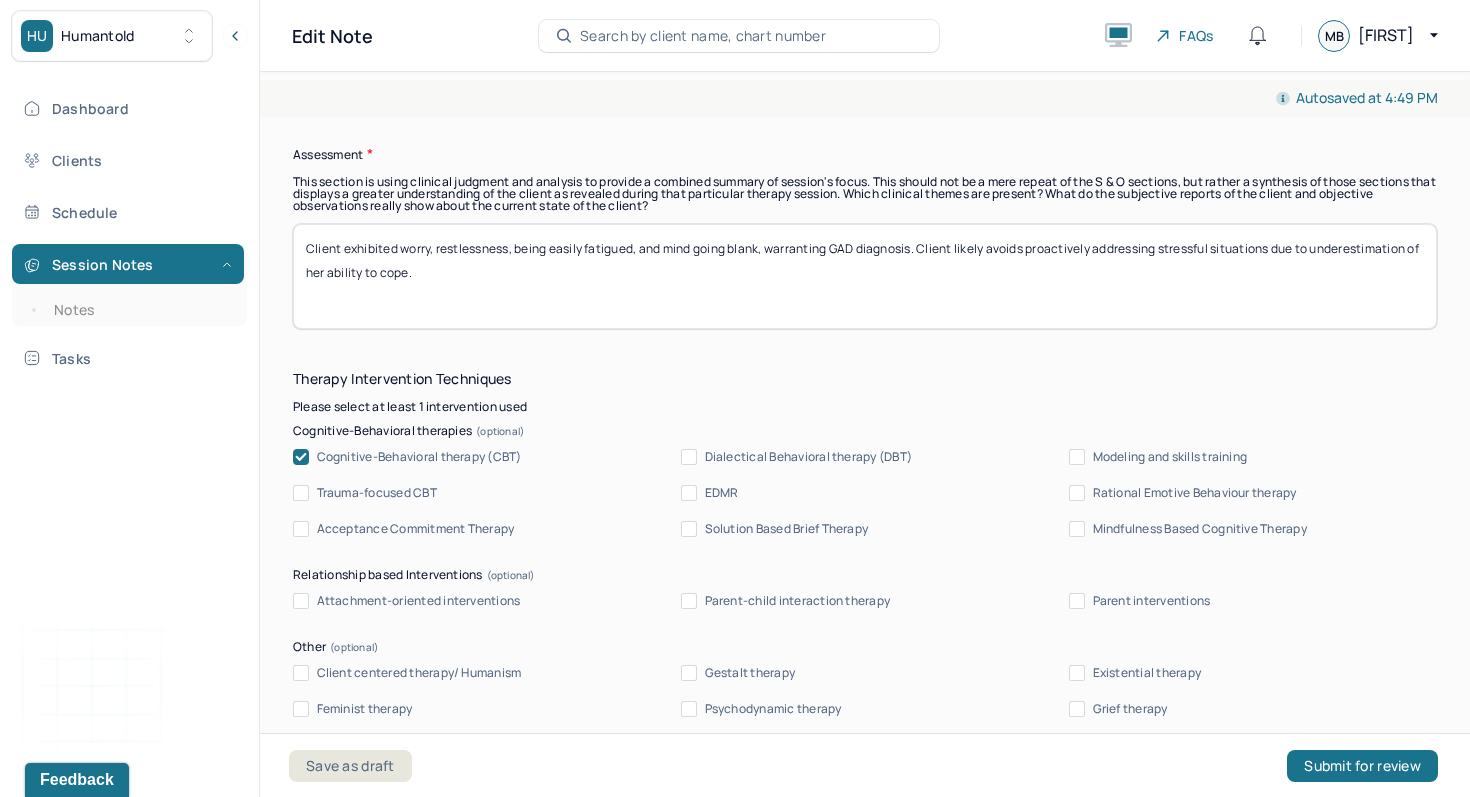 click on "Client exhibited worry, restlessness, being easily fatigued, and mind going blank, warranting GAD diagnosis. Client likely avoids proactively addressing stressful situations due to underestimation of her ability to cope." at bounding box center (865, 276) 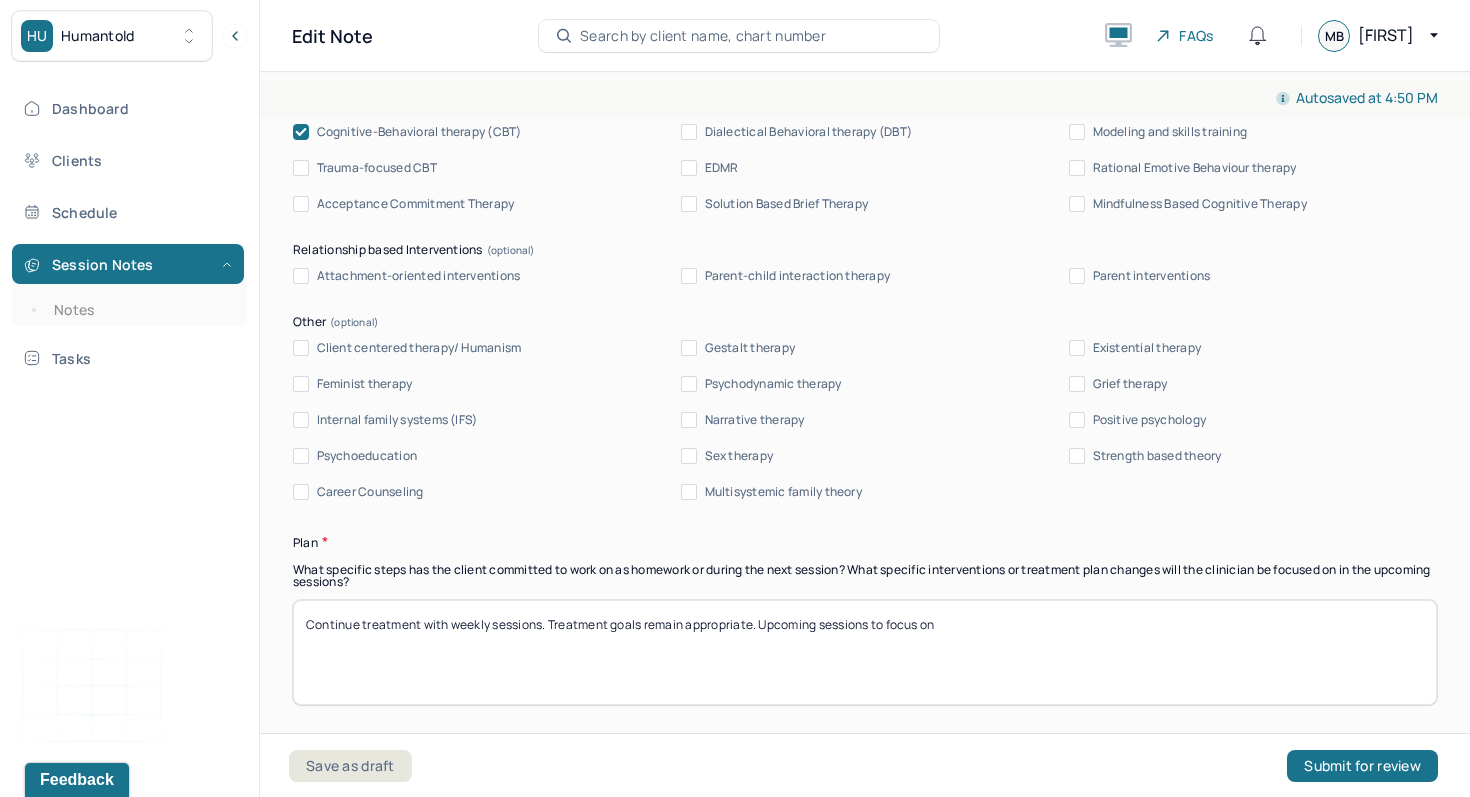 scroll, scrollTop: 2455, scrollLeft: 0, axis: vertical 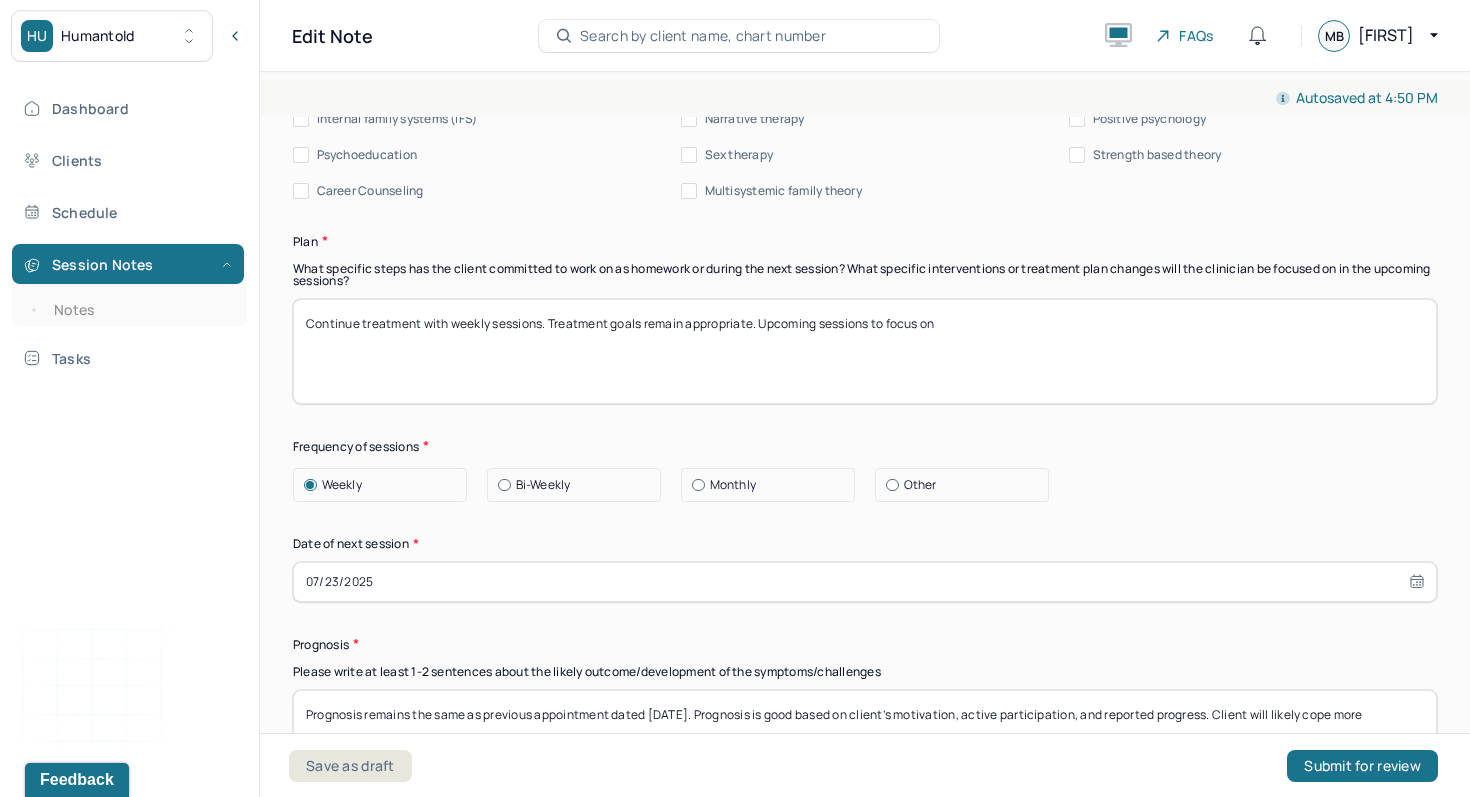 type on "Client exhibited worry, restlessness, being easily fatigued, and mind going blank, warranting GAD diagnosis. Client likely avoids proactively addressing stressful situations due to underestimation of her ability to cope. CBT was used to practice imaginal exposure to difficult interpersonal situations, which the client has previously avoided." 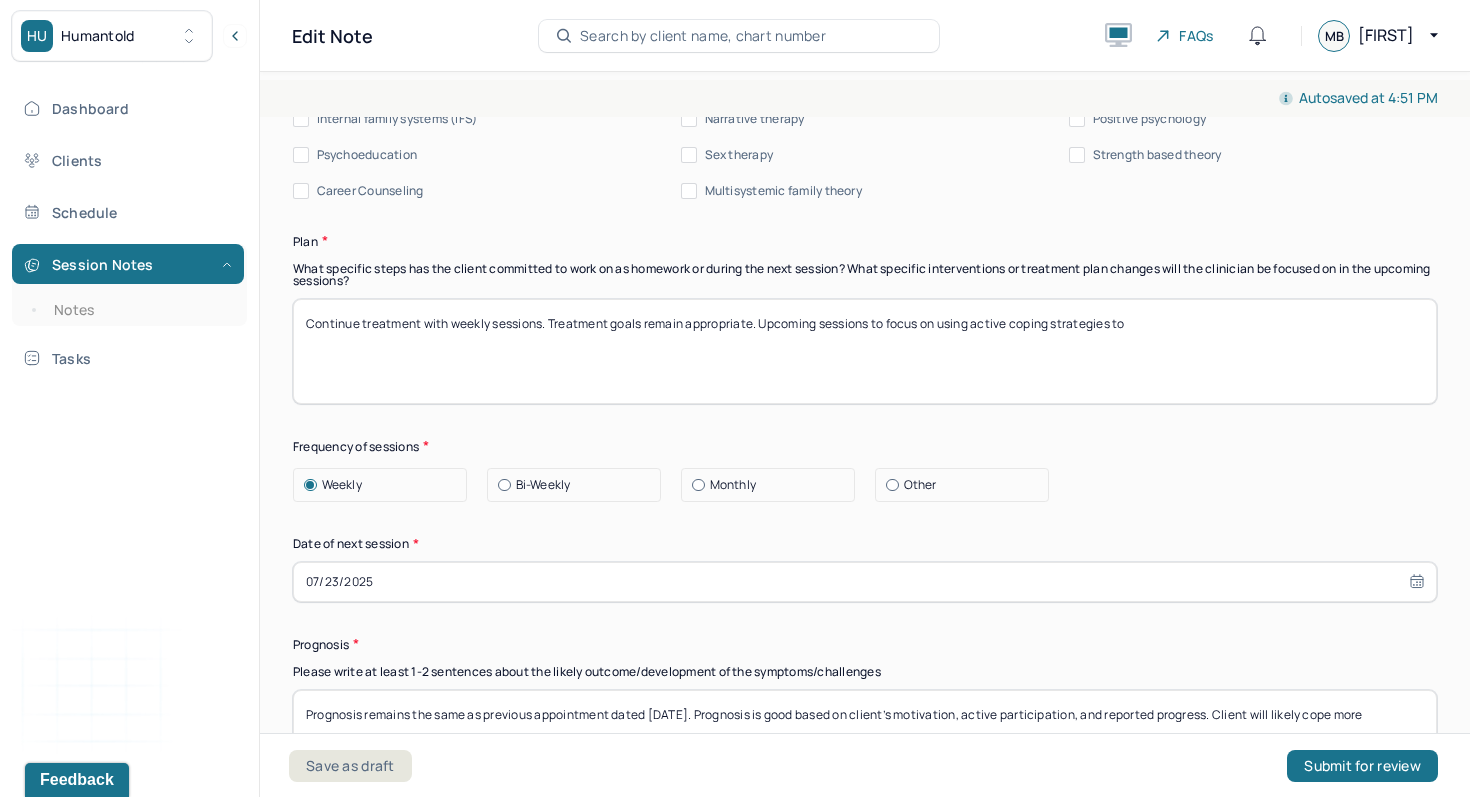 drag, startPoint x: 1161, startPoint y: 333, endPoint x: 1016, endPoint y: 331, distance: 145.0138 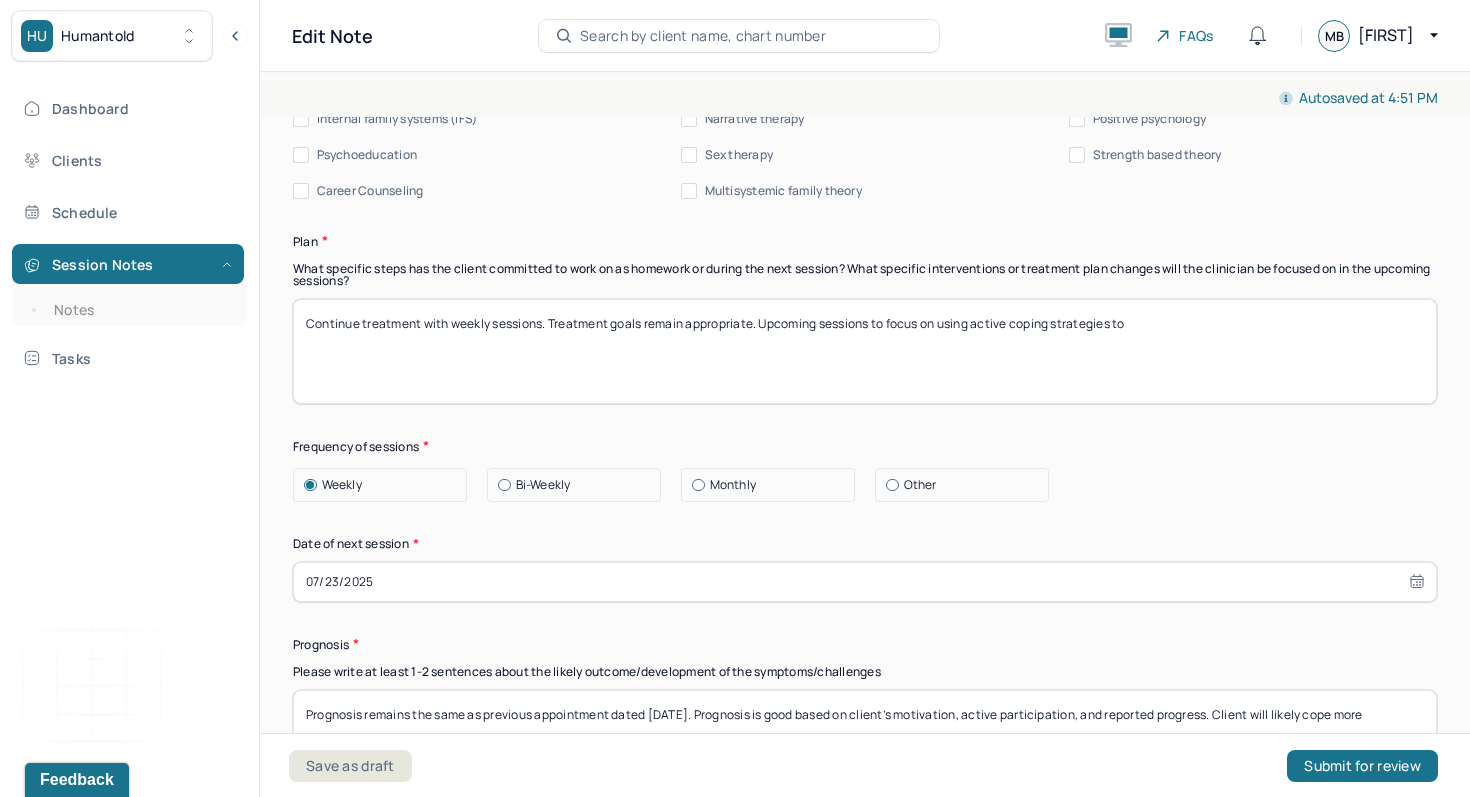click on "Continue treatment with weekly sessions. Treatment goals remain appropriate. Upcoming sessions to focus on using active coping strategies to" at bounding box center [865, 351] 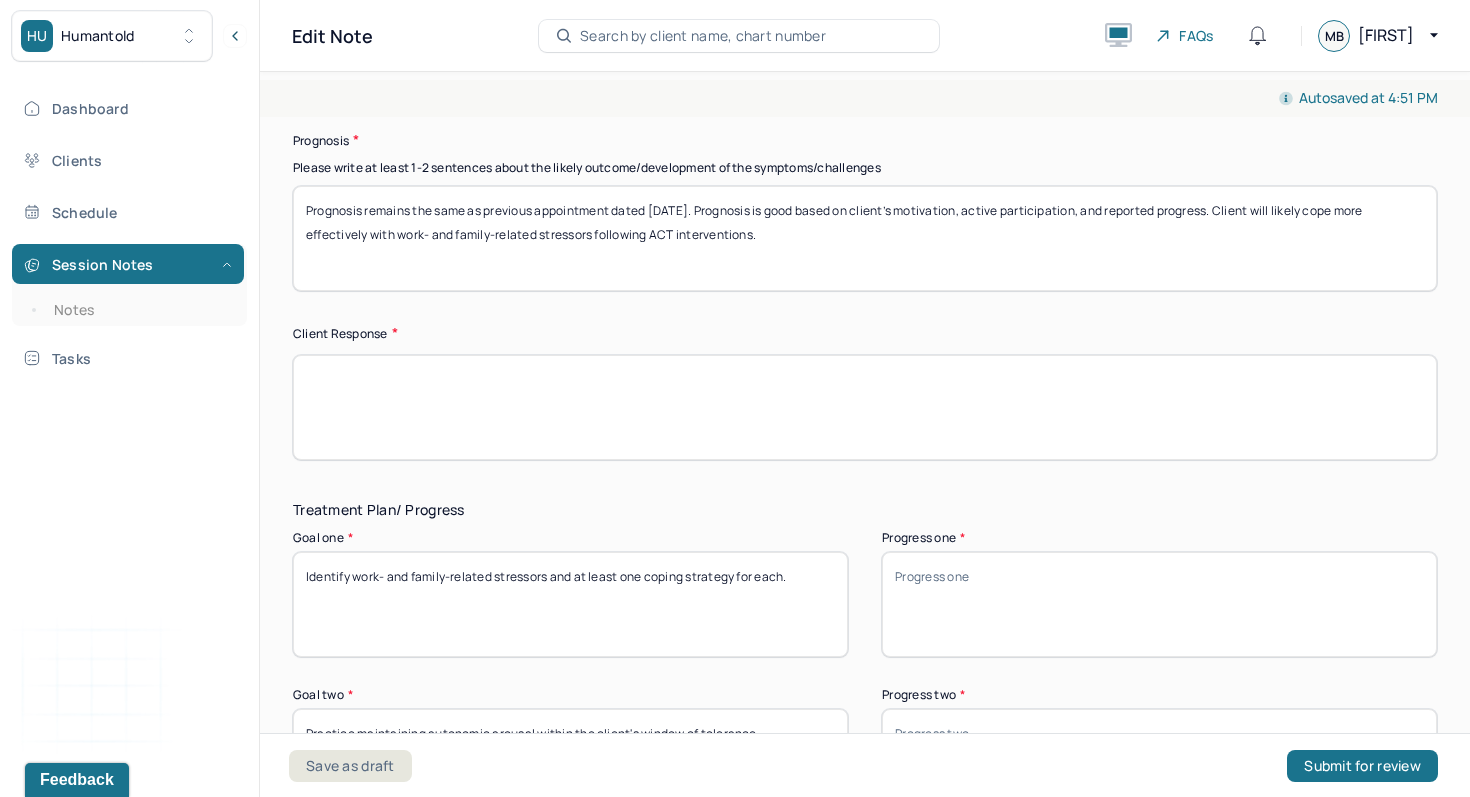 scroll, scrollTop: 3049, scrollLeft: 0, axis: vertical 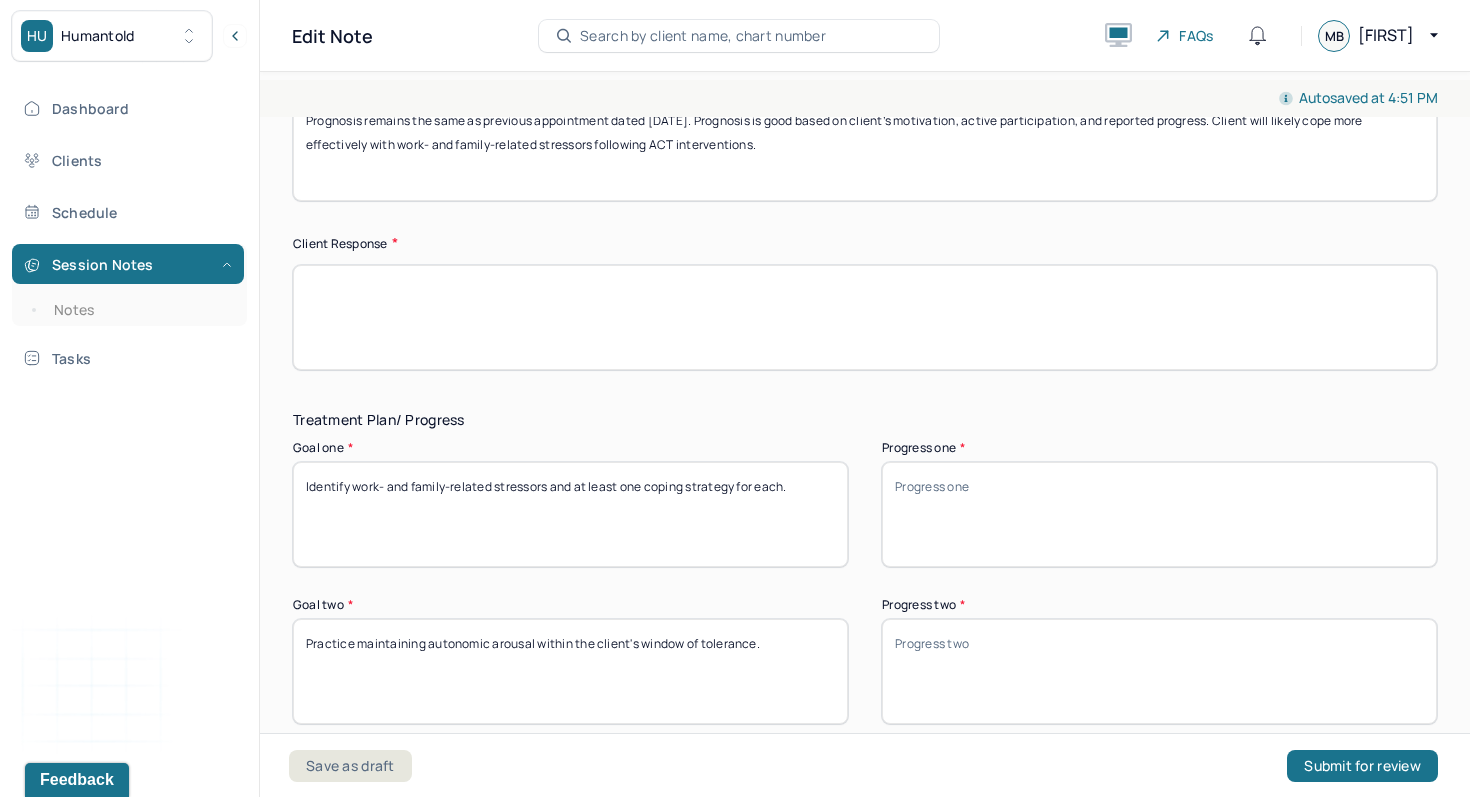 type on "Continue treatment with weekly sessions. Treatment goals remain appropriate. Upcoming sessions to focus on using active problem-solving to cope." 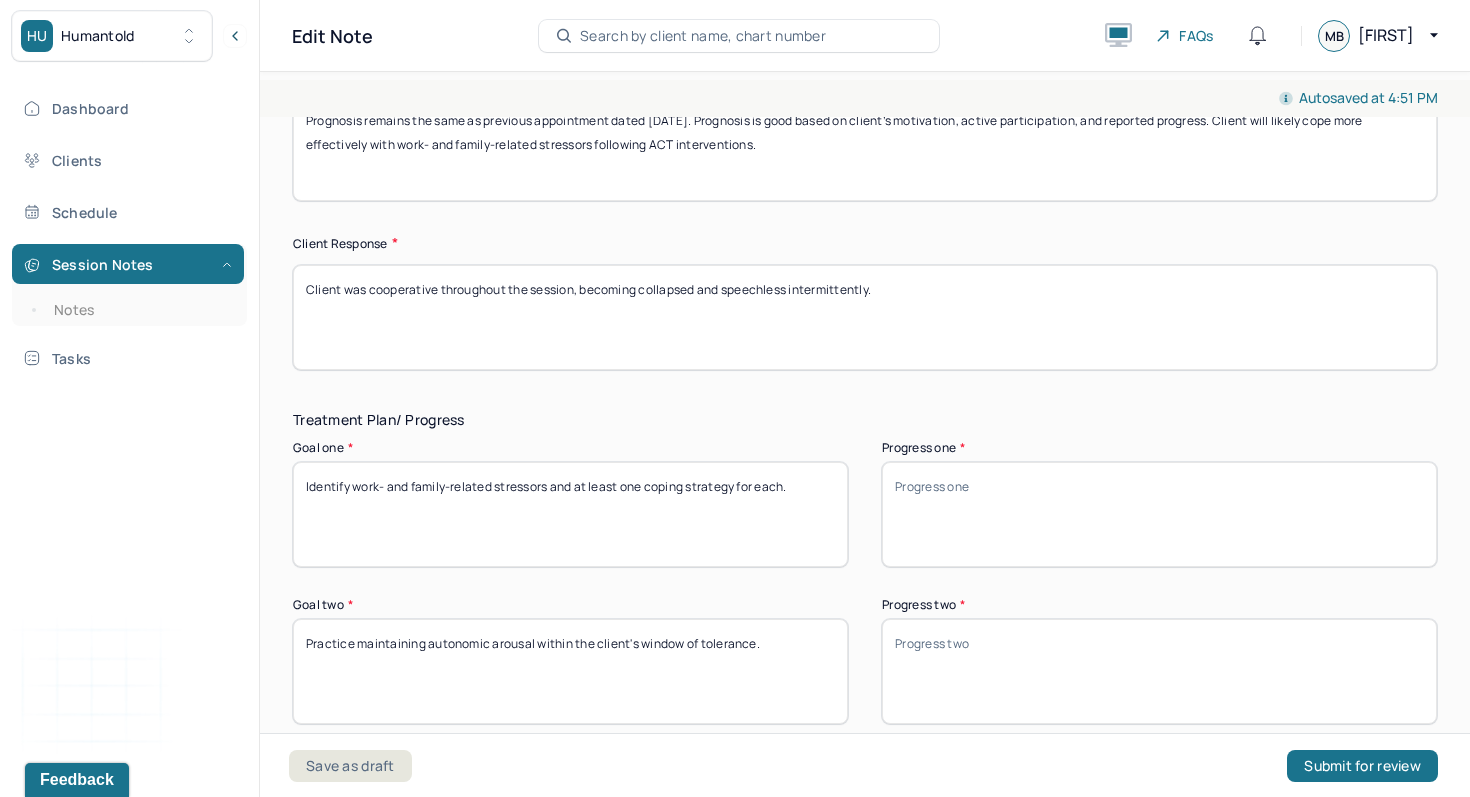drag, startPoint x: 790, startPoint y: 298, endPoint x: 871, endPoint y: 302, distance: 81.09871 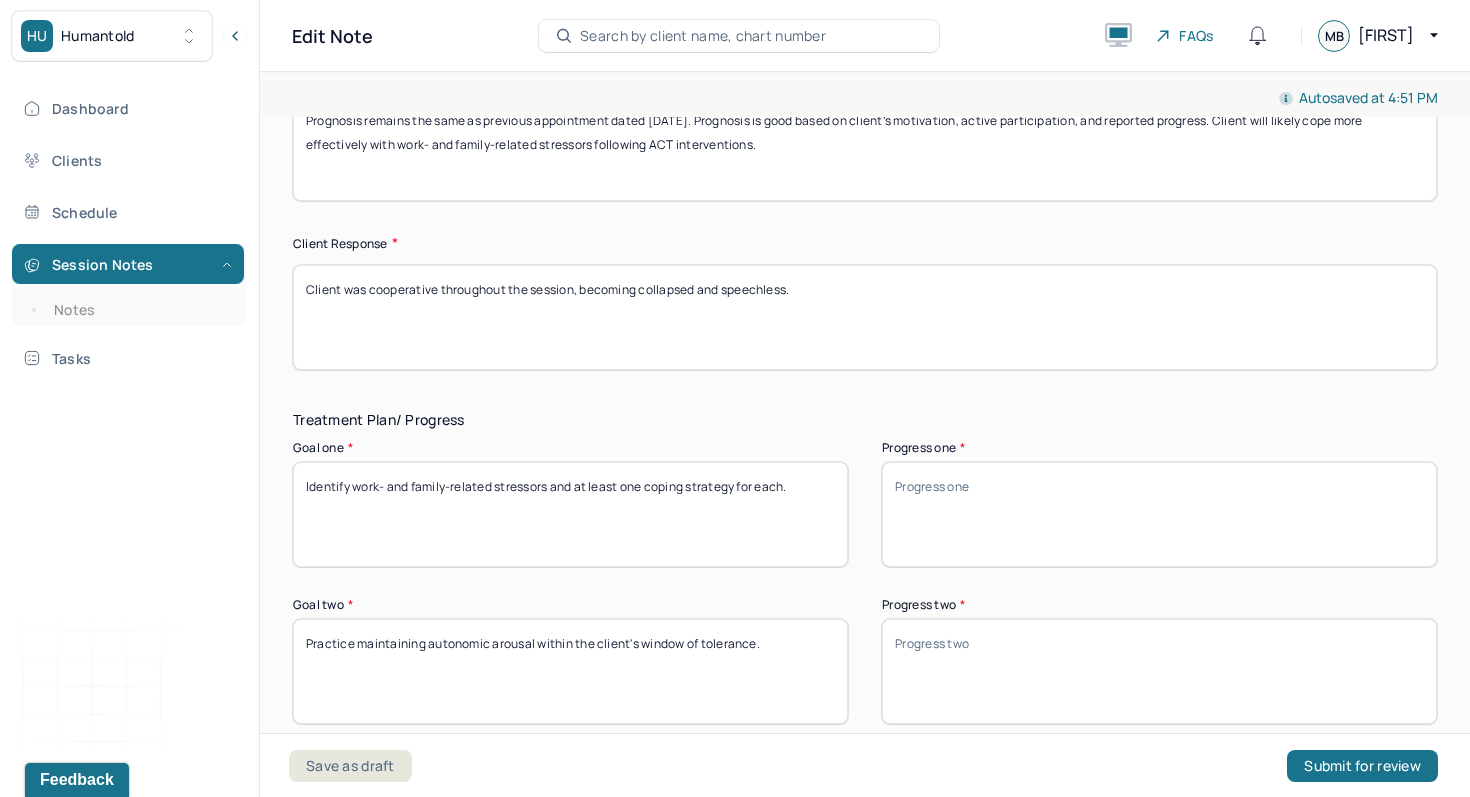 click on "Client was cooperative throughout the session, becoming collapsed and speechless." at bounding box center [865, 317] 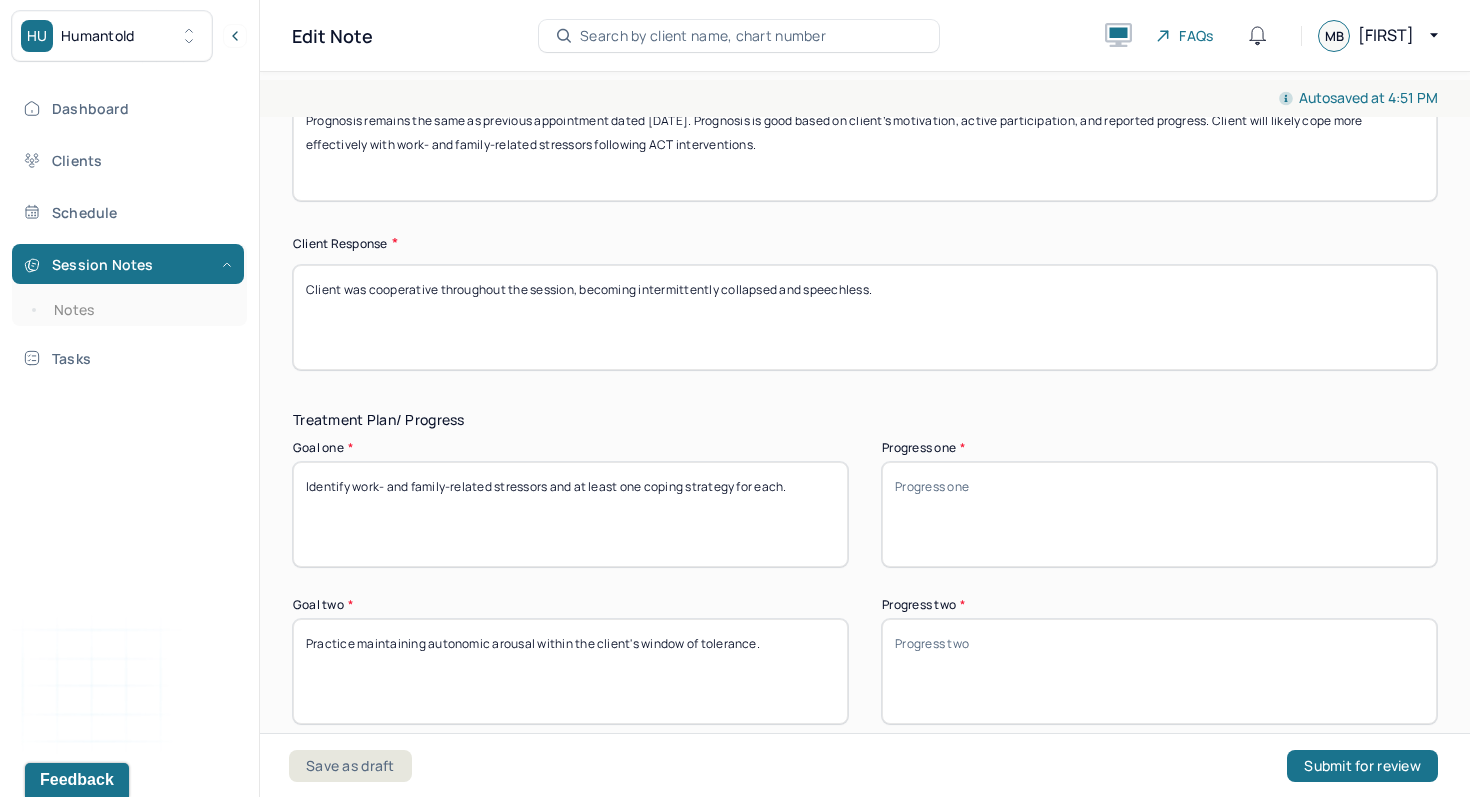 click on "Client was cooperative throughout the session, becoming collapsed and speechless." at bounding box center [865, 317] 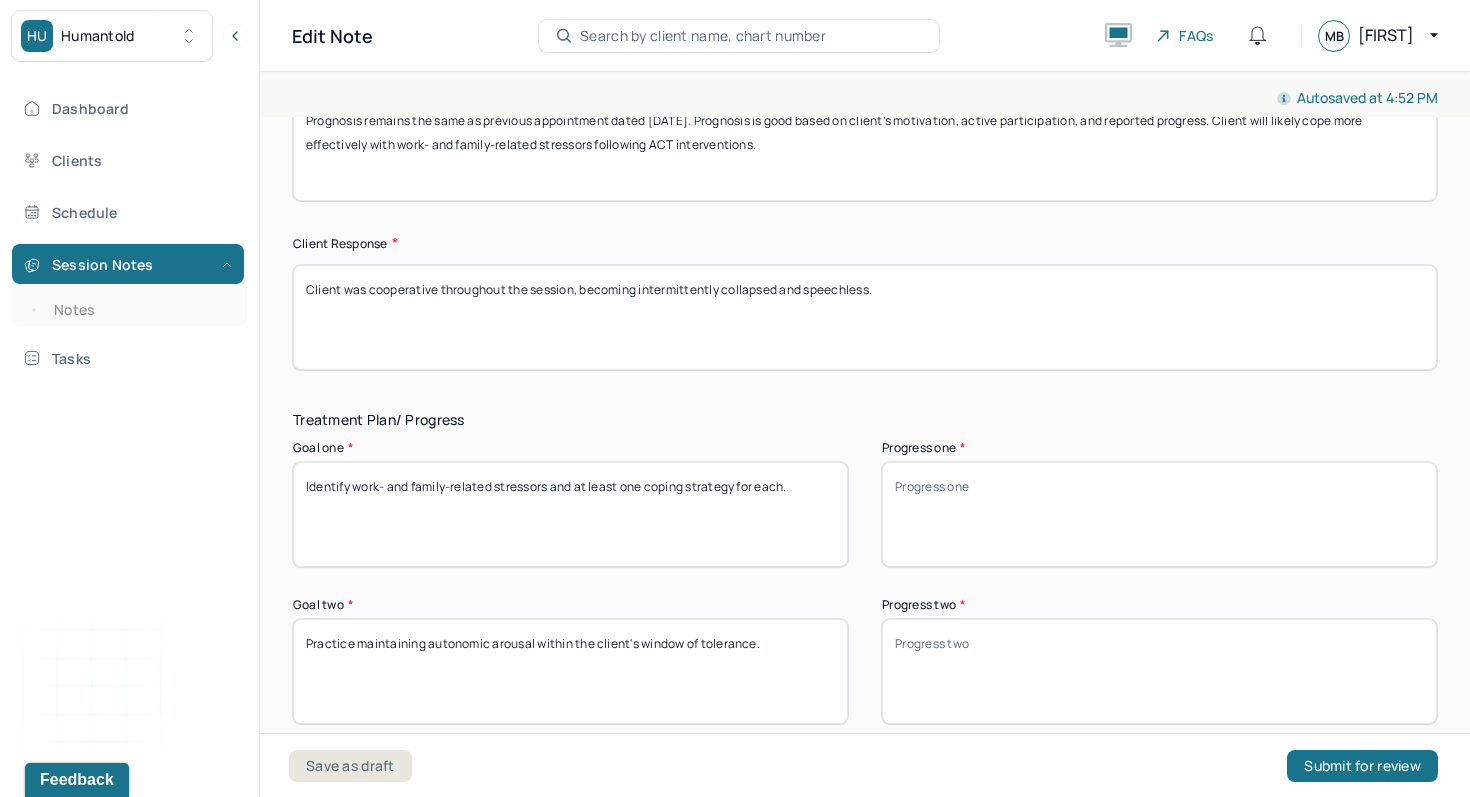 type on "Client was cooperative throughout the session, becoming intermittently collapsed and speechless." 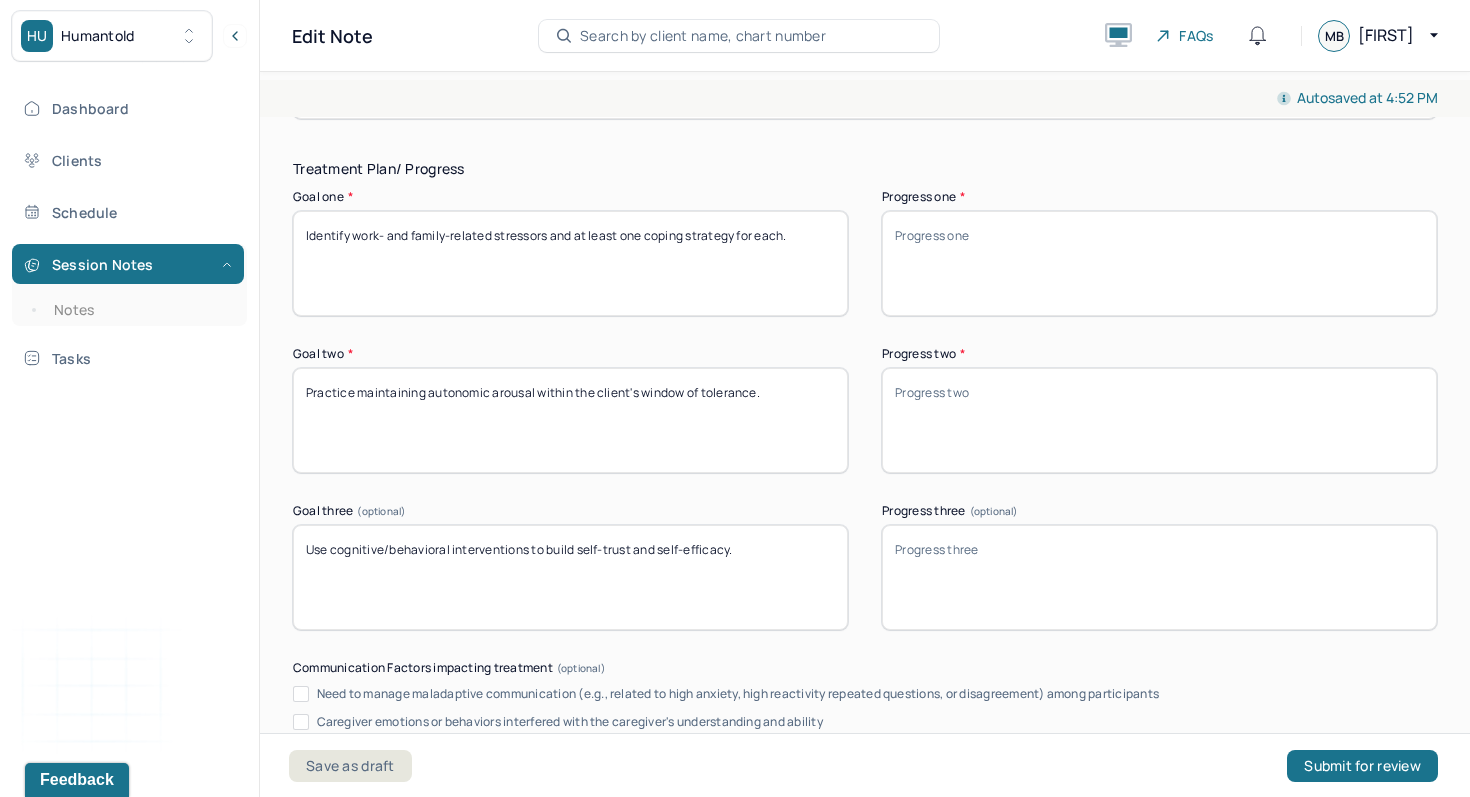 scroll, scrollTop: 3283, scrollLeft: 0, axis: vertical 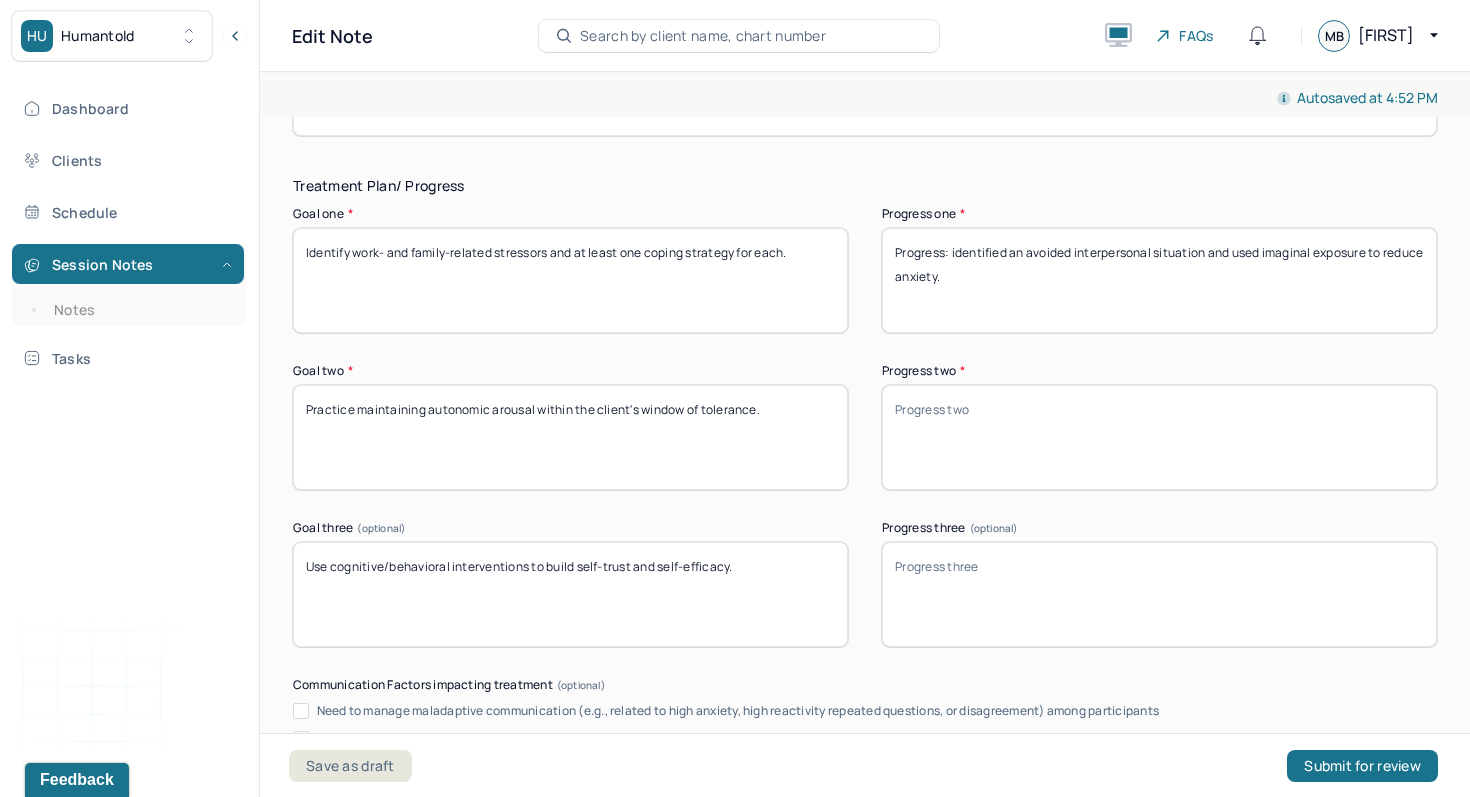 type on "Progress: identified an avoided interpersonal situation and used imaginal exposure to reduce anxiety." 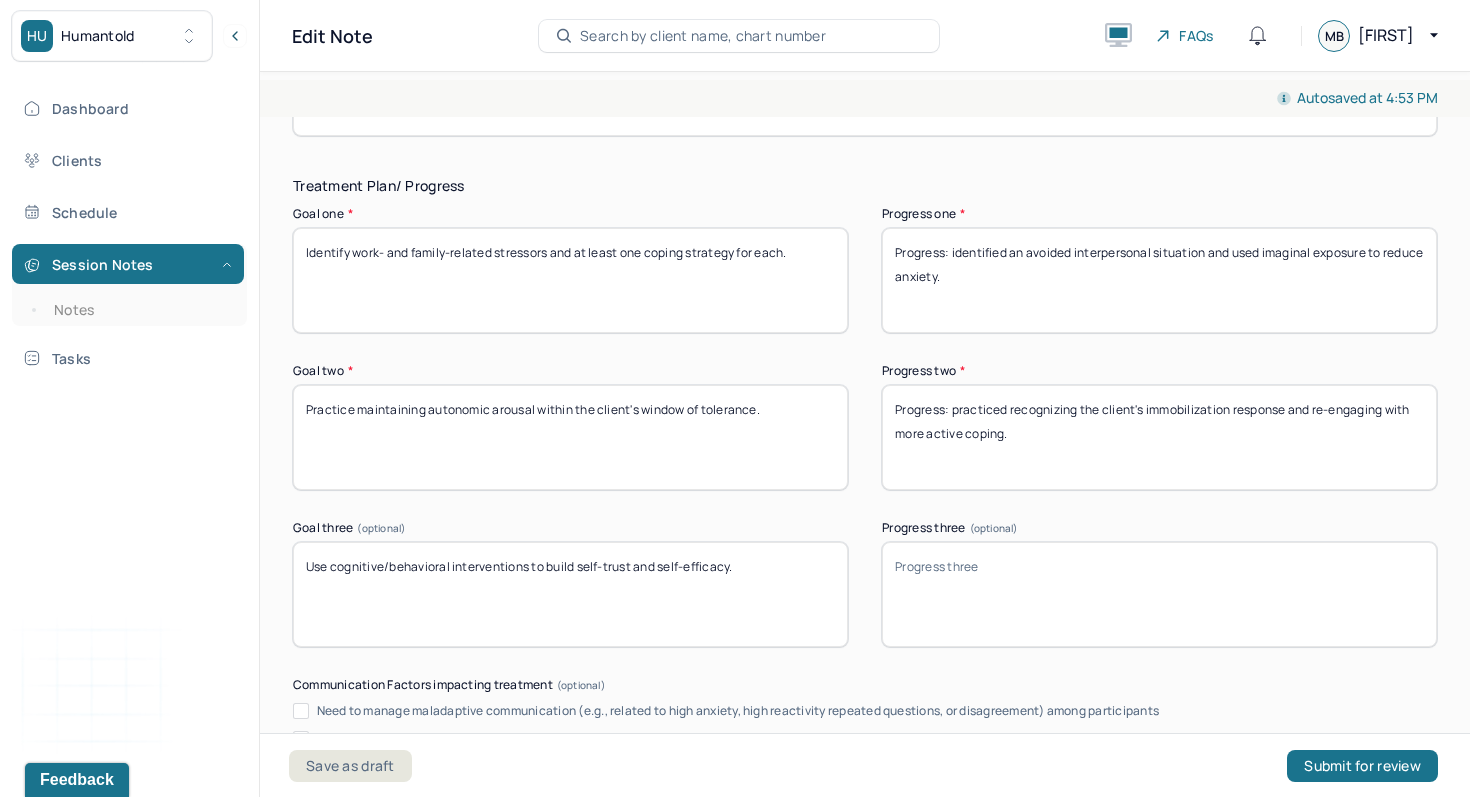 type on "Progress: practiced recognizing the client's immobilization response and re-engaging with more active coping." 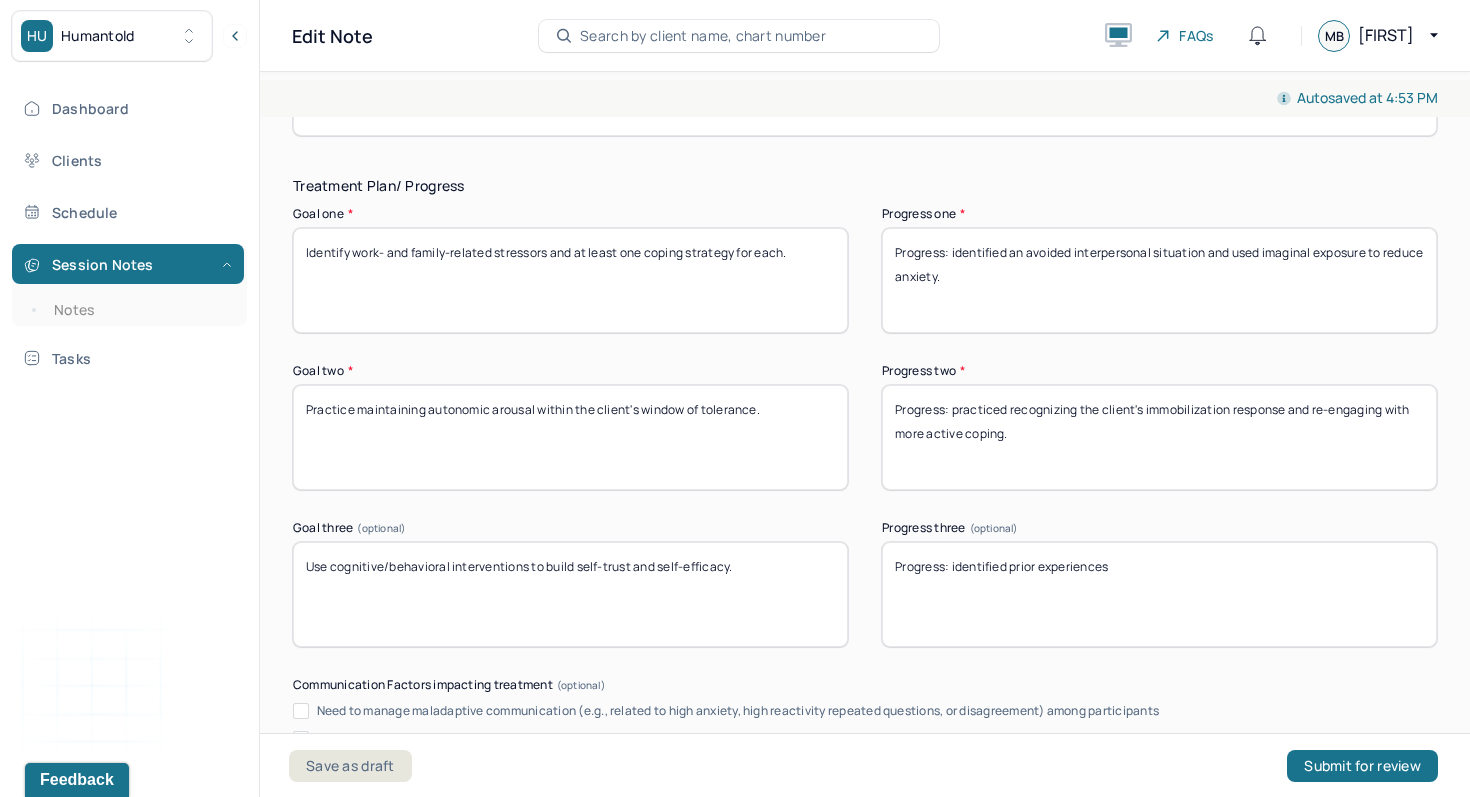 drag, startPoint x: 1171, startPoint y: 620, endPoint x: 1041, endPoint y: 563, distance: 141.94717 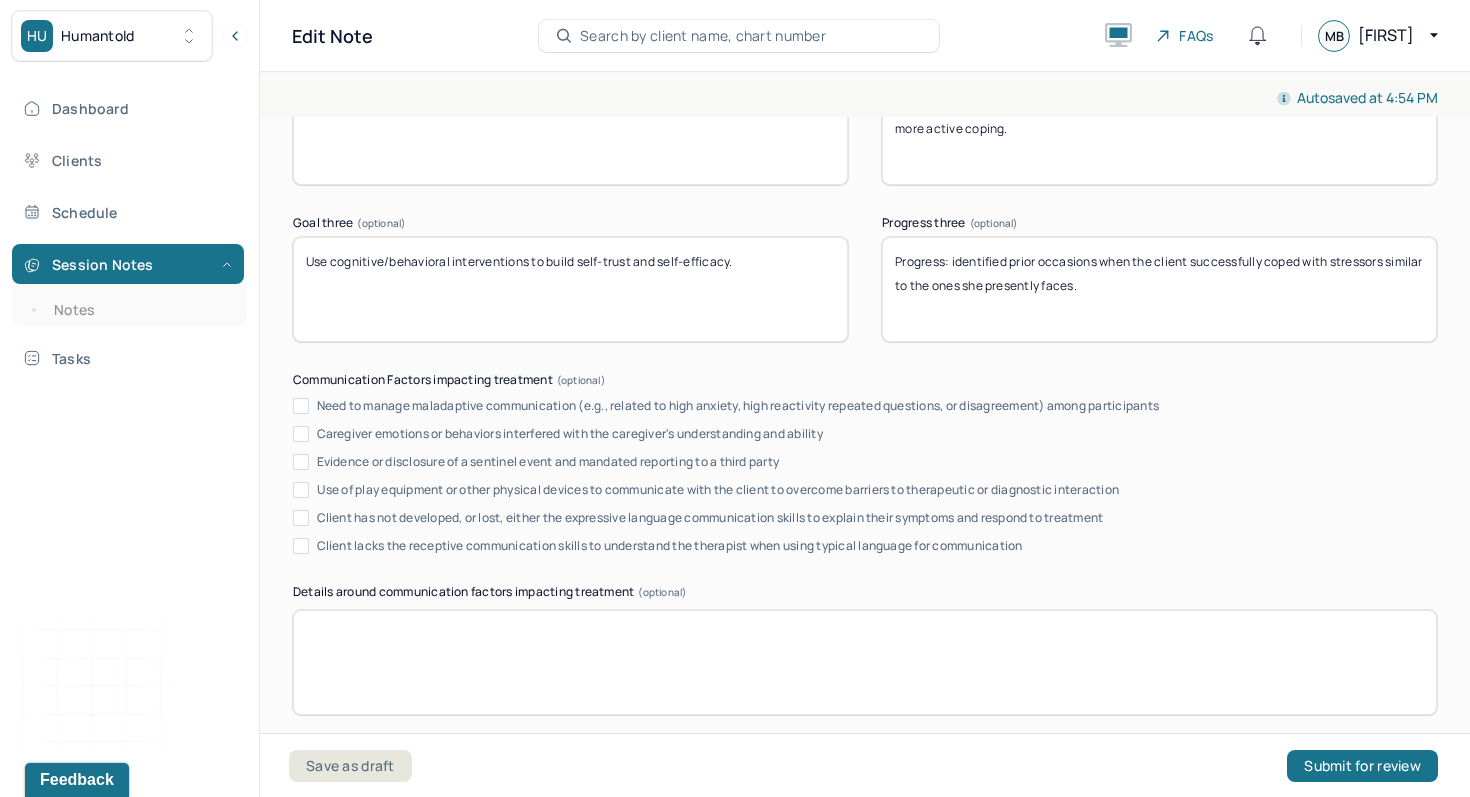 scroll, scrollTop: 3862, scrollLeft: 0, axis: vertical 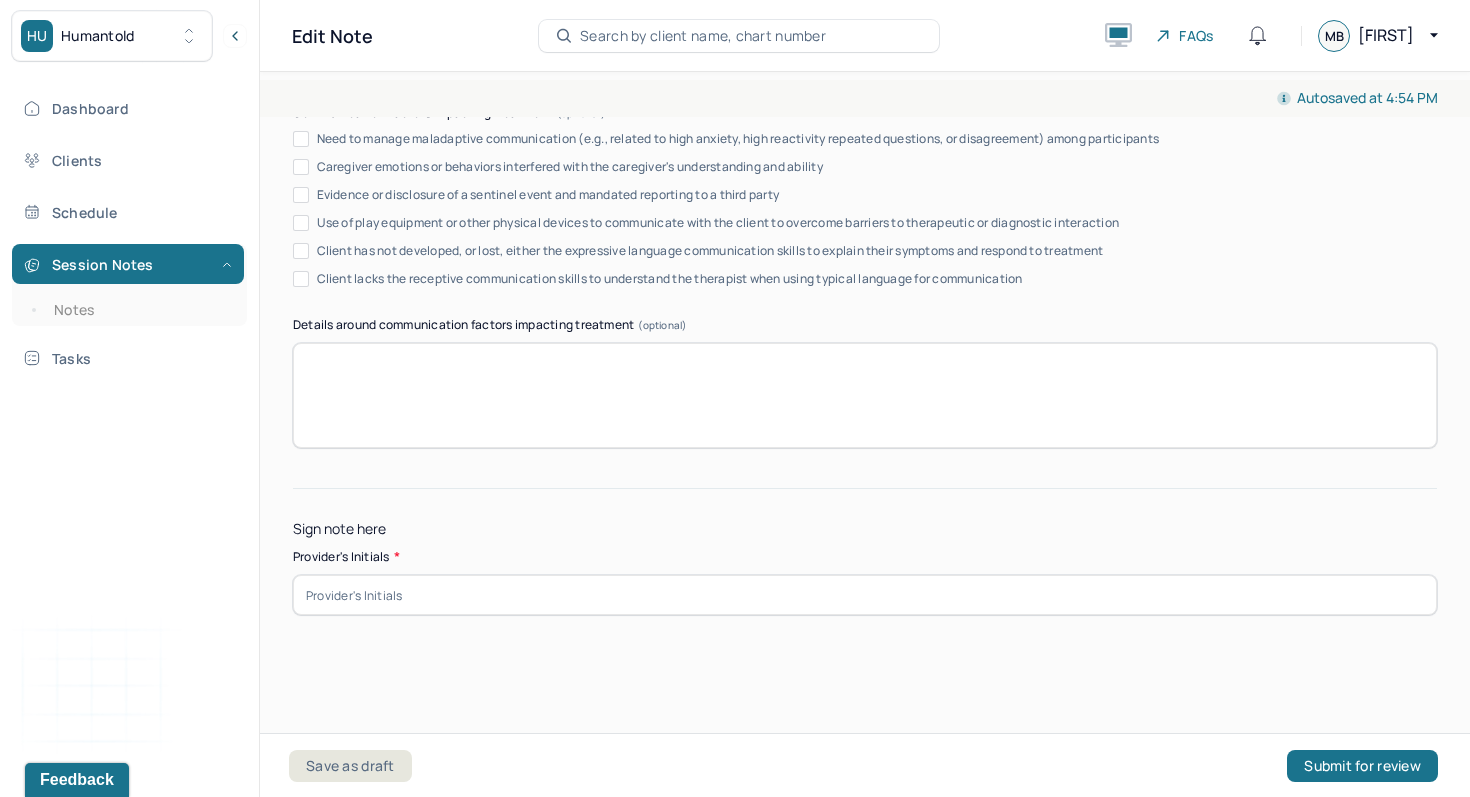 type on "Progress: identified prior occasions when the client successfully coped with stressors similar to the ones she presently faces." 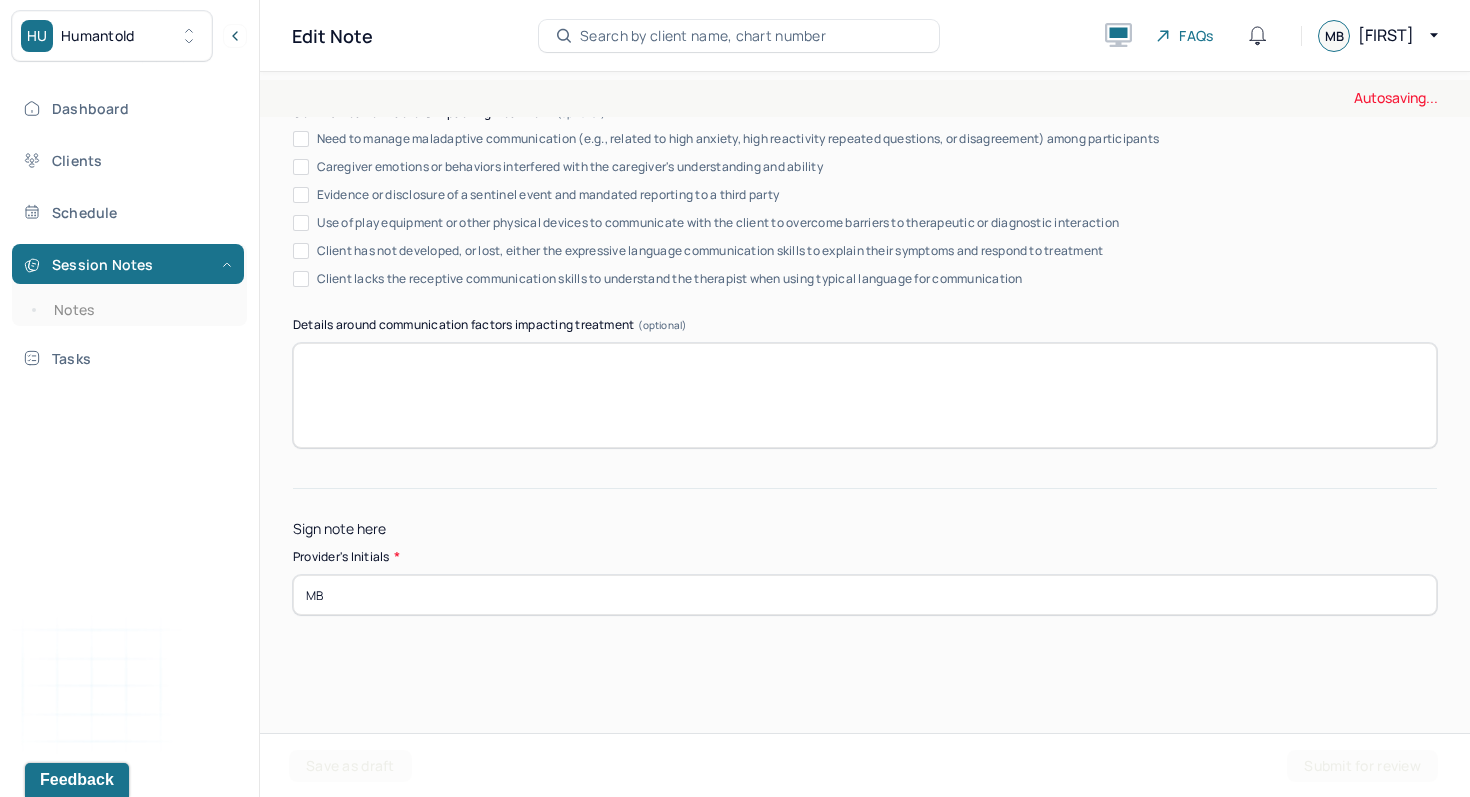 type on "MB" 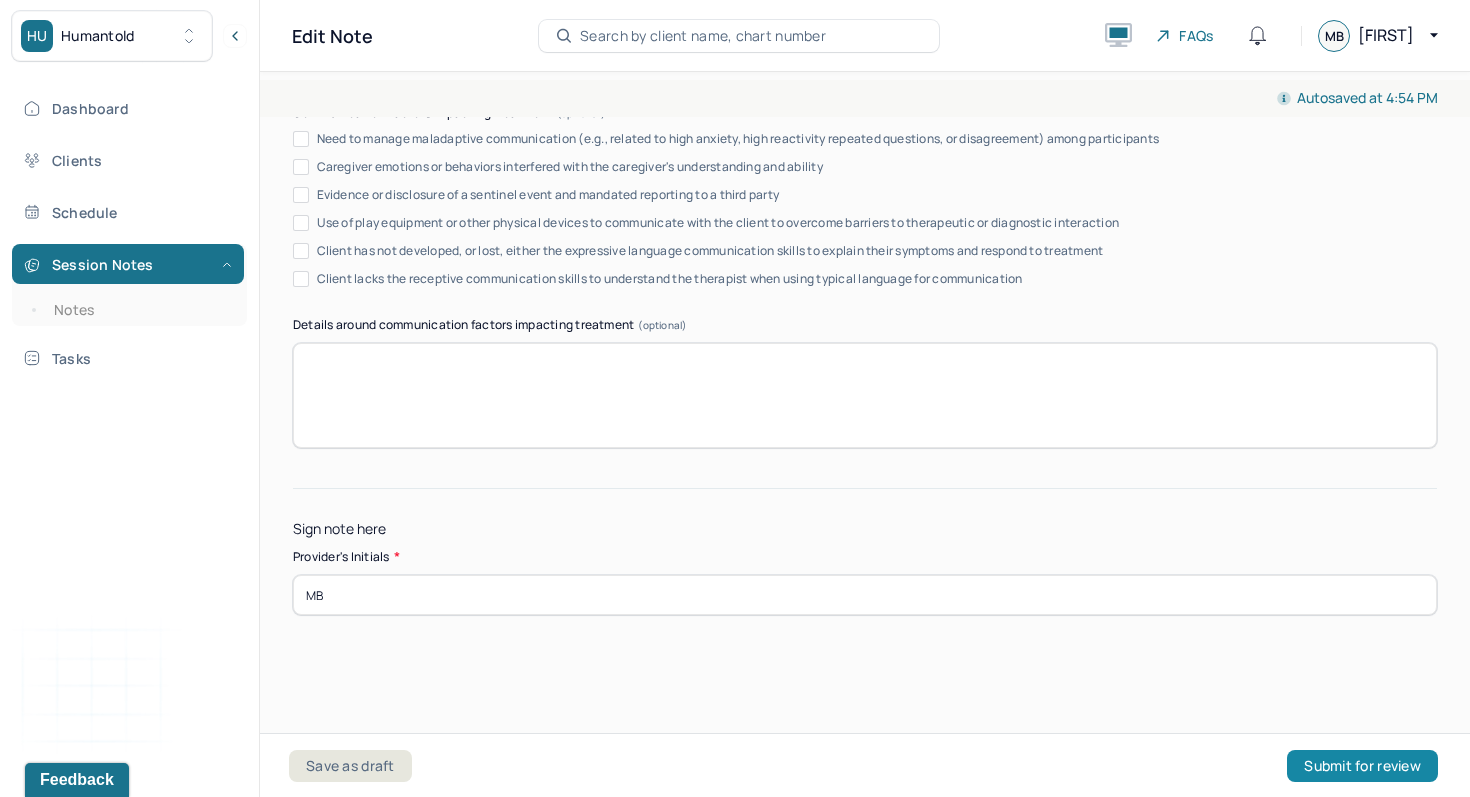 click on "Submit for review" at bounding box center [1362, 766] 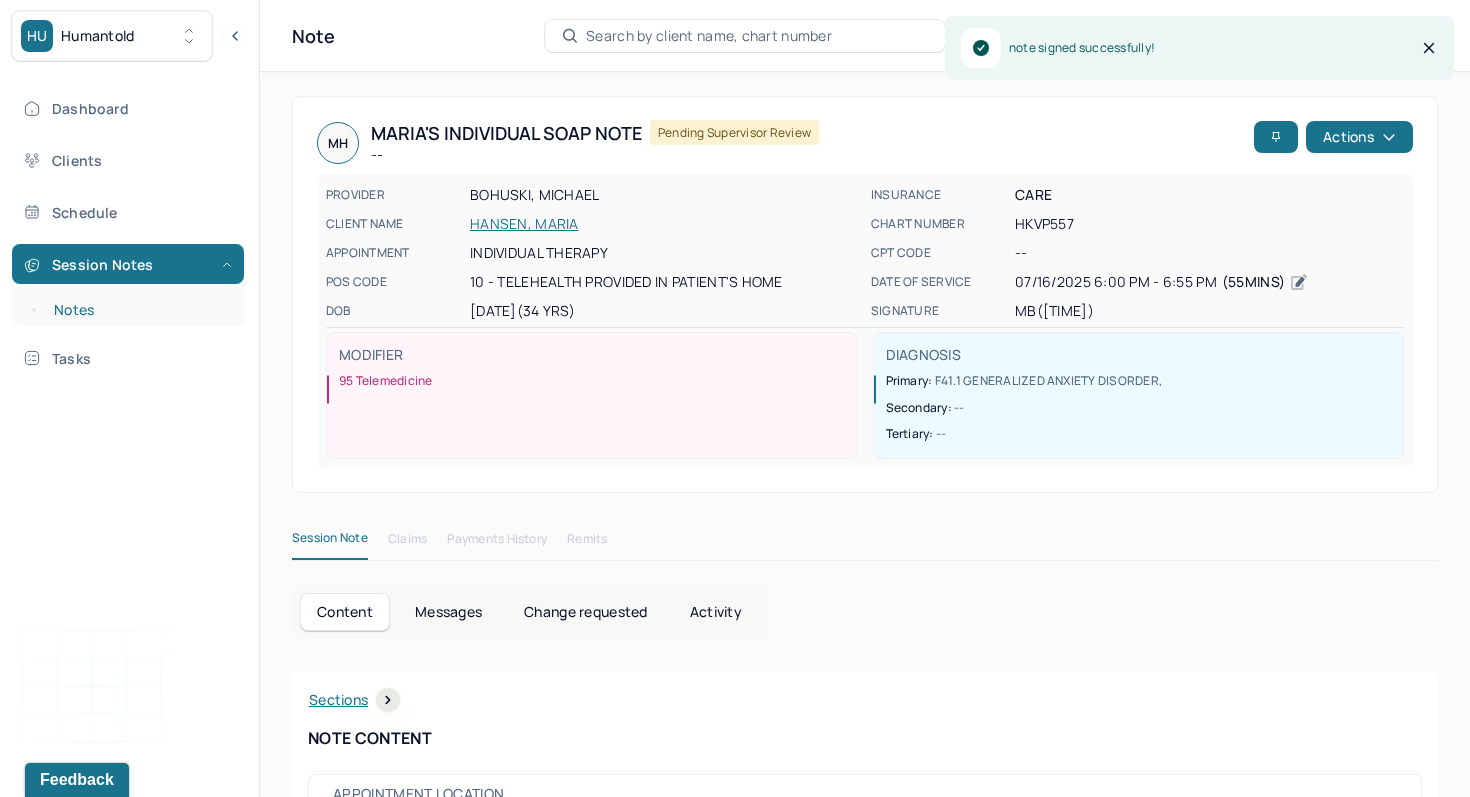 click on "Notes" at bounding box center [139, 310] 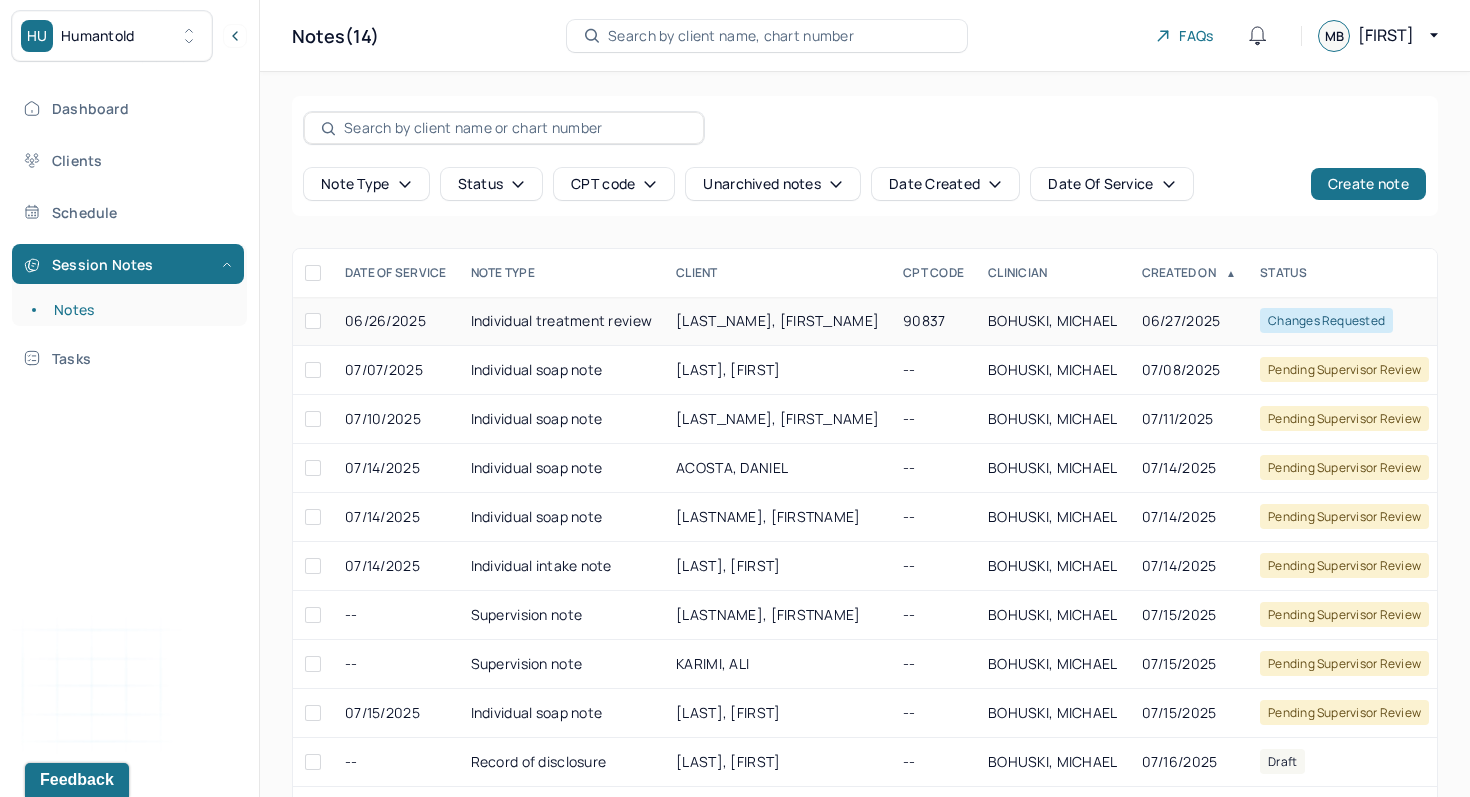 scroll, scrollTop: 99, scrollLeft: 0, axis: vertical 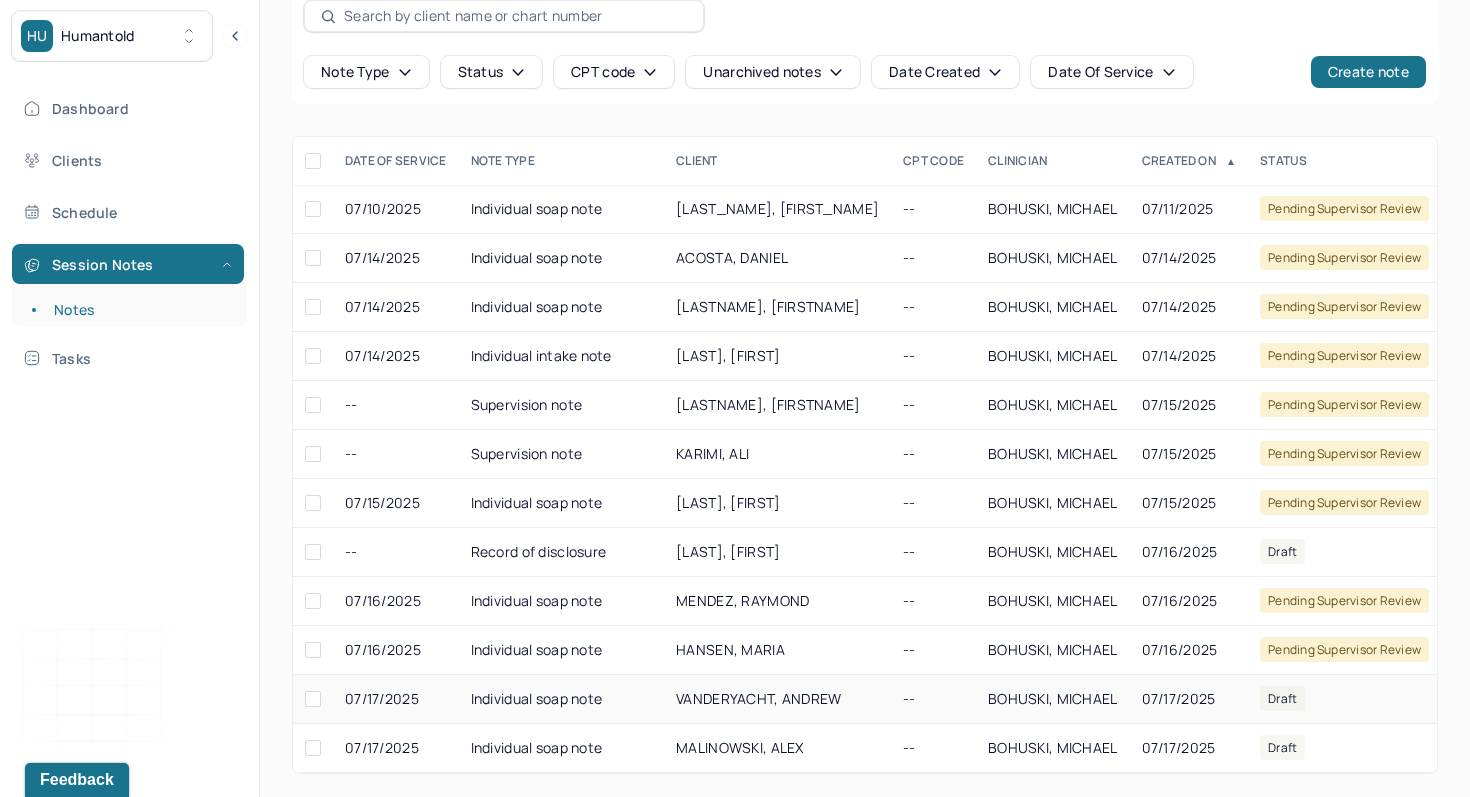click on "07/17/2025" at bounding box center [1189, 699] 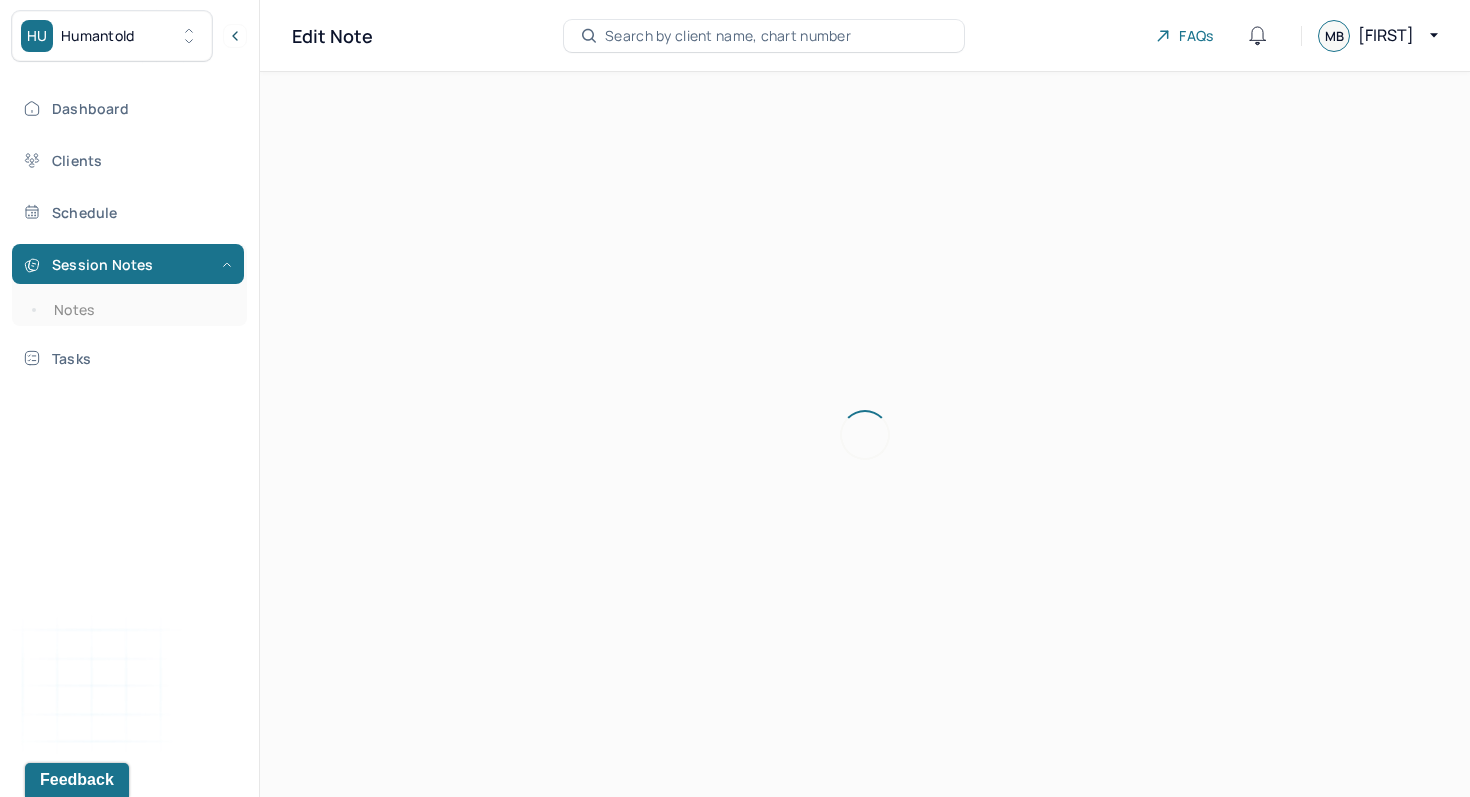 scroll, scrollTop: 0, scrollLeft: 0, axis: both 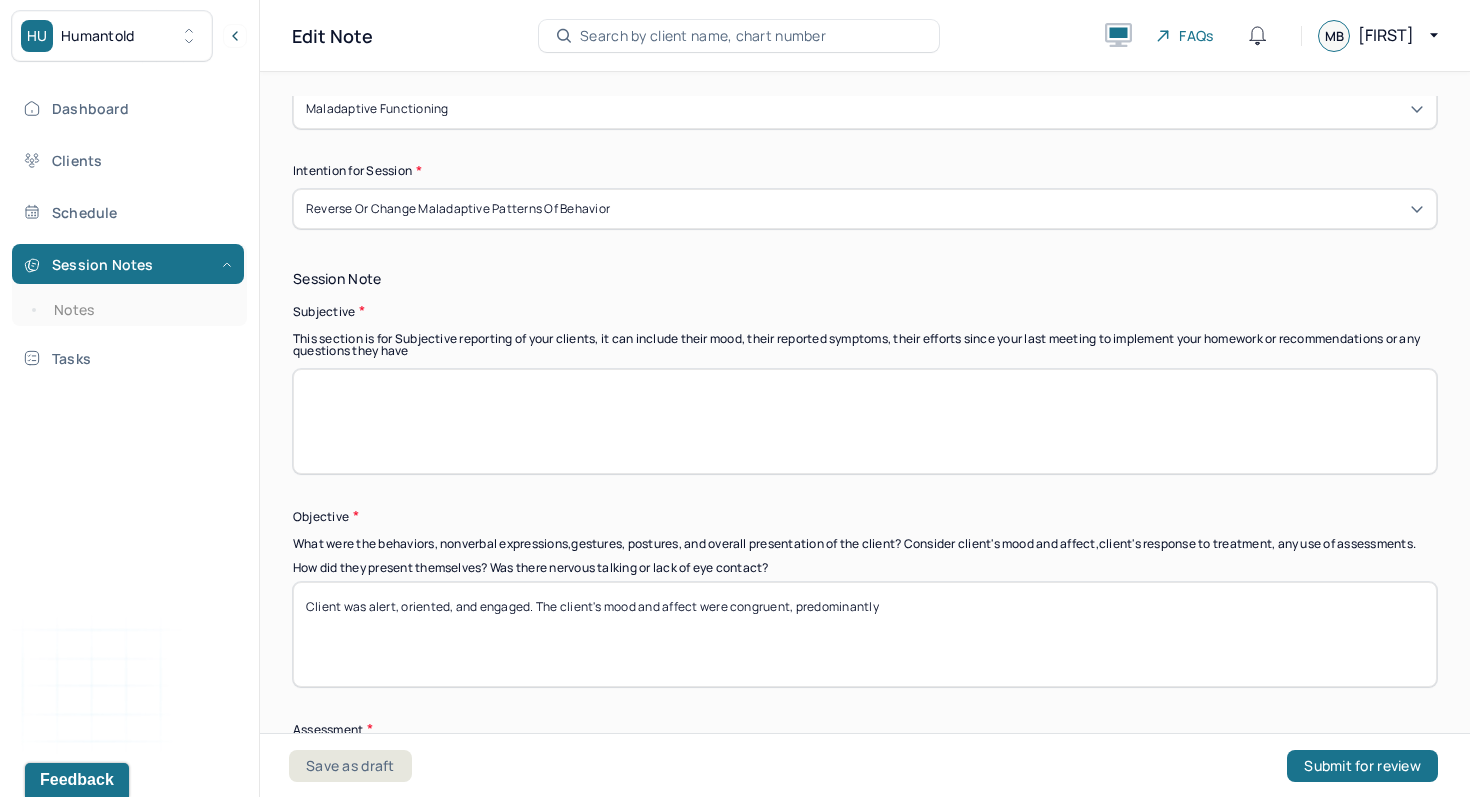 click at bounding box center (865, 421) 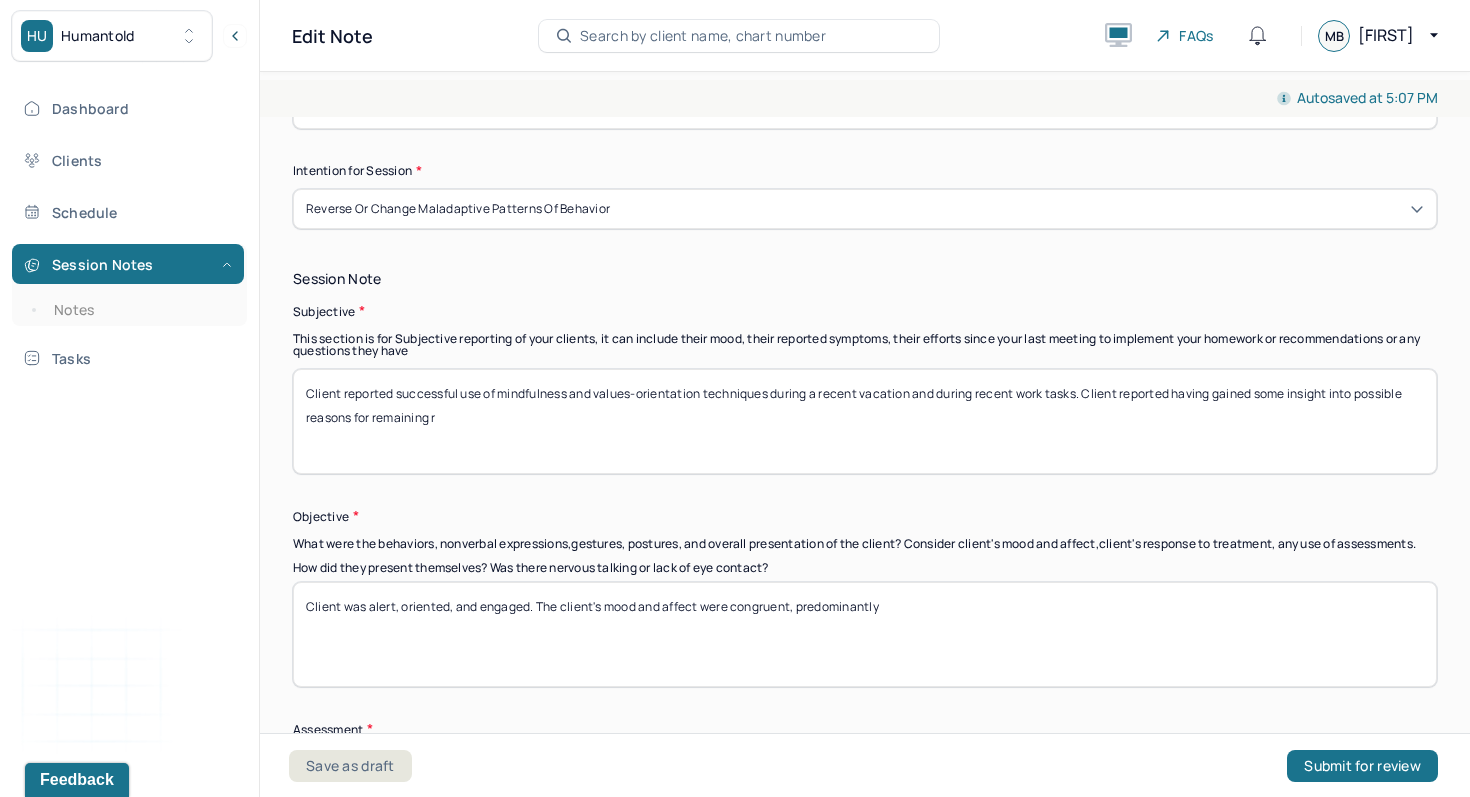 drag, startPoint x: 484, startPoint y: 414, endPoint x: 375, endPoint y: 415, distance: 109.004585 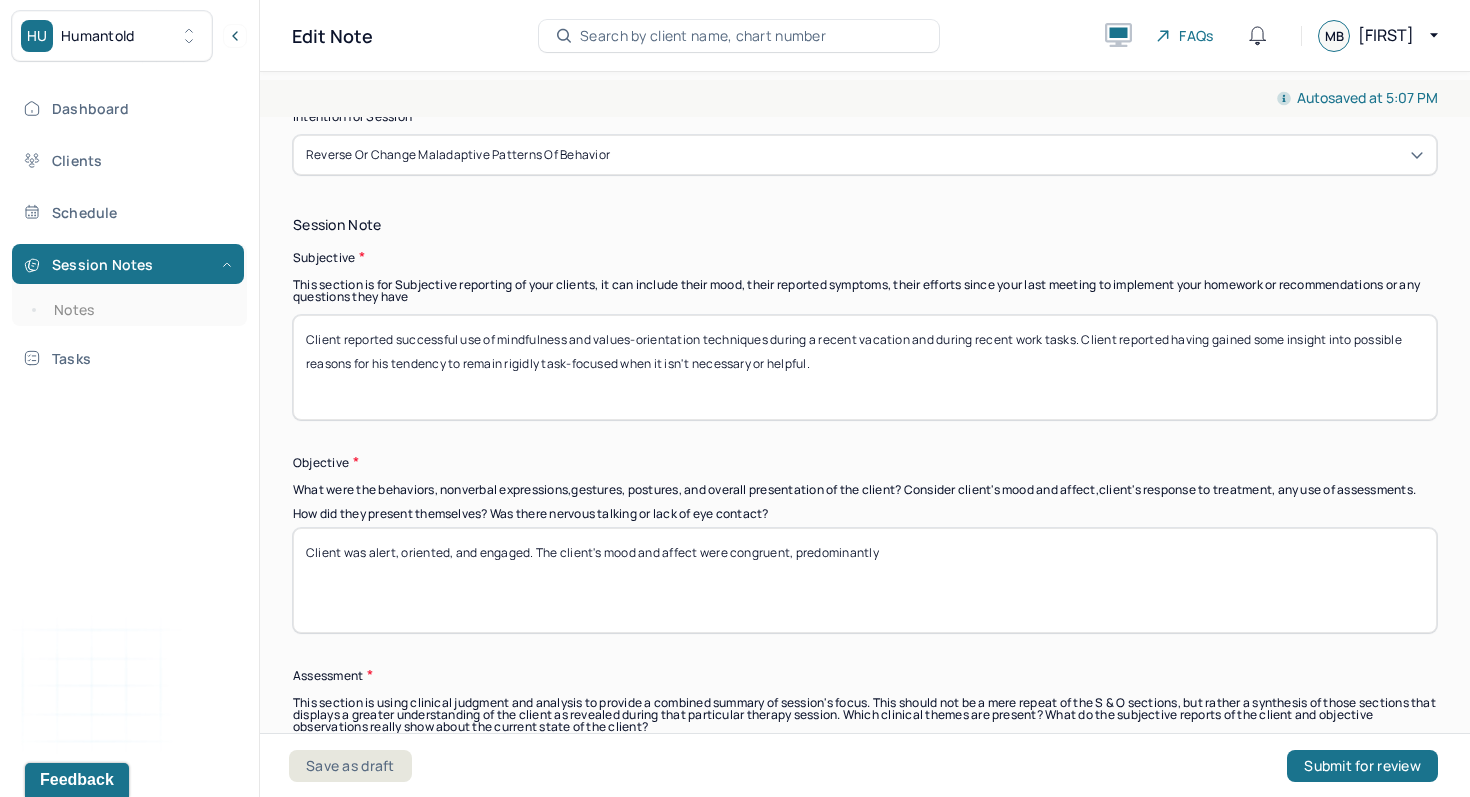 scroll, scrollTop: 1407, scrollLeft: 0, axis: vertical 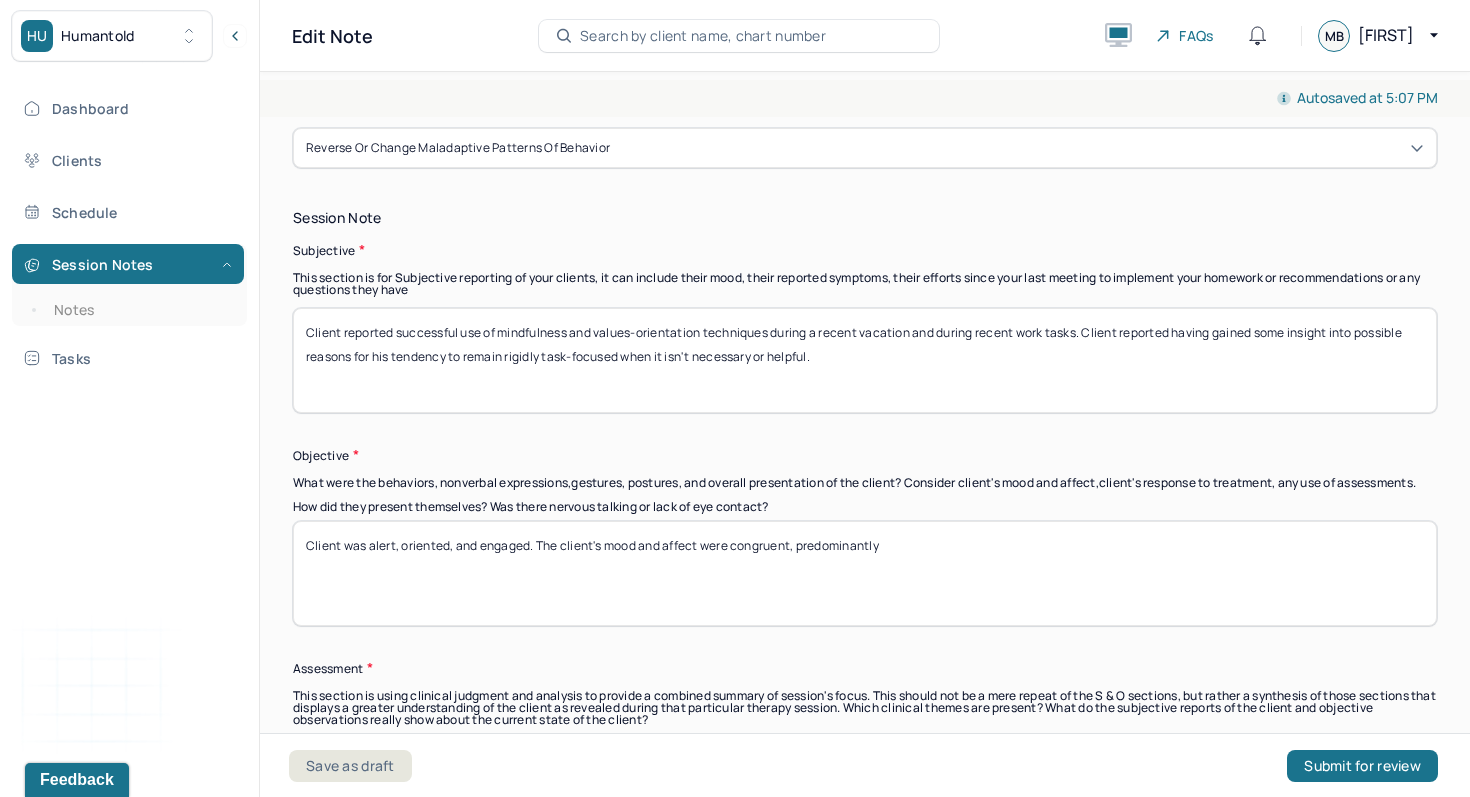 type on "Client reported successful use of mindfulness and values-orientation techniques during a recent vacation and during recent work tasks. Client reported having gained some insight into possible reasons for his tendency to remain rigidly task-focused when it isn't necessary or helpful." 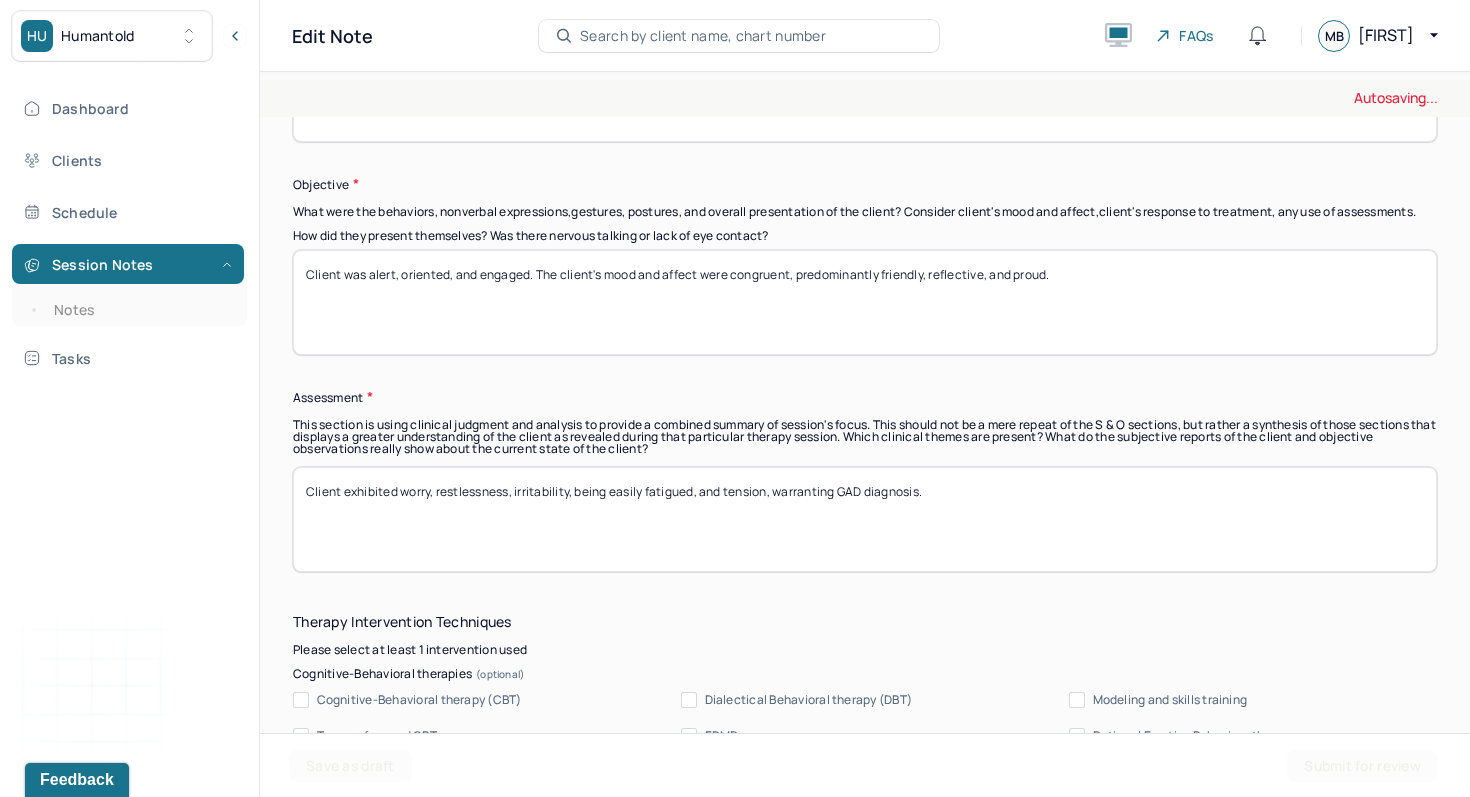 scroll, scrollTop: 1696, scrollLeft: 0, axis: vertical 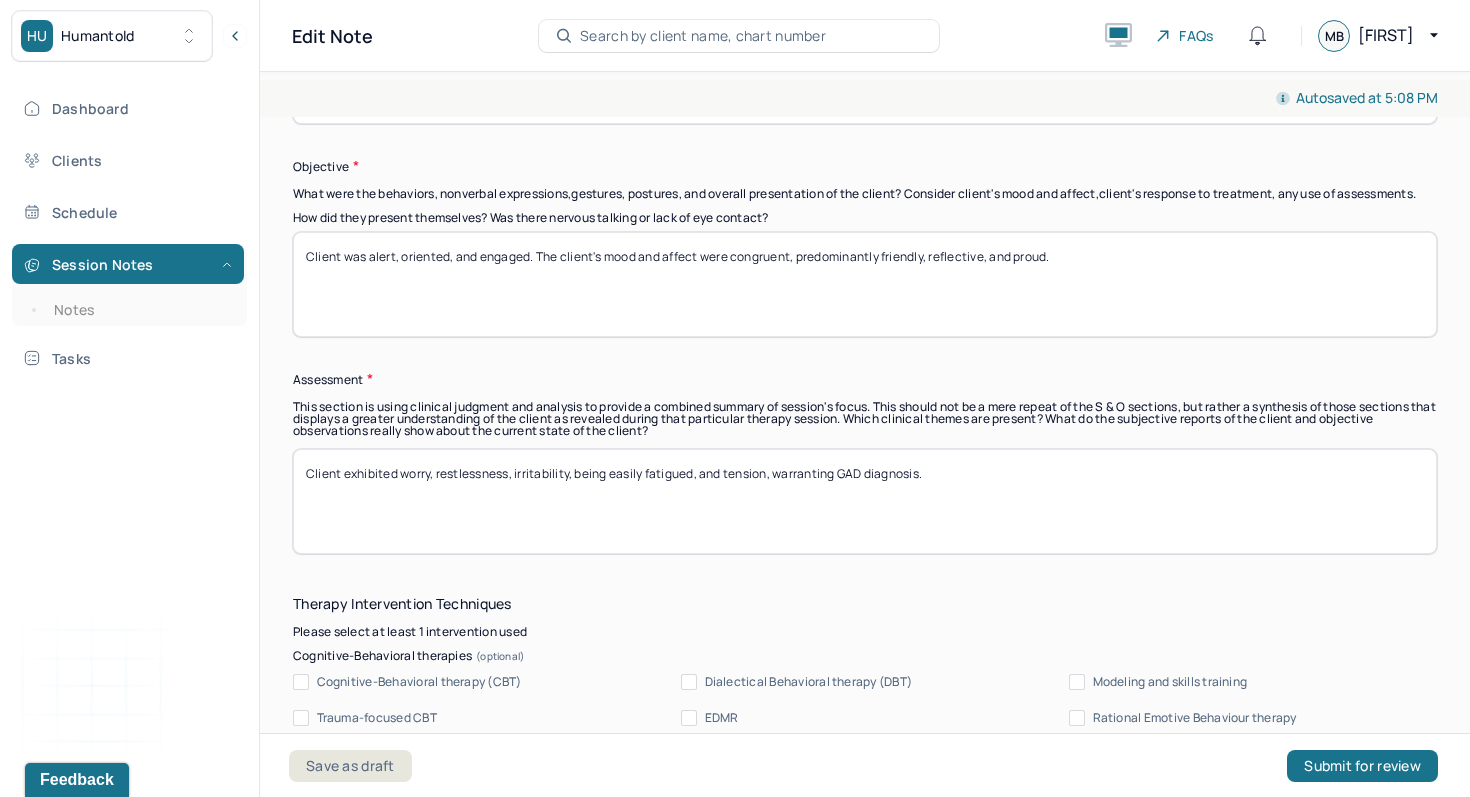 type on "Client was alert, oriented, and engaged. The client's mood and affect were congruent, predominantly friendly, reflective, and proud." 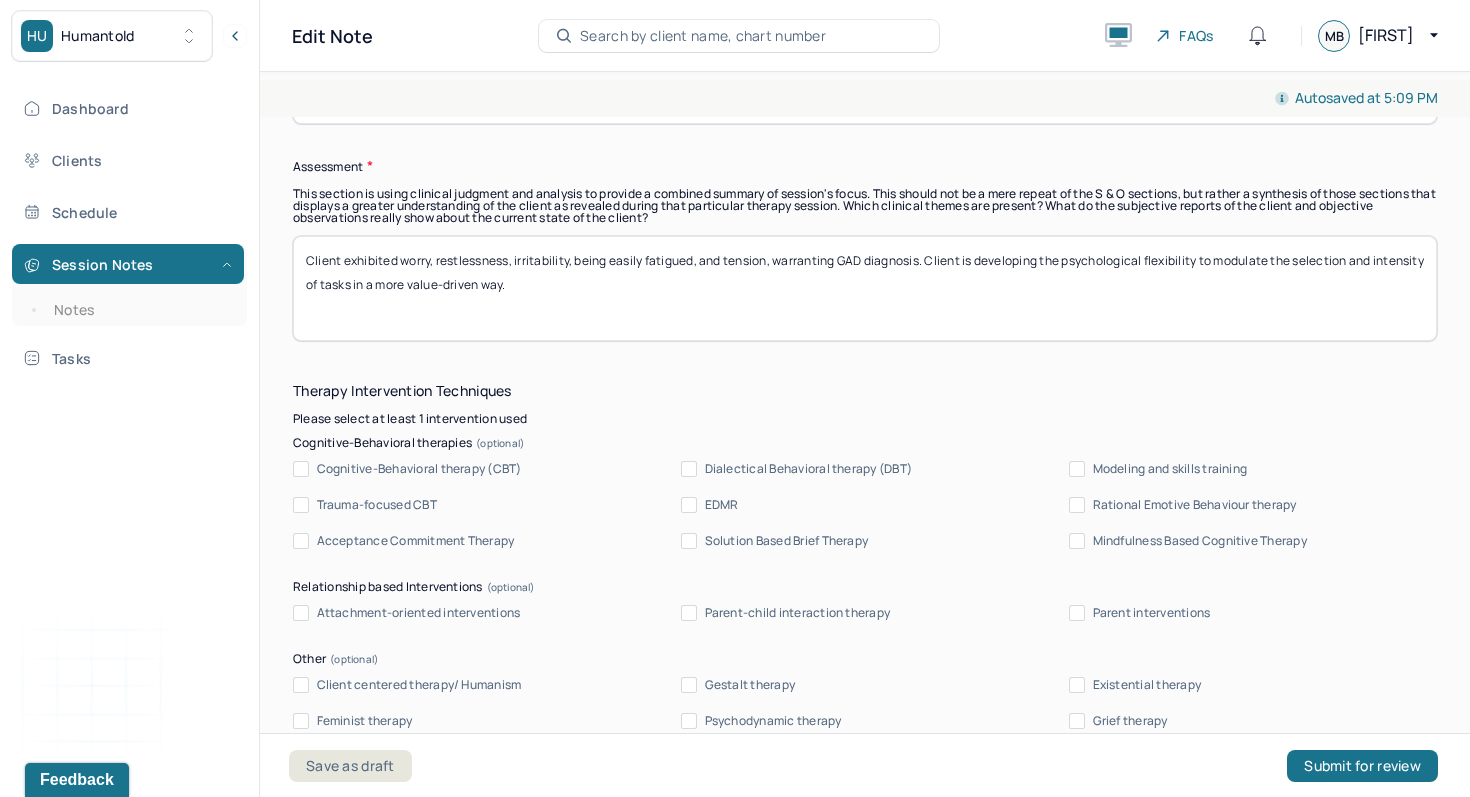 scroll, scrollTop: 1911, scrollLeft: 0, axis: vertical 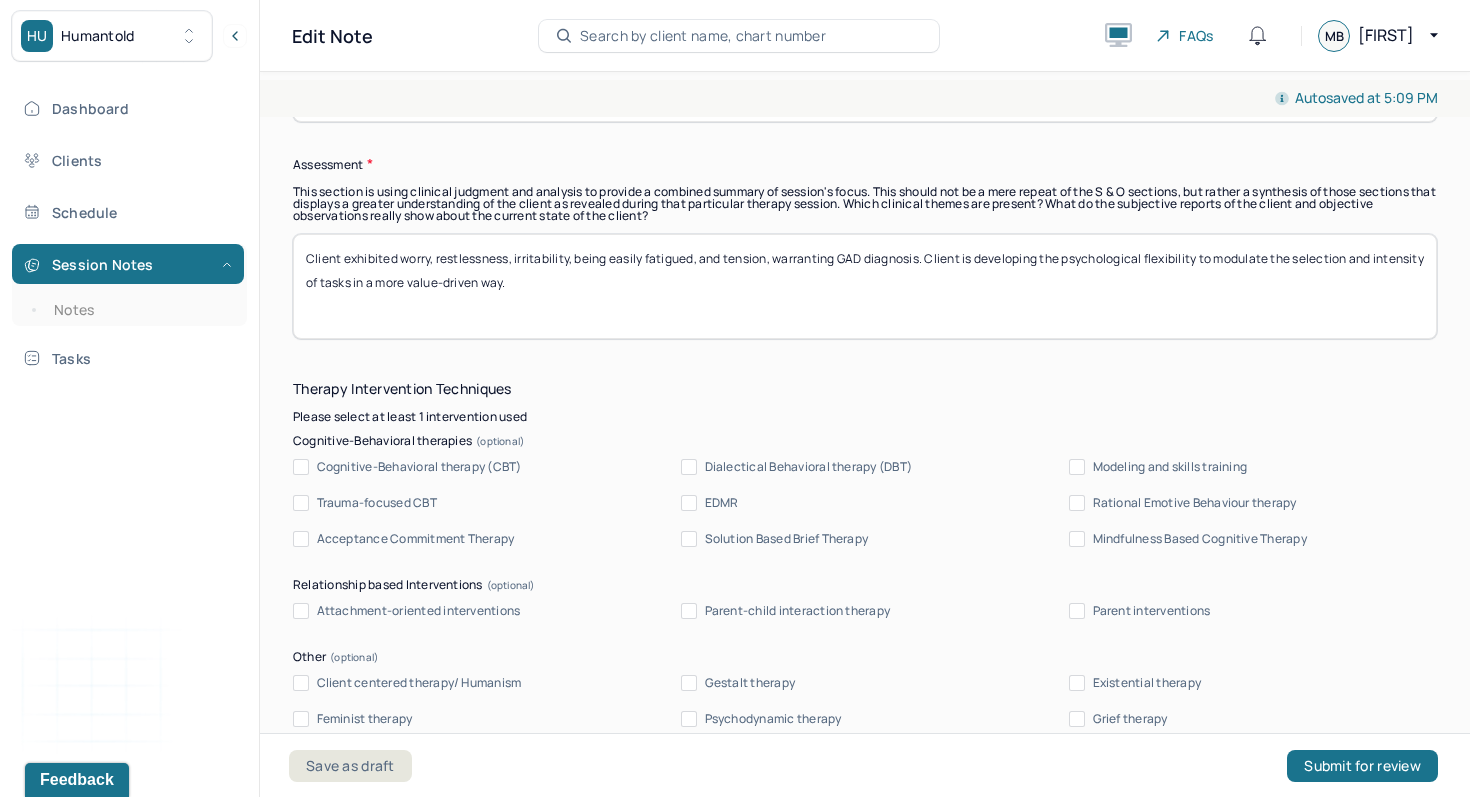 type on "Client exhibited worry, restlessness, irritability, being easily fatigued, and tension, warranting GAD diagnosis. Client is developing the psychological flexibility to modulate the selection and intensity of tasks in a more value-driven way." 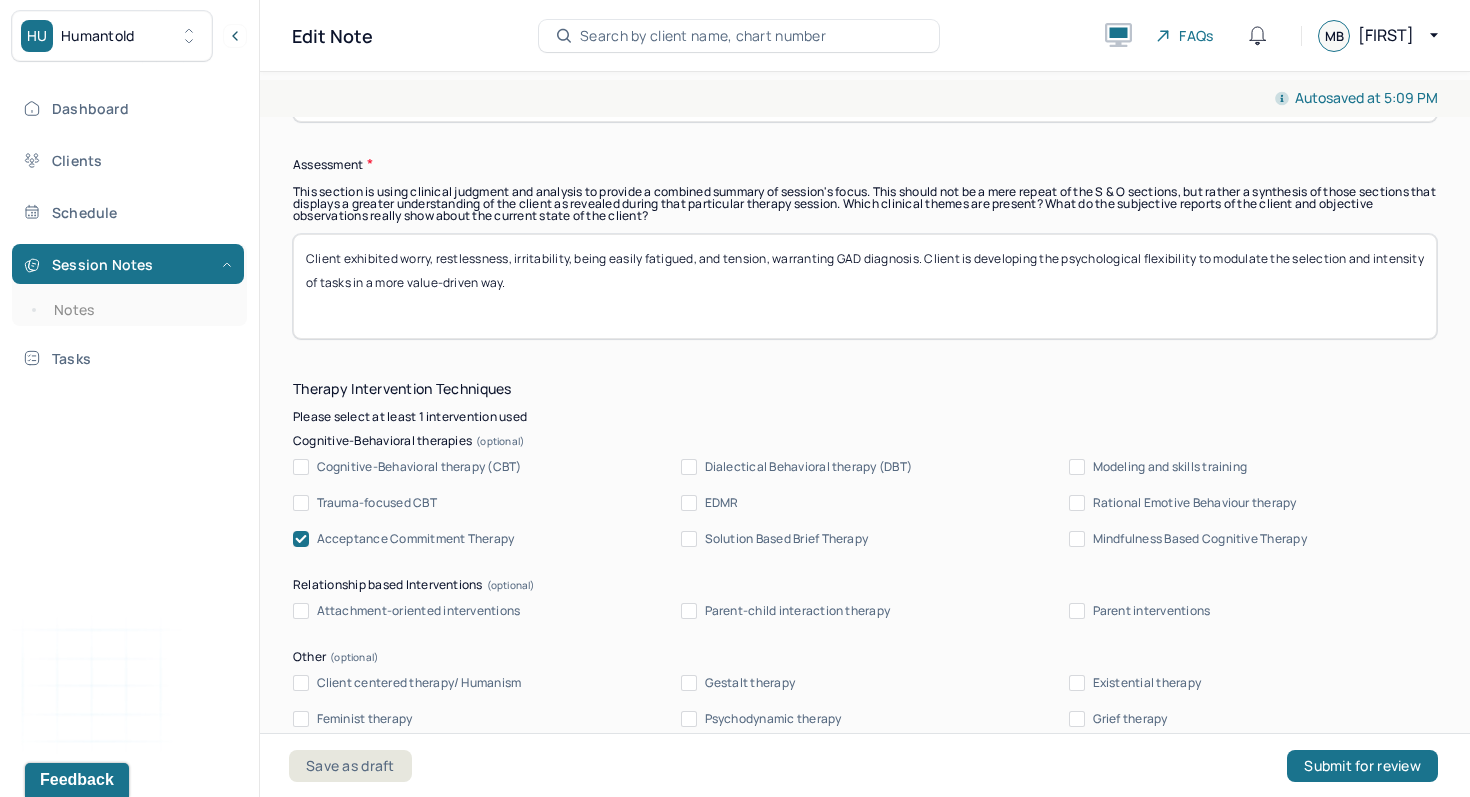 click on "Client exhibited worry, restlessness, irritability, being easily fatigued, and tension, warranting GAD diagnosis. Client is developing the psychological flexibility to modulate the selection and intensity of tasks in a more value-driven way." at bounding box center (865, 286) 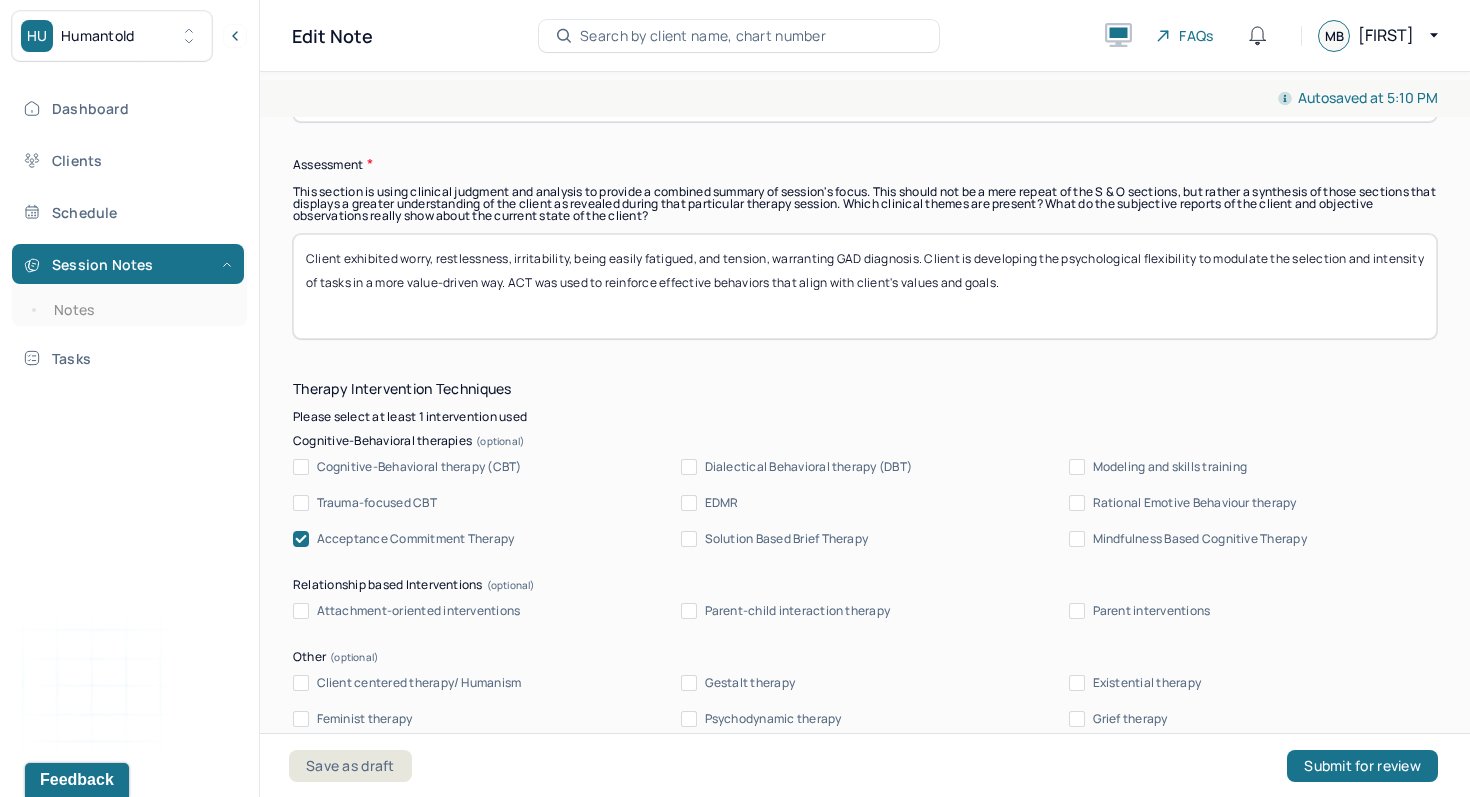 drag, startPoint x: 715, startPoint y: 290, endPoint x: 768, endPoint y: 293, distance: 53.08484 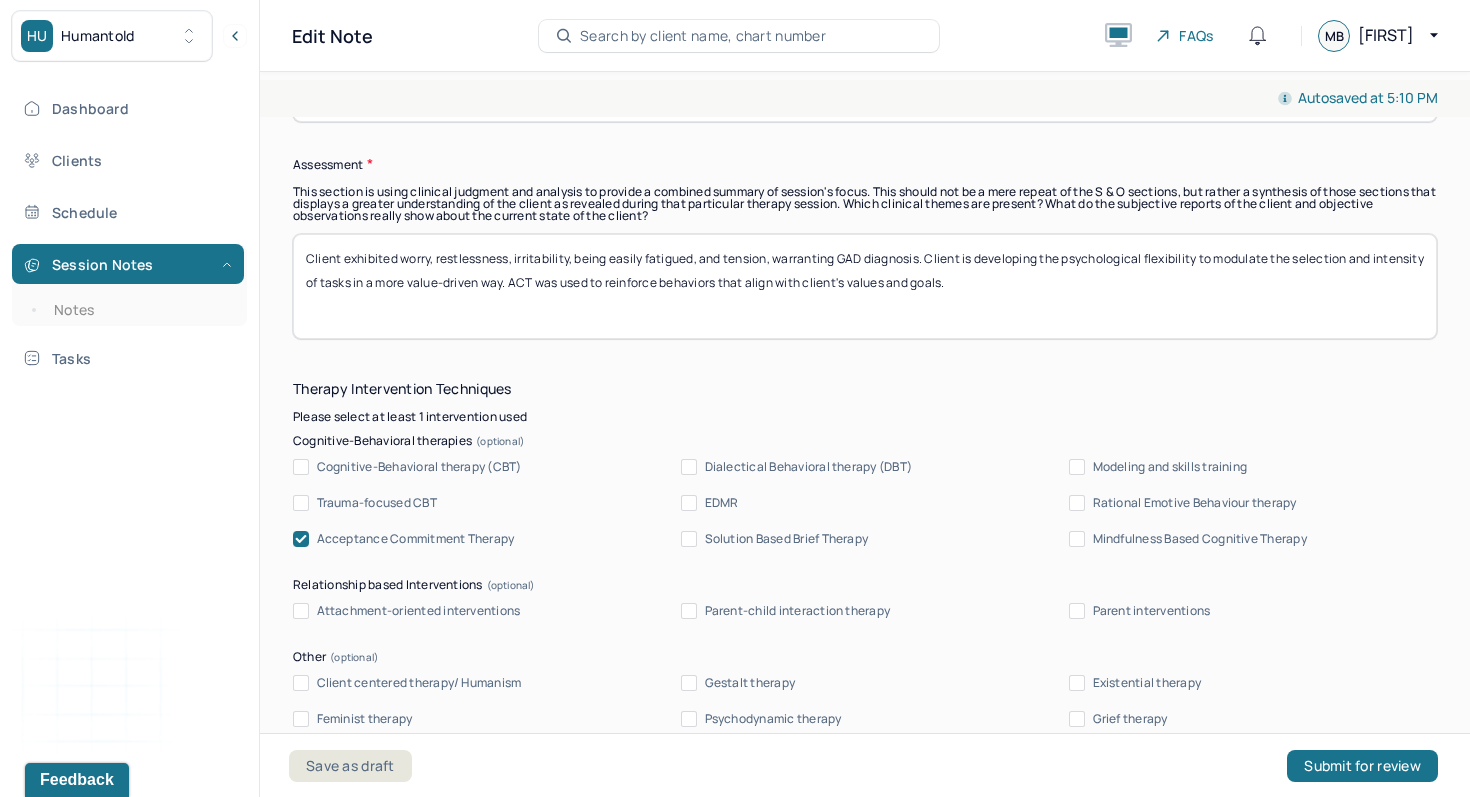 click on "Client exhibited worry, restlessness, irritability, being easily fatigued, and tension, warranting GAD diagnosis. Client is developing the psychological flexibility to modulate the selection and intensity of tasks in a more value-driven way. ACT was used to reinforce behaviors that align with client's values and goals." at bounding box center (865, 286) 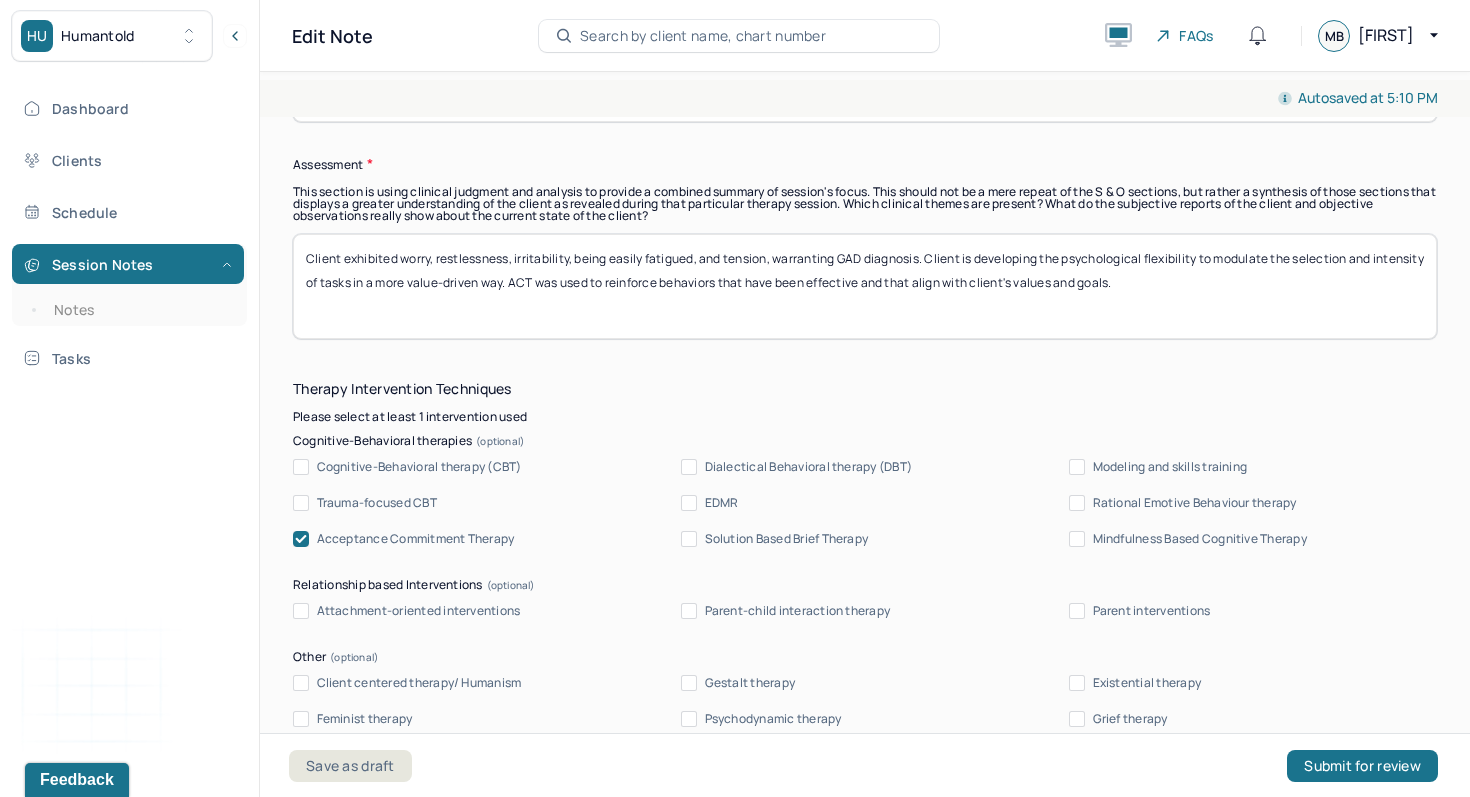 click on "Client exhibited worry, restlessness, irritability, being easily fatigued, and tension, warranting GAD diagnosis. Client is developing the psychological flexibility to modulate the selection and intensity of tasks in a more value-driven way. ACT was used to reinforce behaviors that have  that align with client's values and goals." at bounding box center (865, 286) 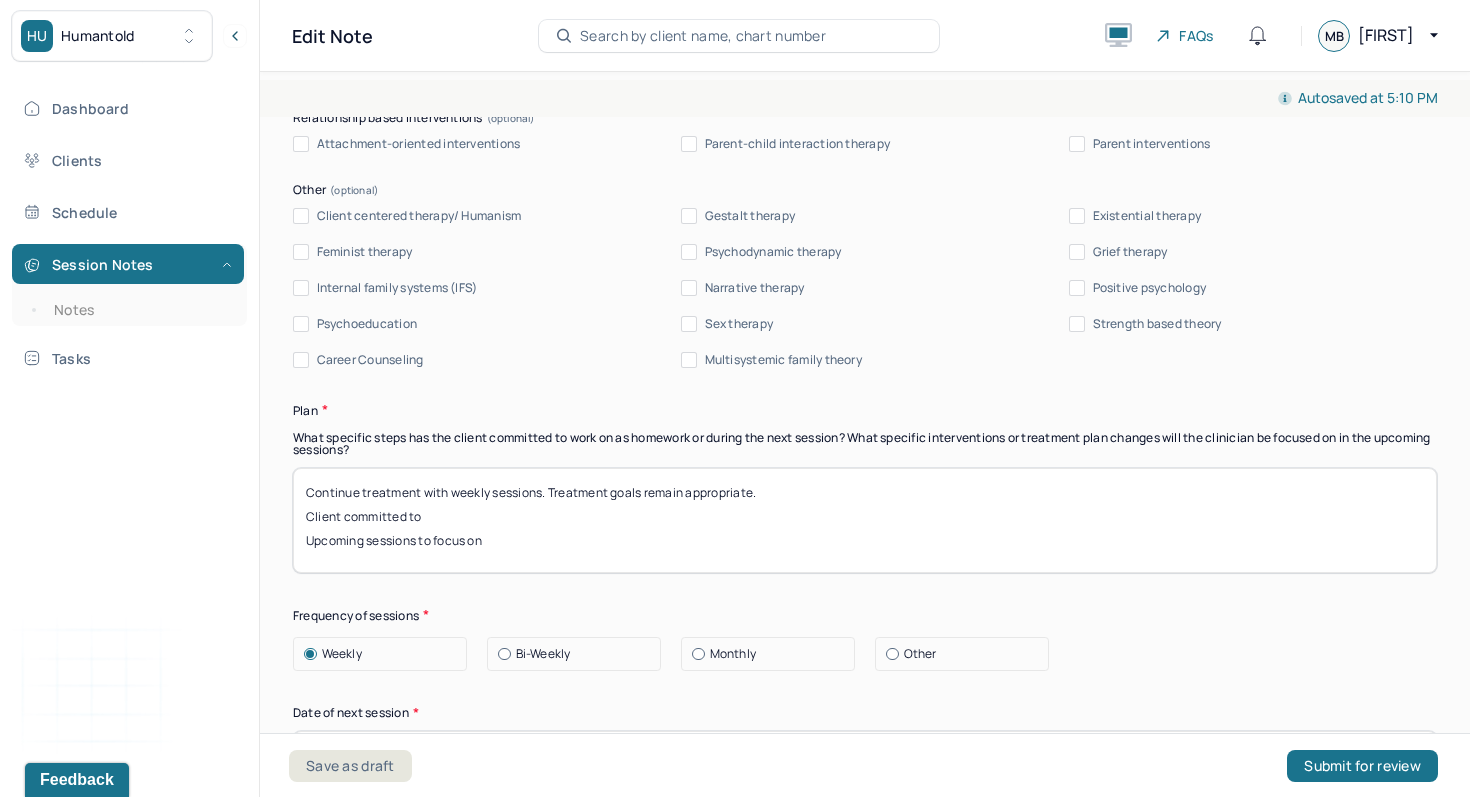scroll, scrollTop: 2380, scrollLeft: 0, axis: vertical 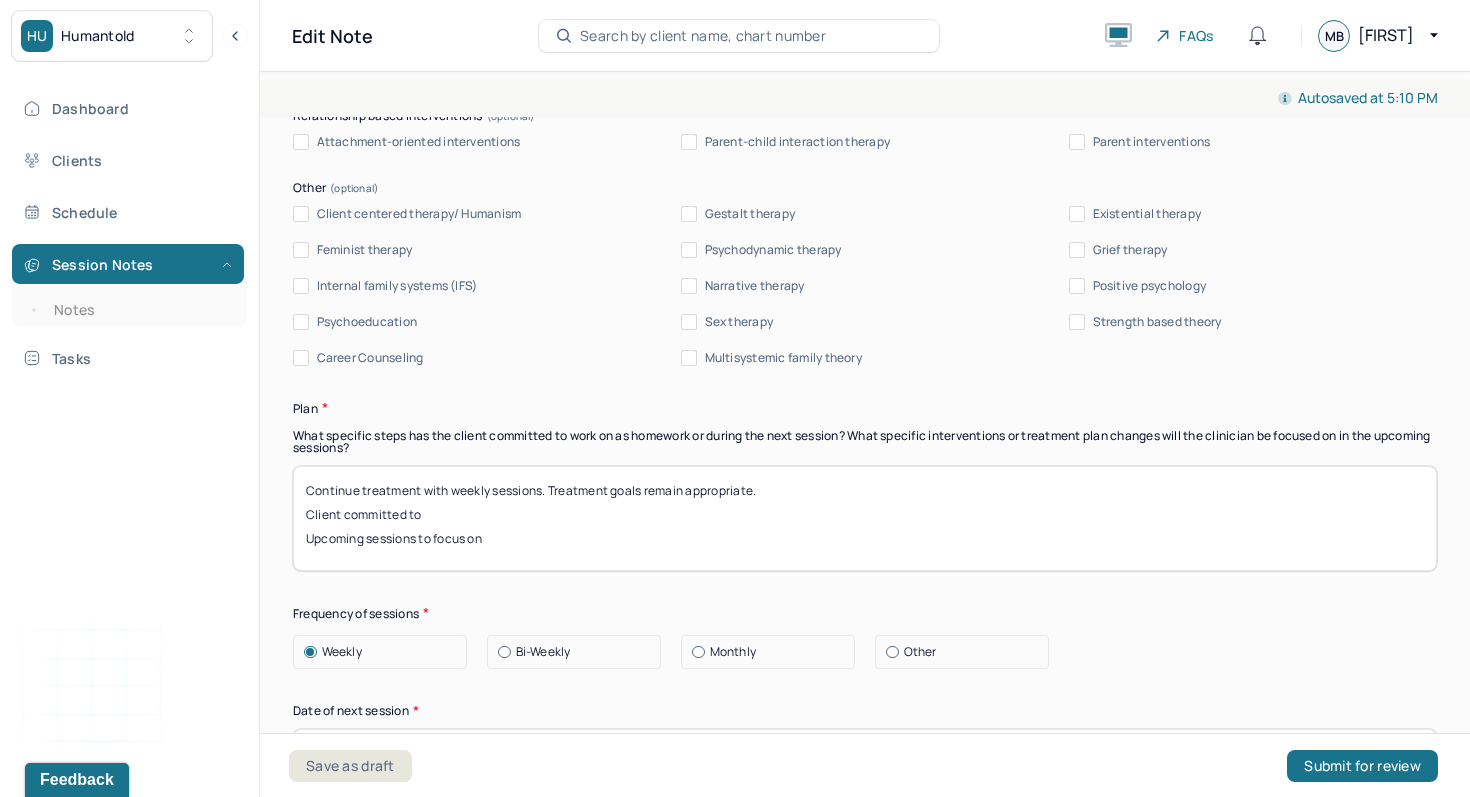 type on "Client exhibited worry, restlessness, irritability, being easily fatigued, and tension, warranting GAD diagnosis. Client is developing the psychological flexibility to modulate the selection and intensity of tasks in a more value-driven way. ACT was used to reinforce behaviors that have been effective and that were aligned with the client's values and goals." 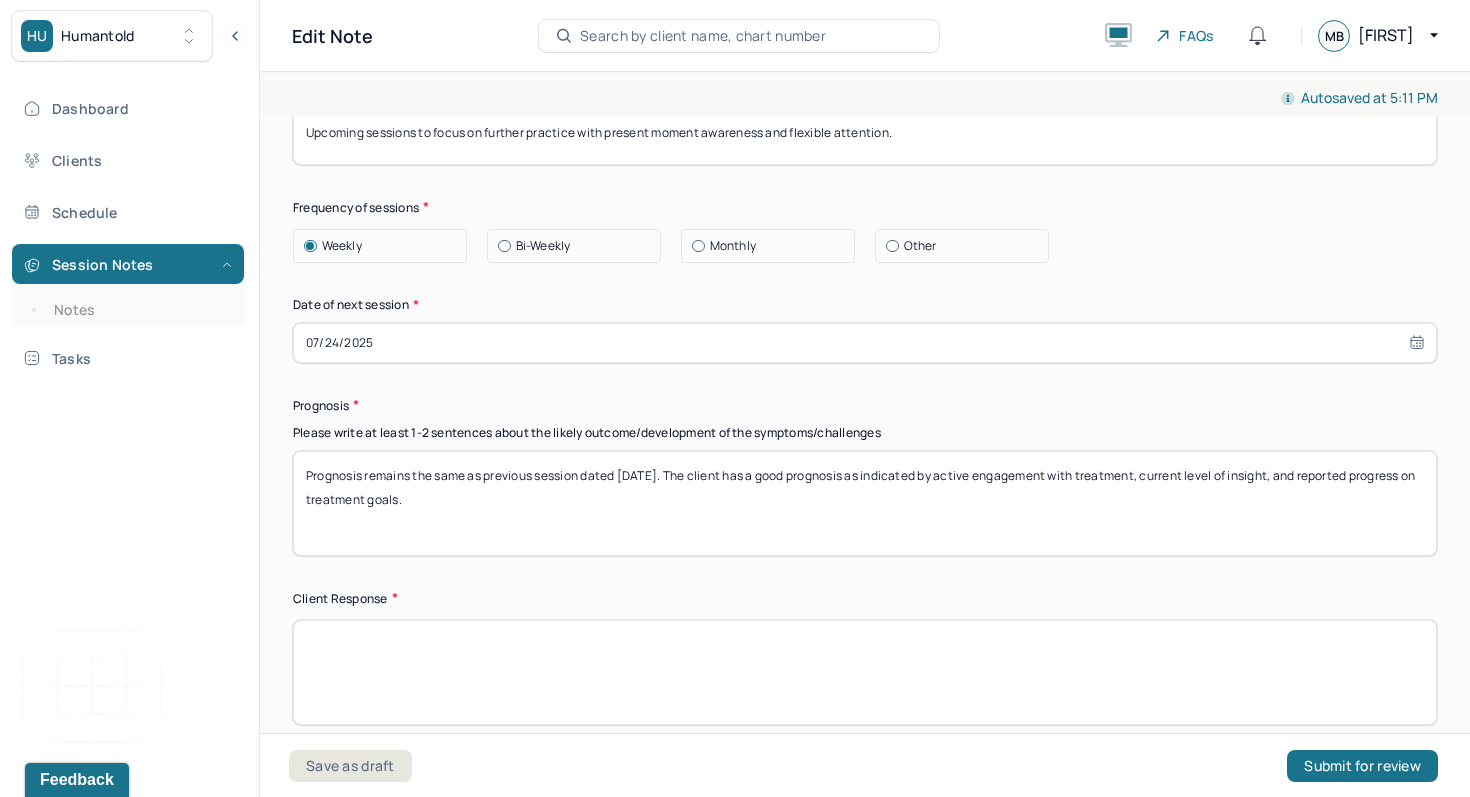scroll, scrollTop: 2888, scrollLeft: 0, axis: vertical 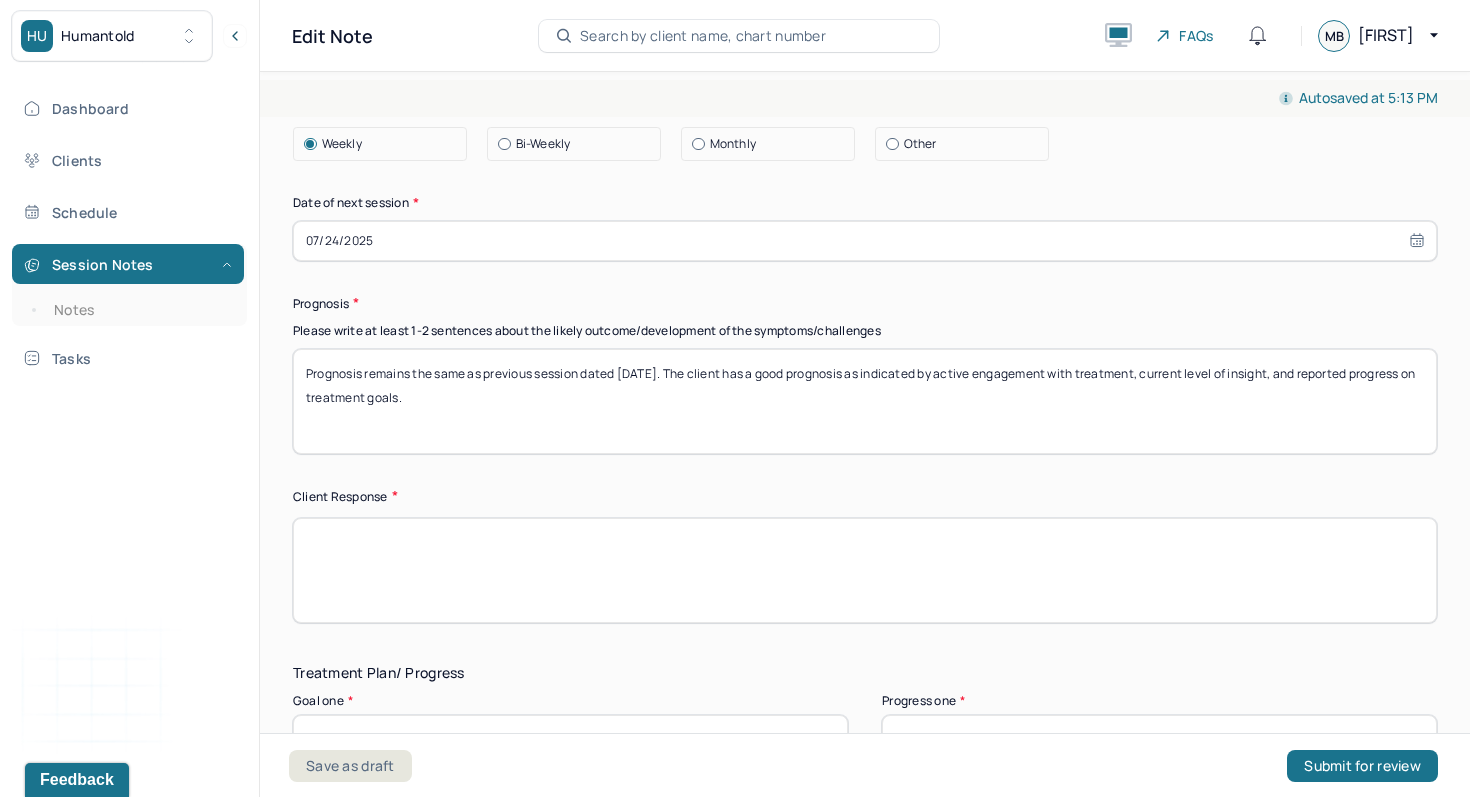 type on "Continue treatment with weekly sessions. Treatment goals remain appropriate.
Client committed to using values-based intention statements before beginning tasks.
Upcoming sessions to focus on further practice with present moment awareness and flexible attention." 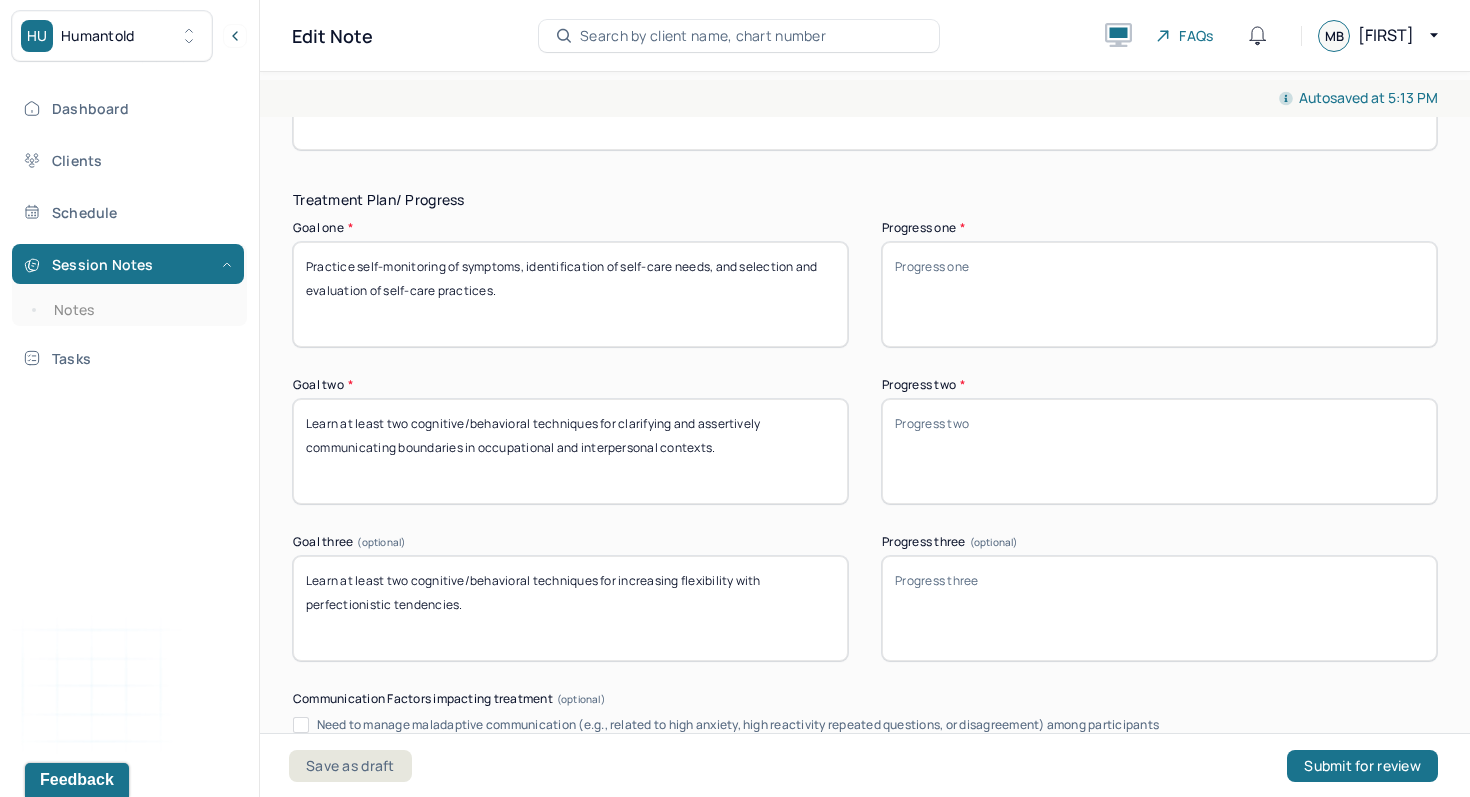 scroll, scrollTop: 3373, scrollLeft: 0, axis: vertical 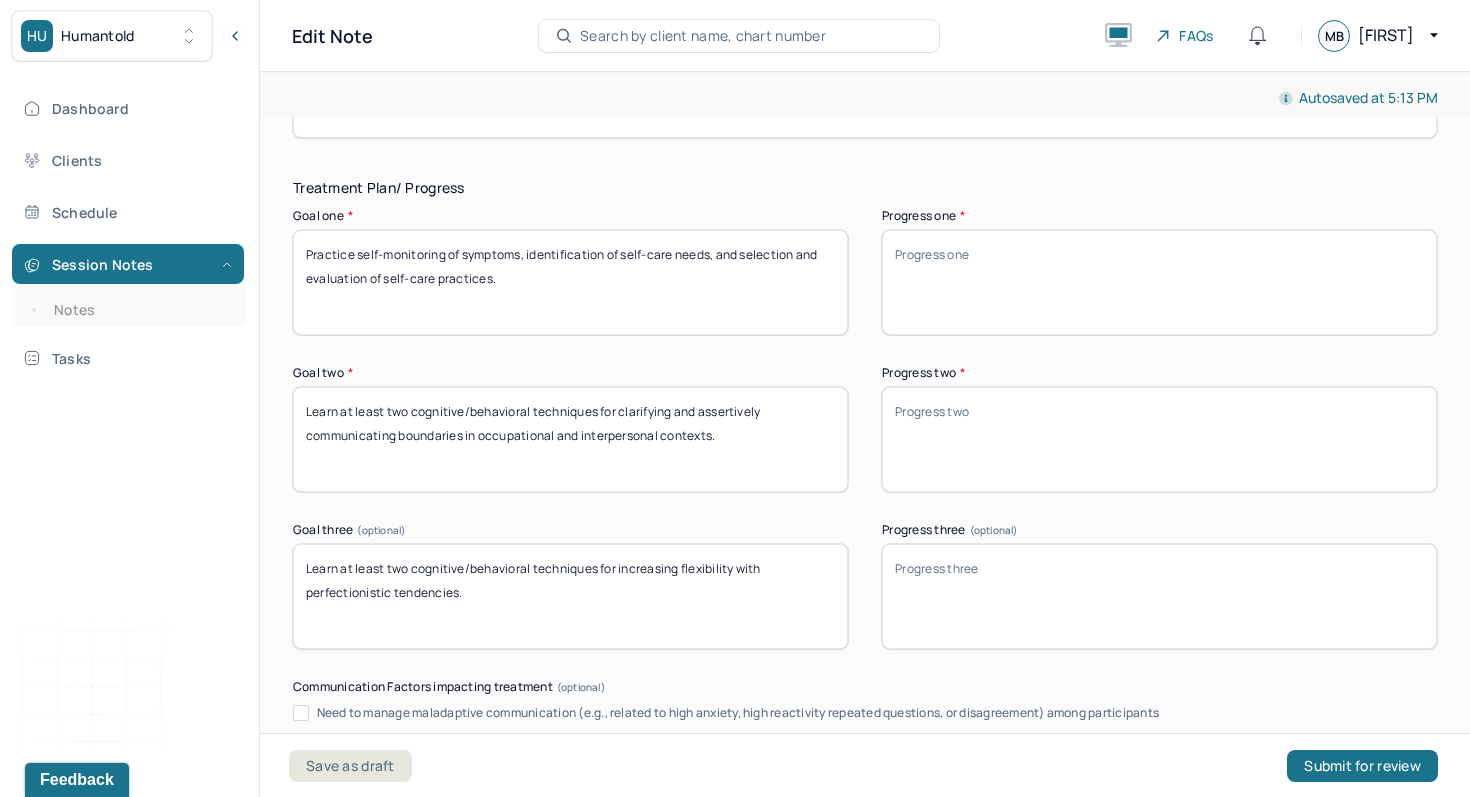 type on "Client was cooperative and engaged throughout the session, reporting how techniques introduced in previous sessions have been useful in real life." 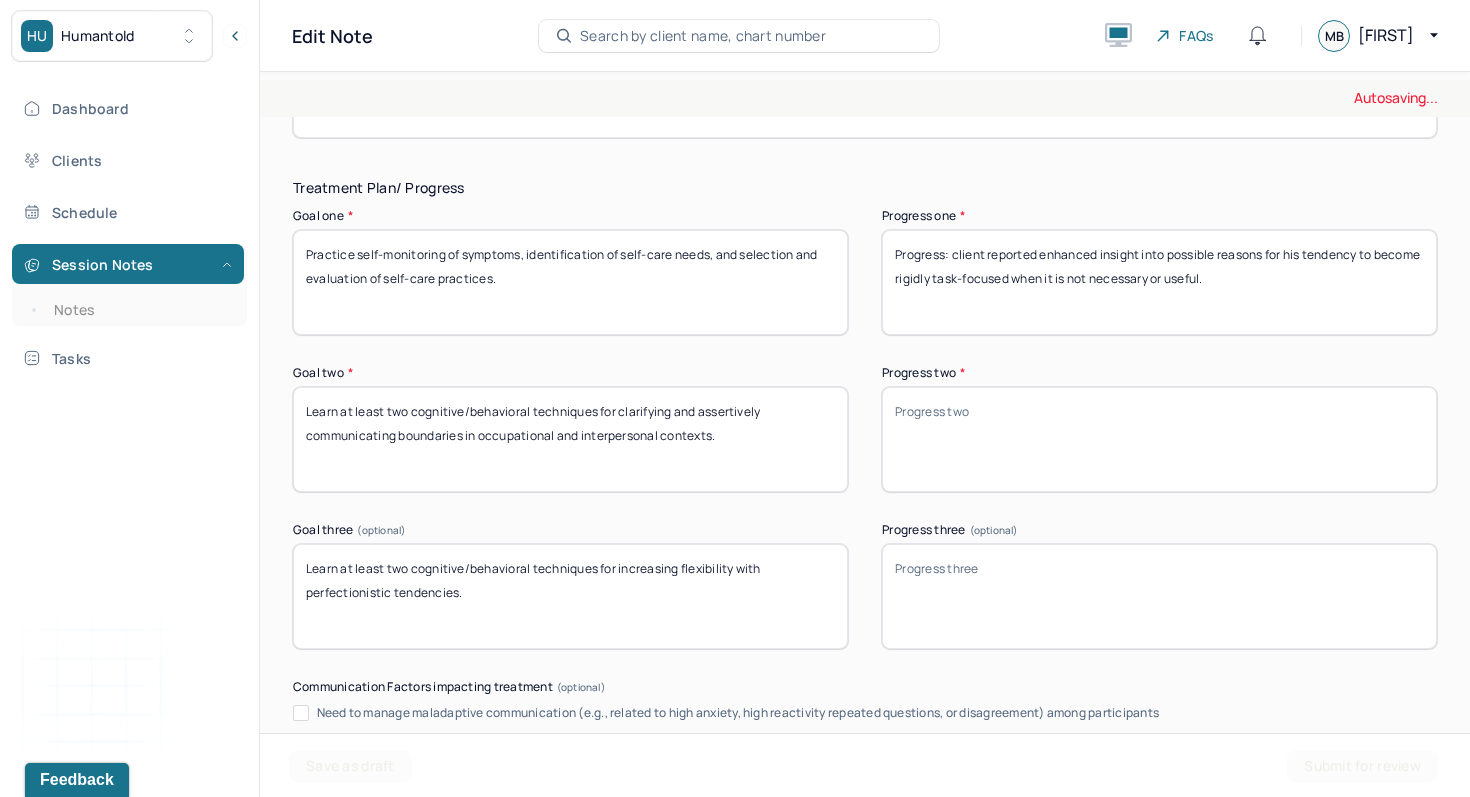click on "Progress two *" at bounding box center (1159, 439) 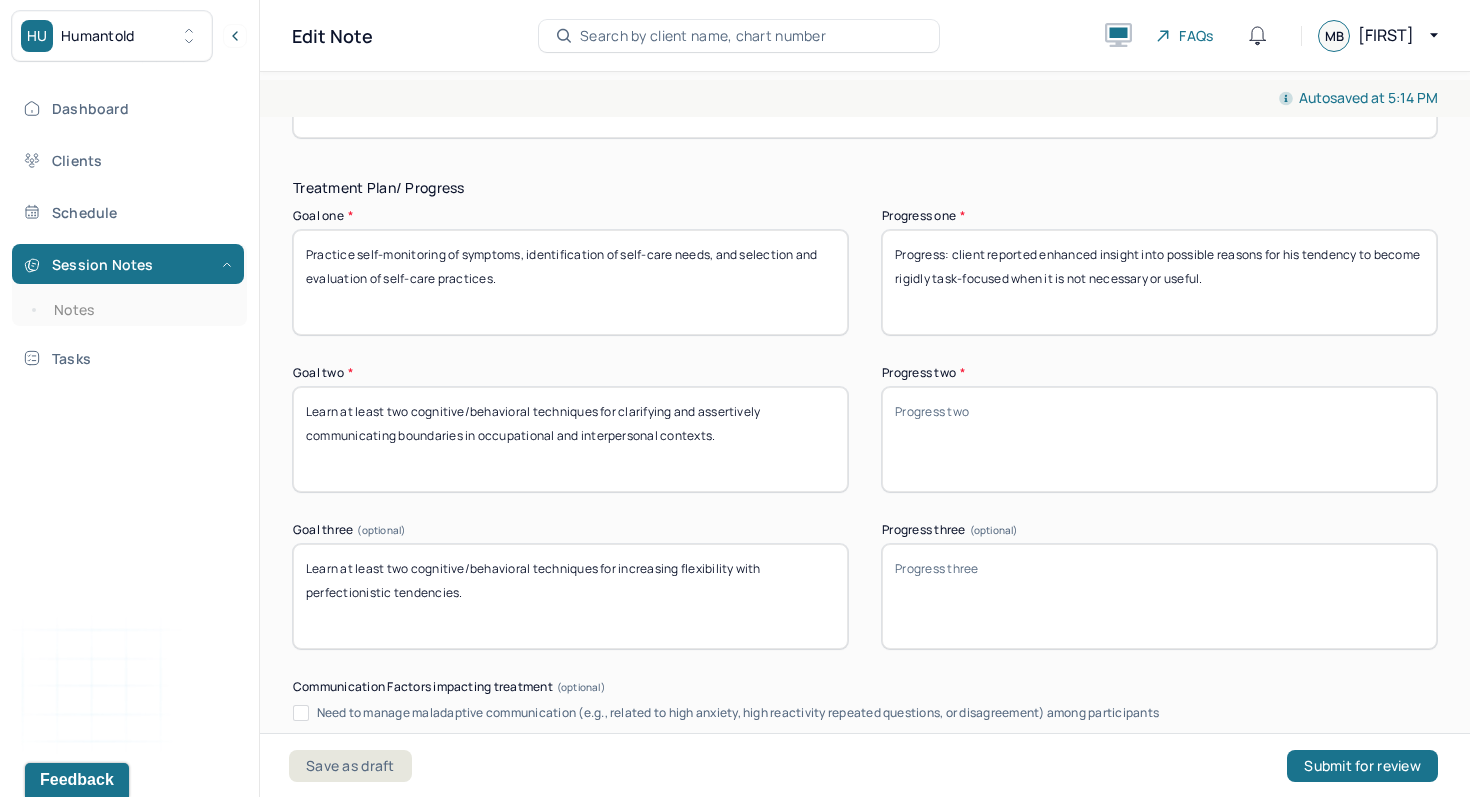 click on "Progress: client reported enhanced insight into possible reasons for his tendency to become rigidly task-focused when it is not necessary or useful." at bounding box center (1159, 282) 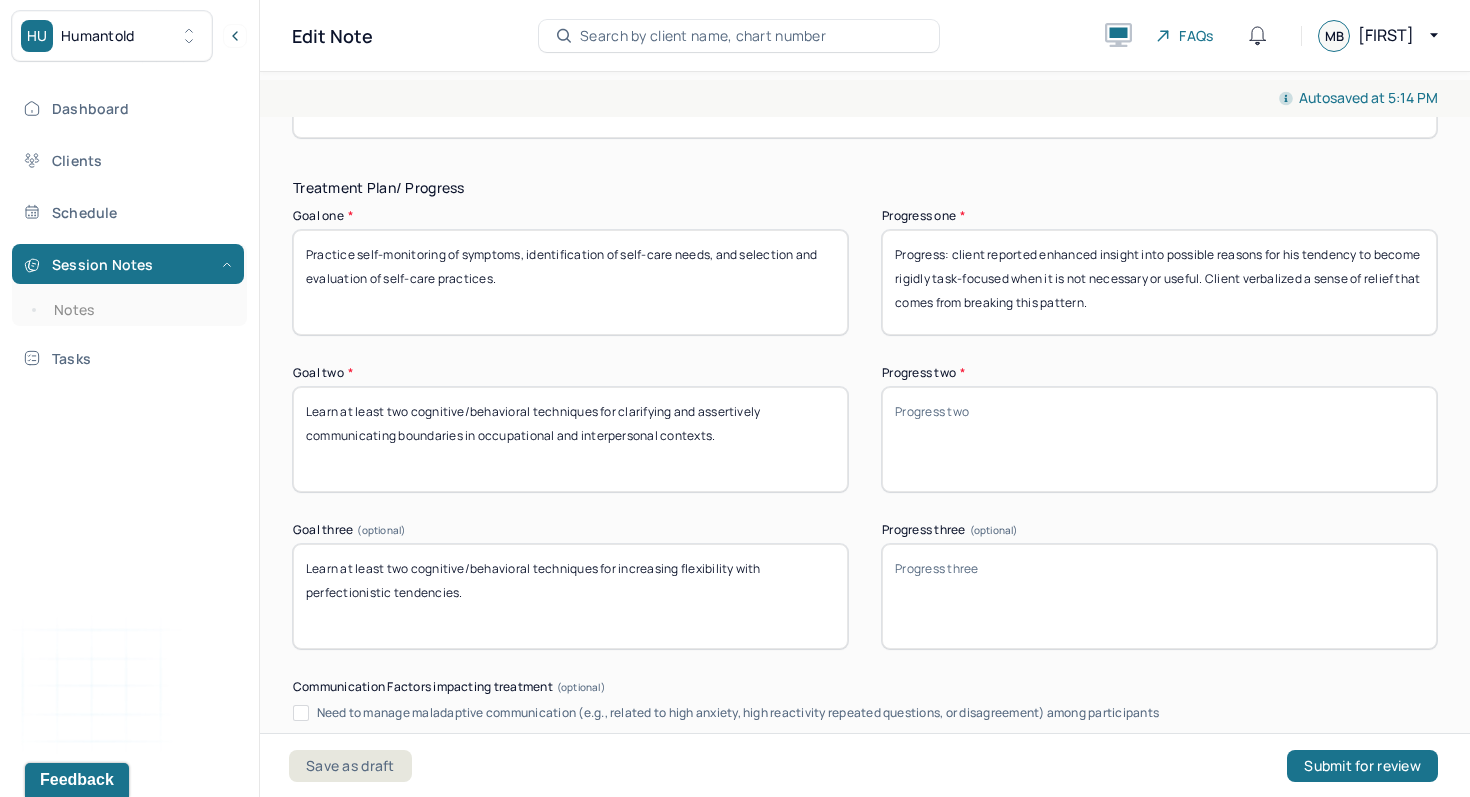 type on "Progress: client reported enhanced insight into possible reasons for his tendency to become rigidly task-focused when it is not necessary or useful. Client verbalized a sense of relief that comes from breaking this pattern." 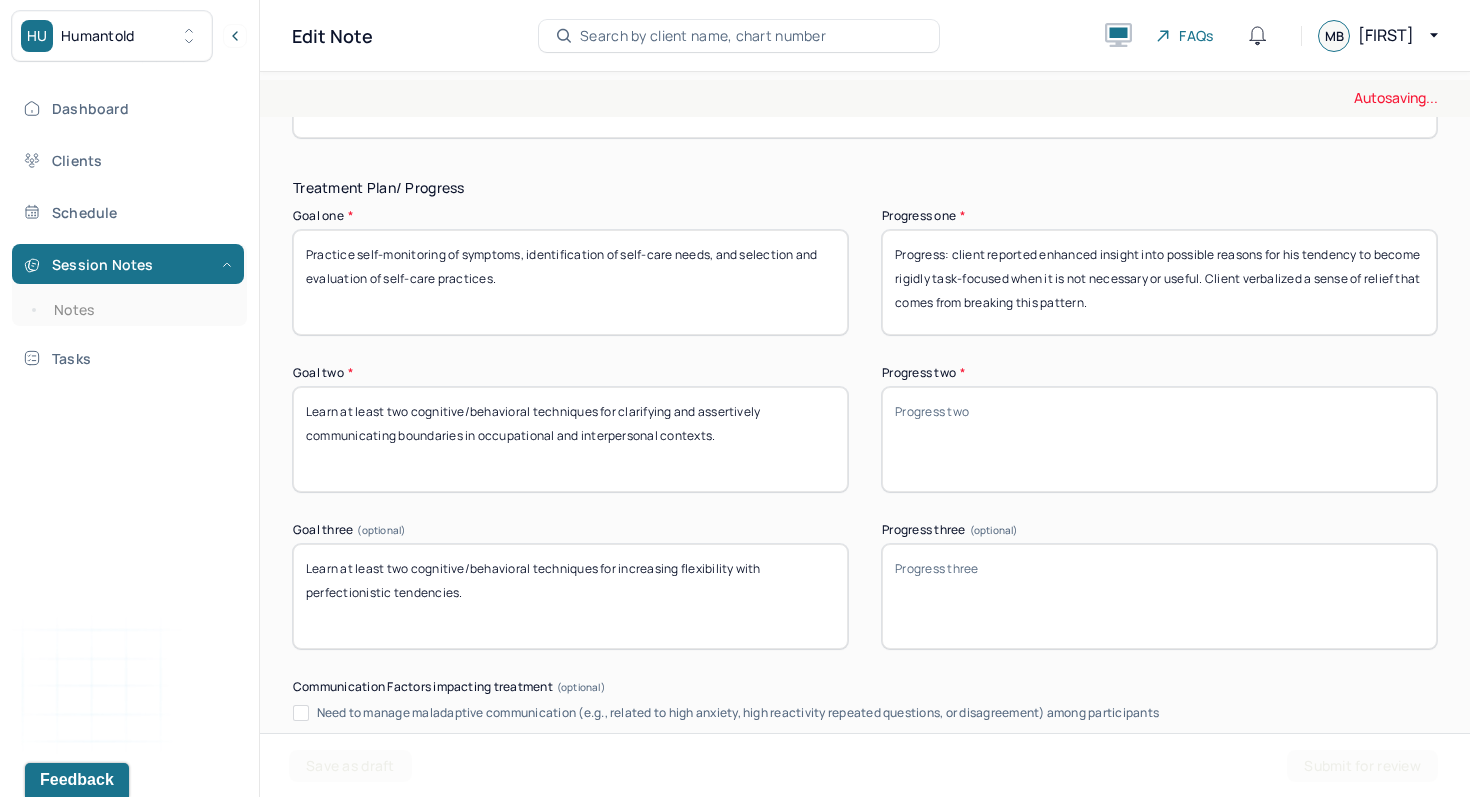 click on "Progress two *" at bounding box center (1159, 439) 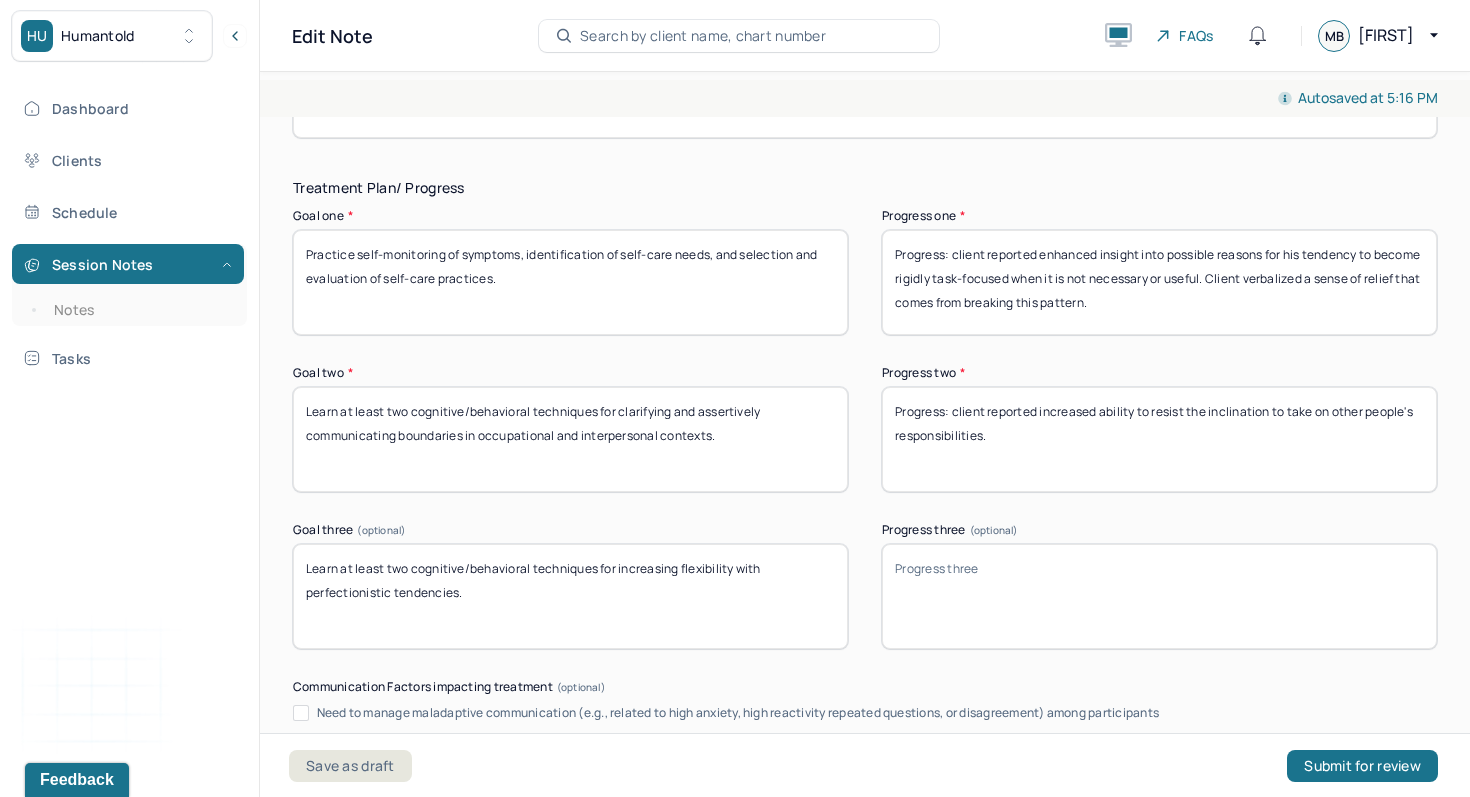 type on "Progress: client reported increased ability to resist the inclination to take on other people's responsibilities." 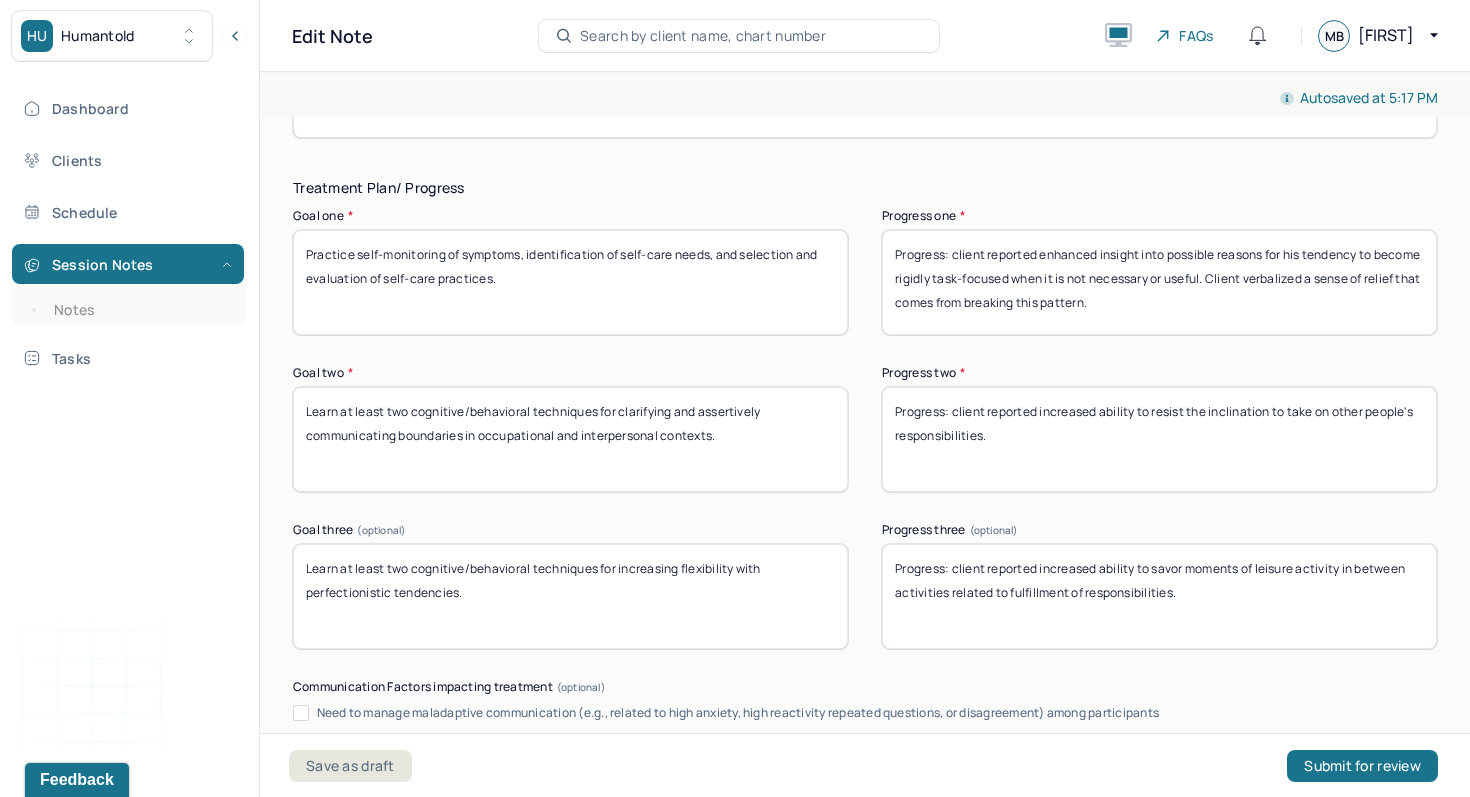 drag, startPoint x: 1041, startPoint y: 577, endPoint x: 1124, endPoint y: 577, distance: 83 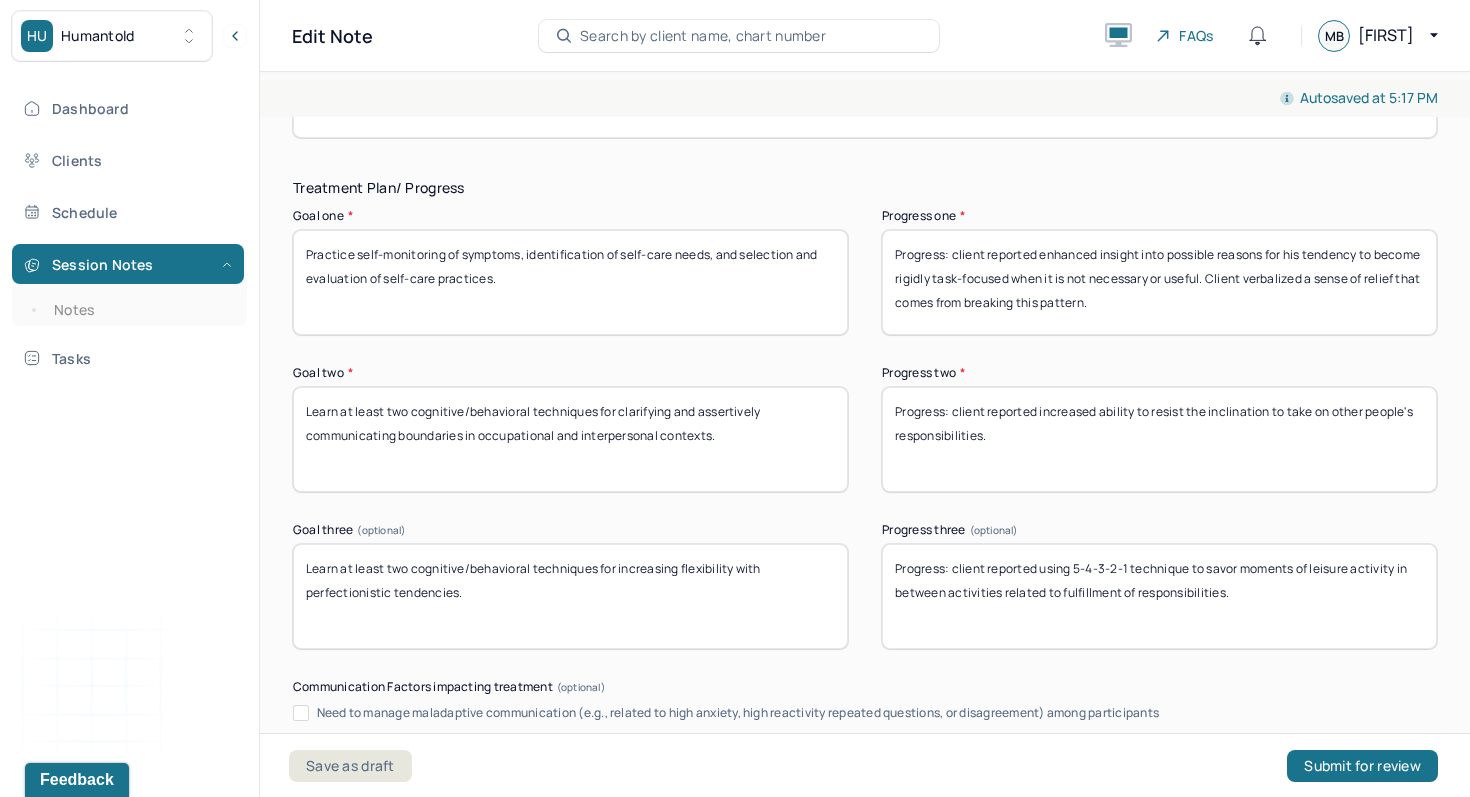click on "Progress: client reported using 5-4-3-2-1 technique to savor moments of leisure activity in between activities related to fulfillment of responsibilities." at bounding box center [1159, 596] 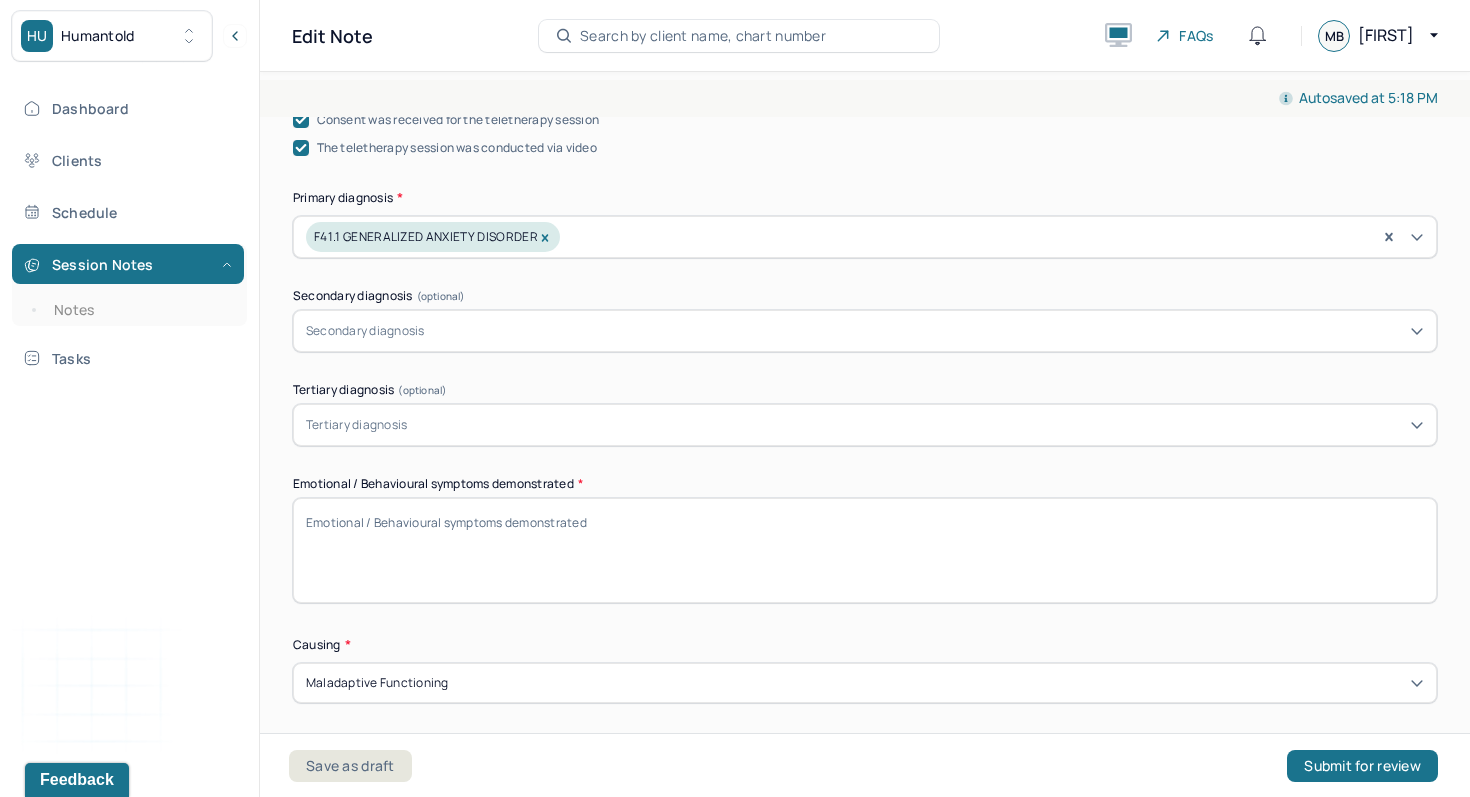 scroll, scrollTop: 774, scrollLeft: 0, axis: vertical 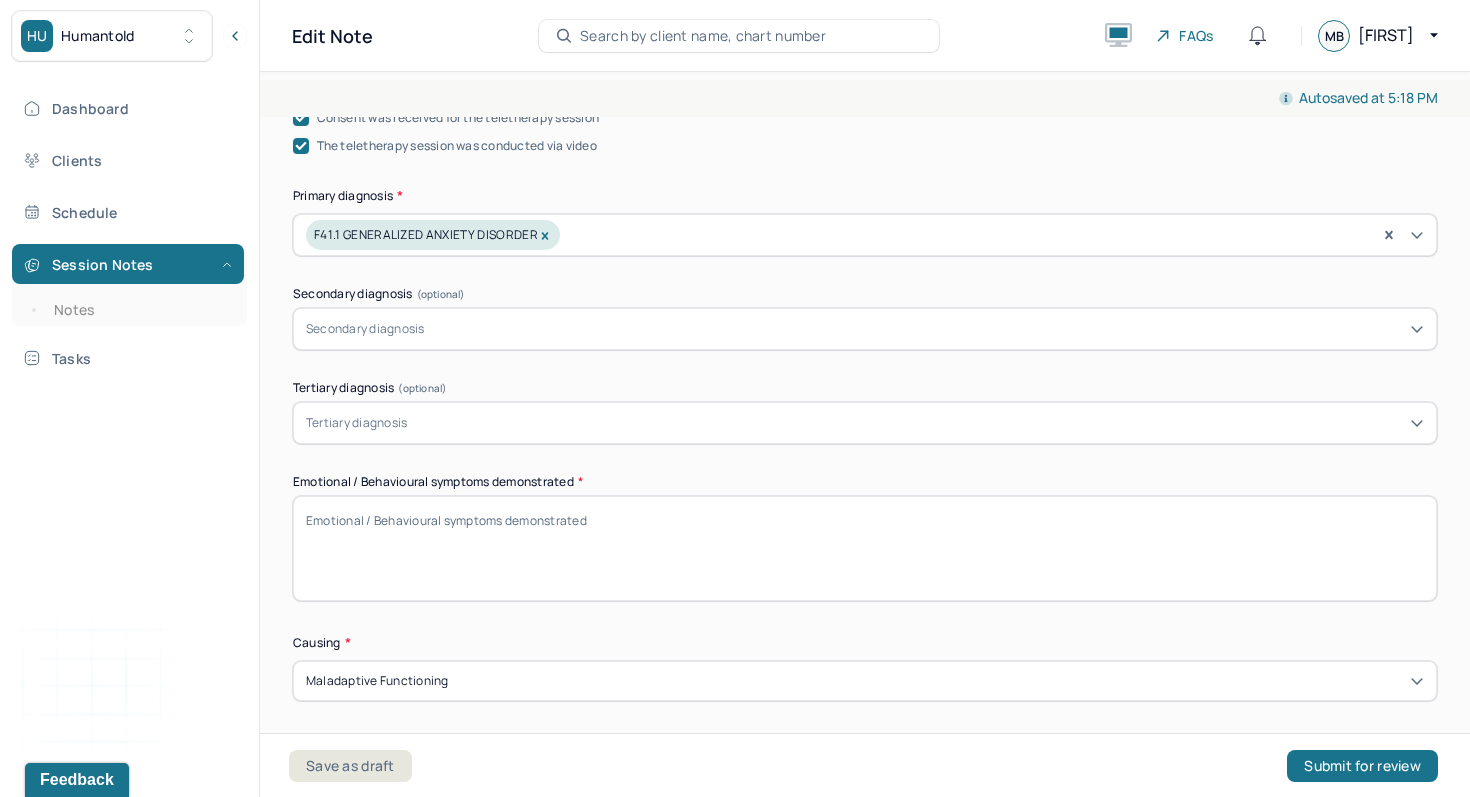 type on "Progress: client reported using 5-4-3-2-1 technique and savoring technique during moments of leisure activity in between activities related to fulfillment of responsibilities." 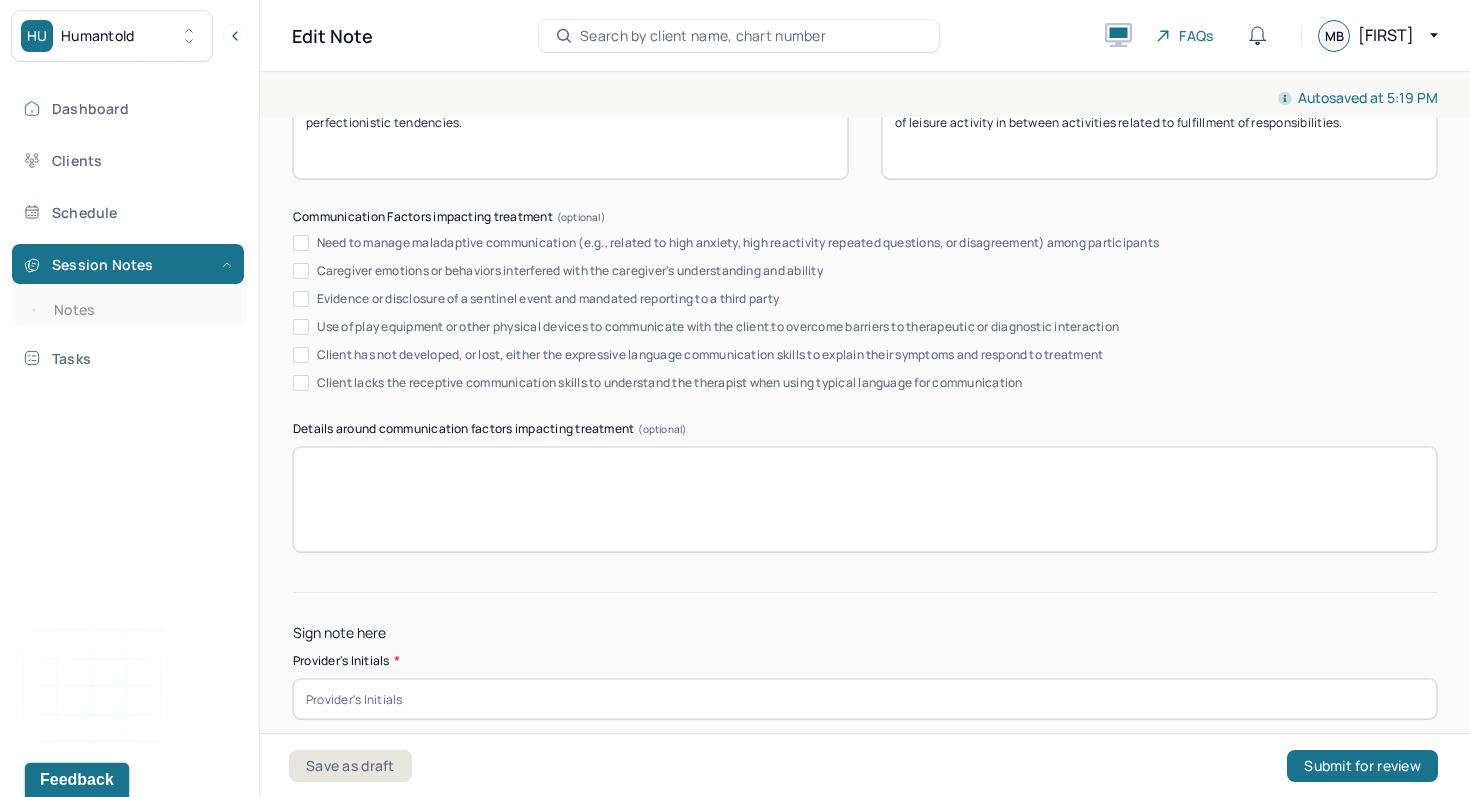 scroll, scrollTop: 3954, scrollLeft: 0, axis: vertical 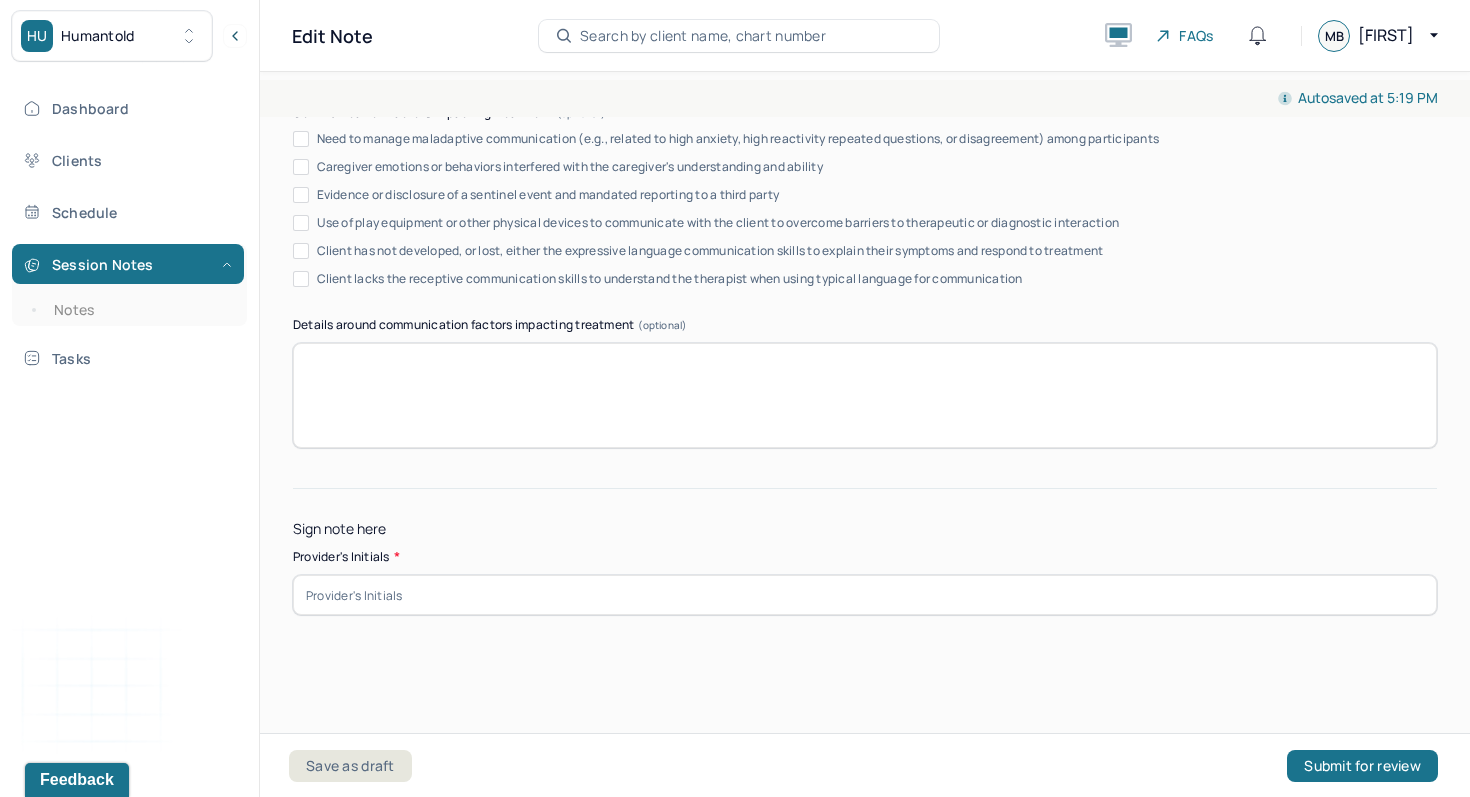 type on "People-pleasing, perfectionism, rigid task-focus, overwhelm" 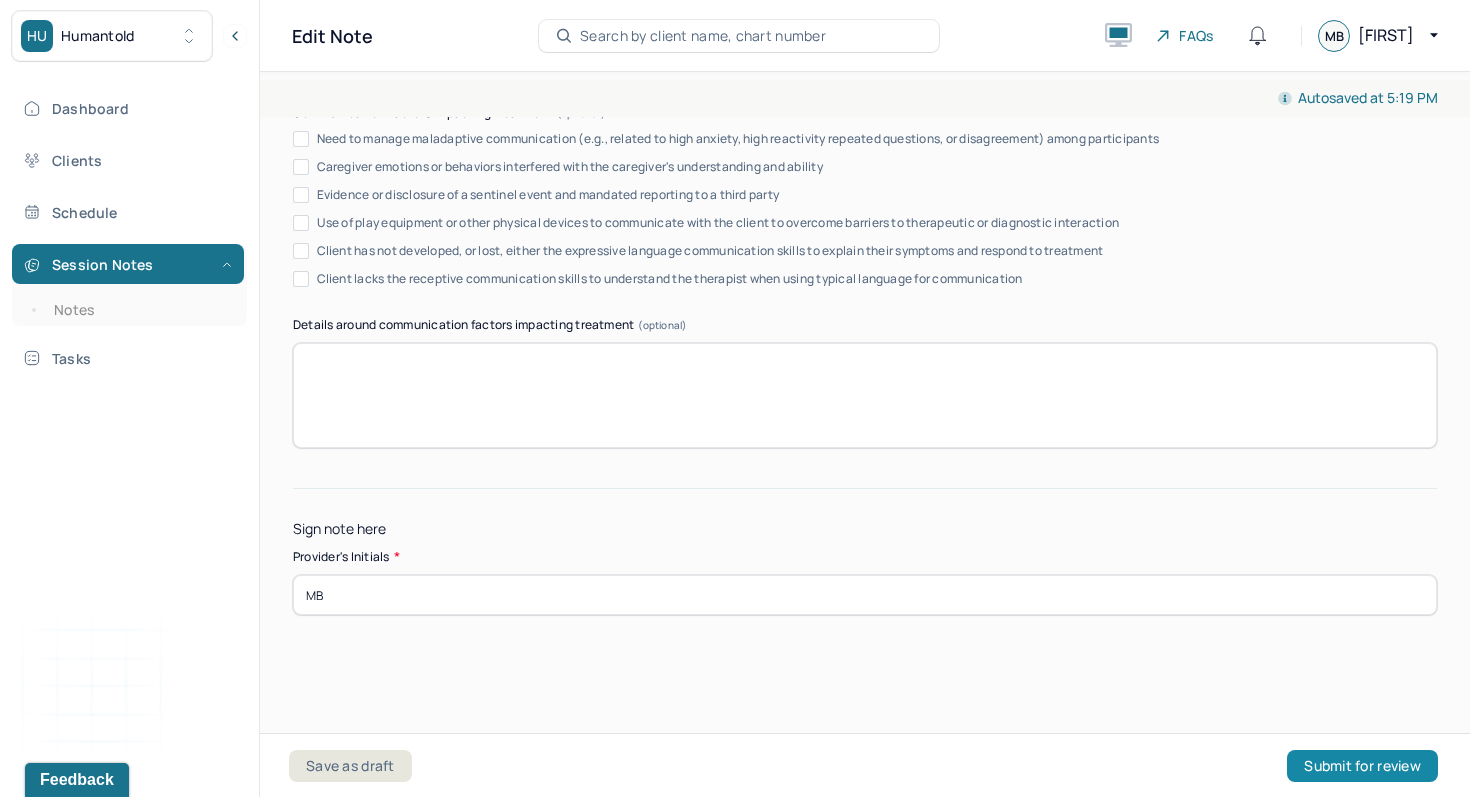 type on "MB" 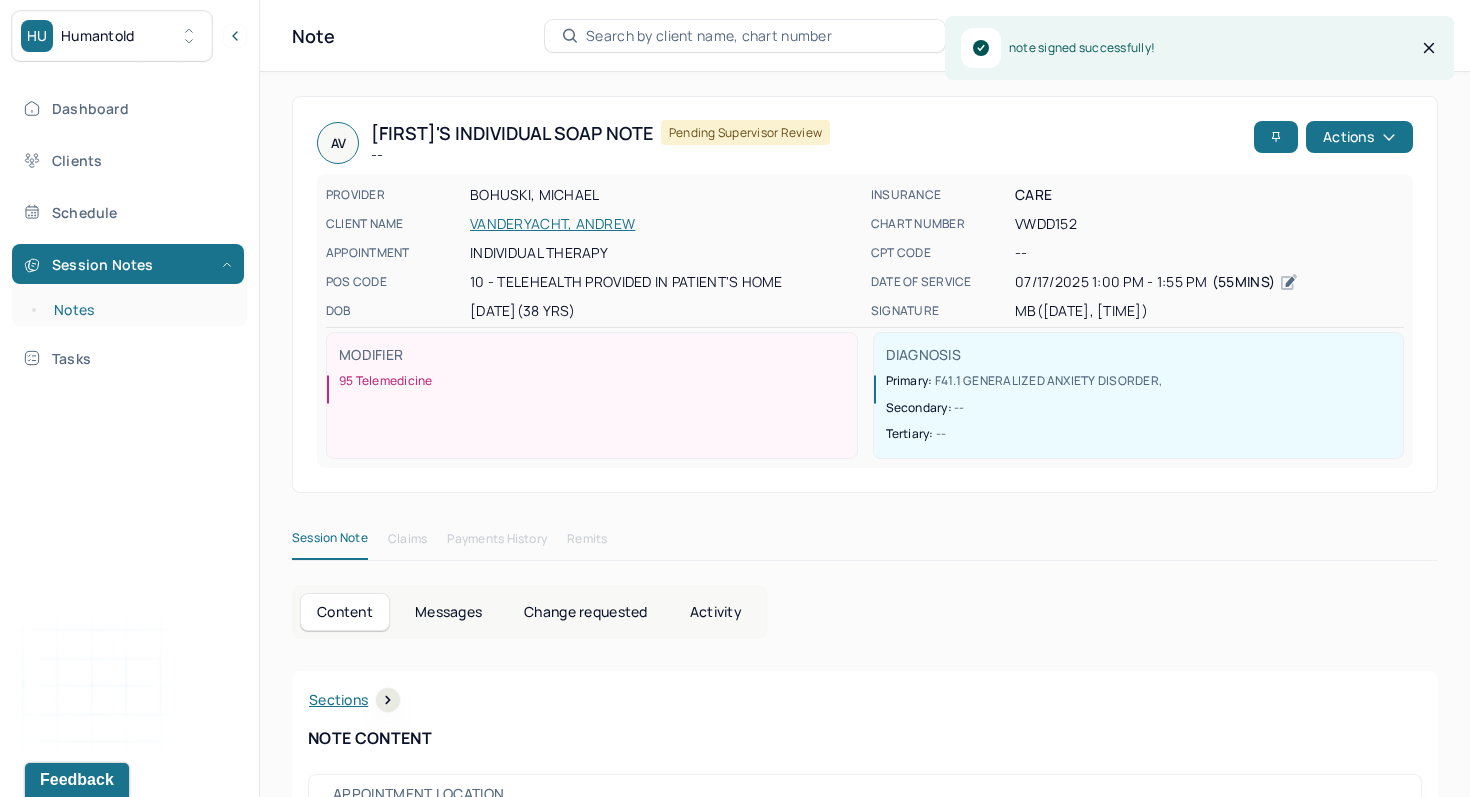 click on "Notes" at bounding box center (139, 310) 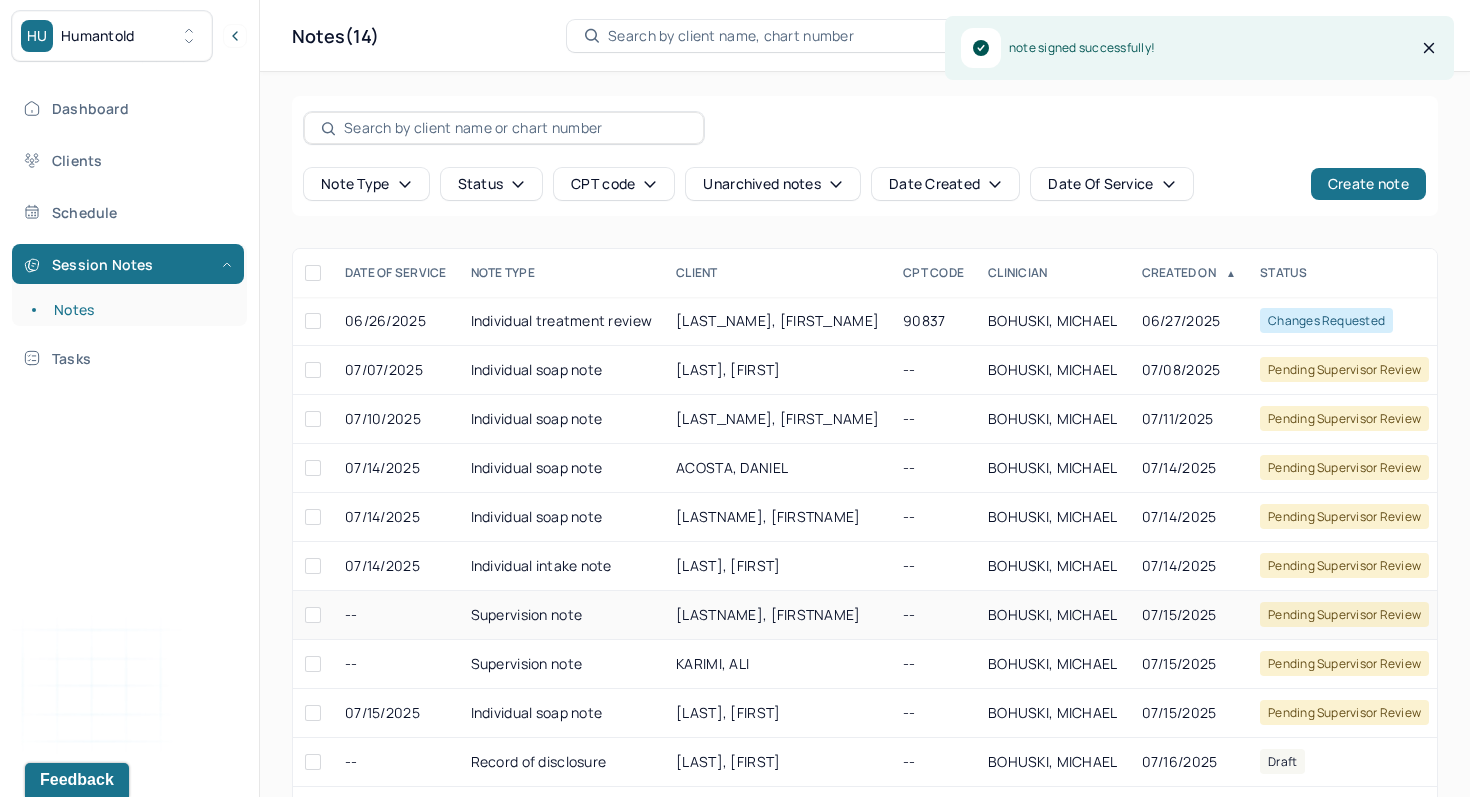 scroll, scrollTop: 99, scrollLeft: 0, axis: vertical 